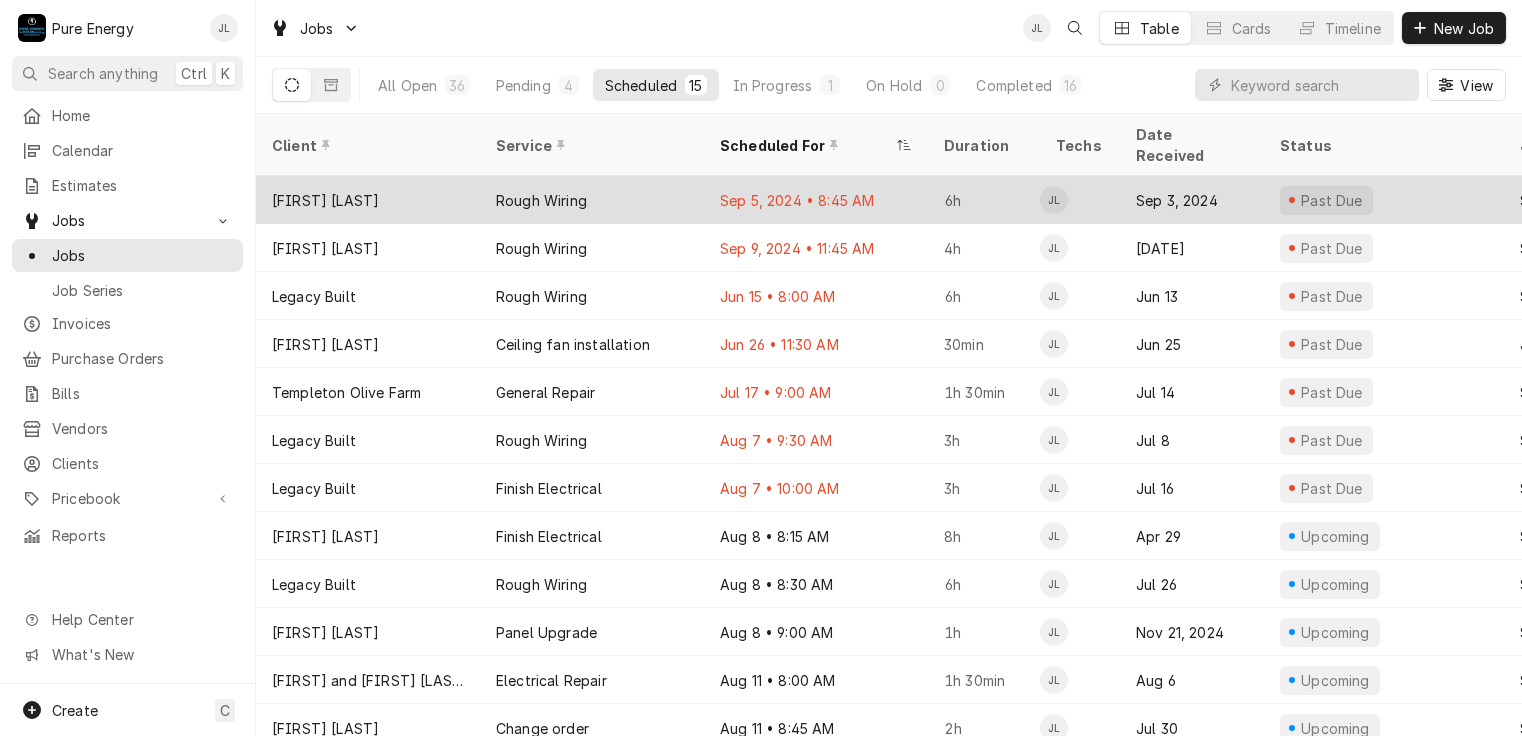 scroll, scrollTop: 0, scrollLeft: 0, axis: both 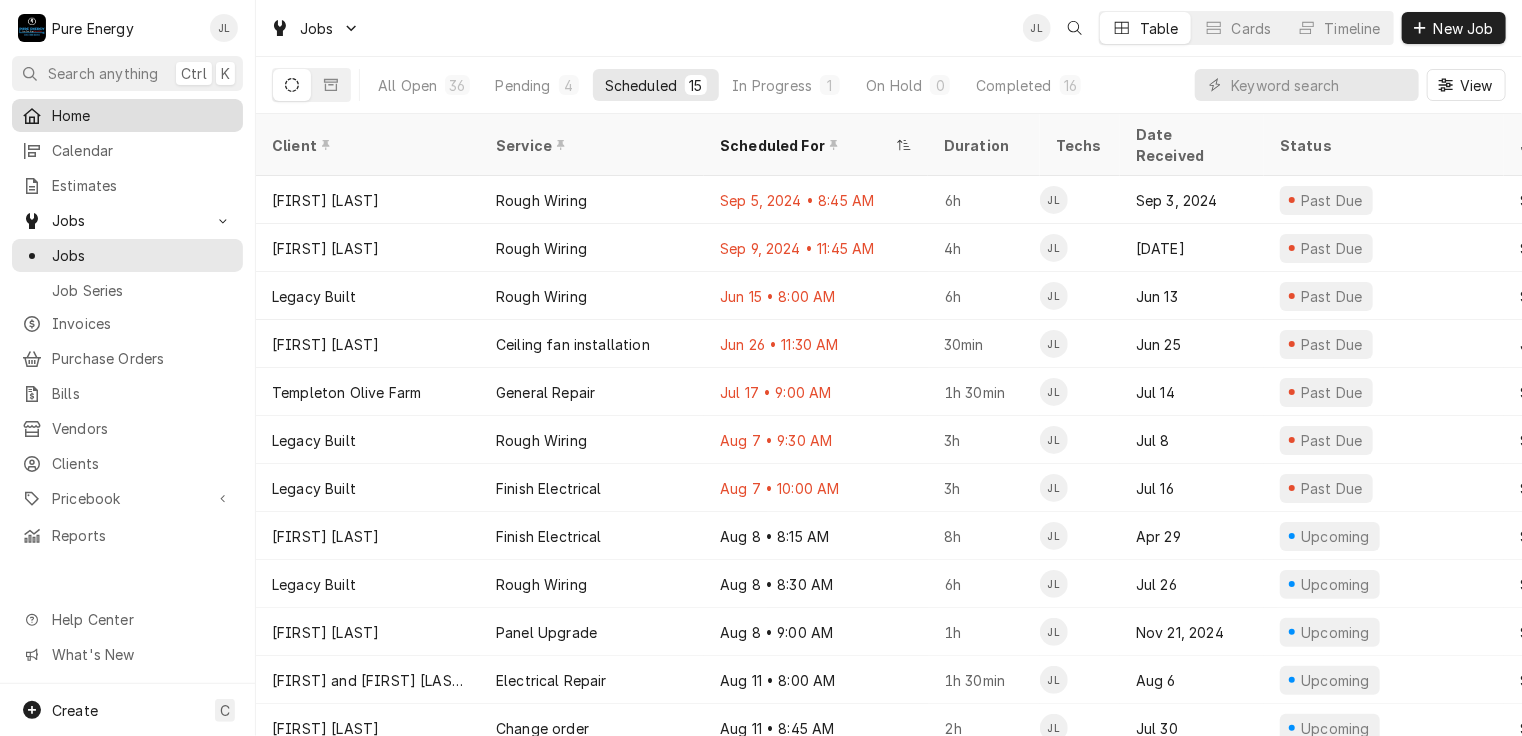 click on "Home" at bounding box center [142, 115] 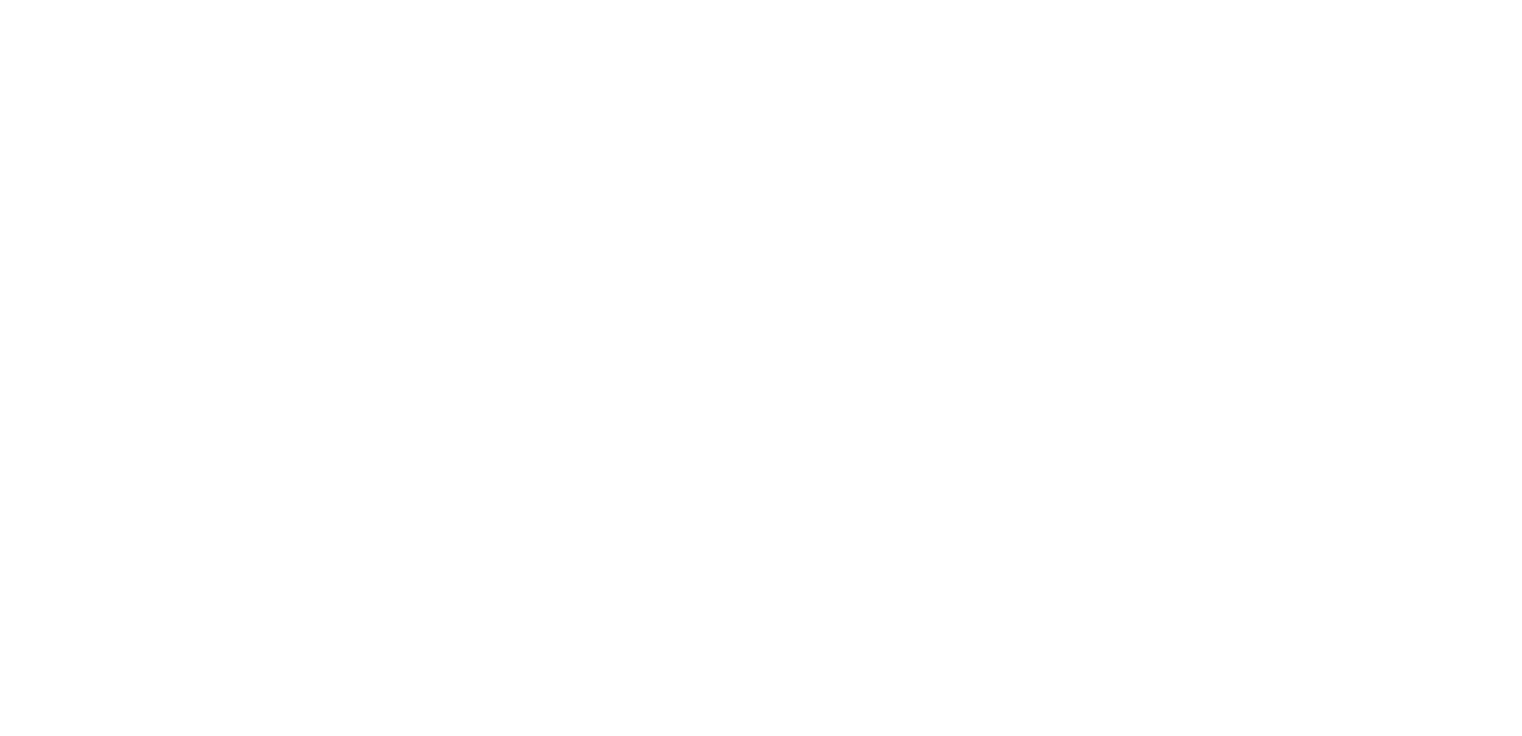 scroll, scrollTop: 0, scrollLeft: 0, axis: both 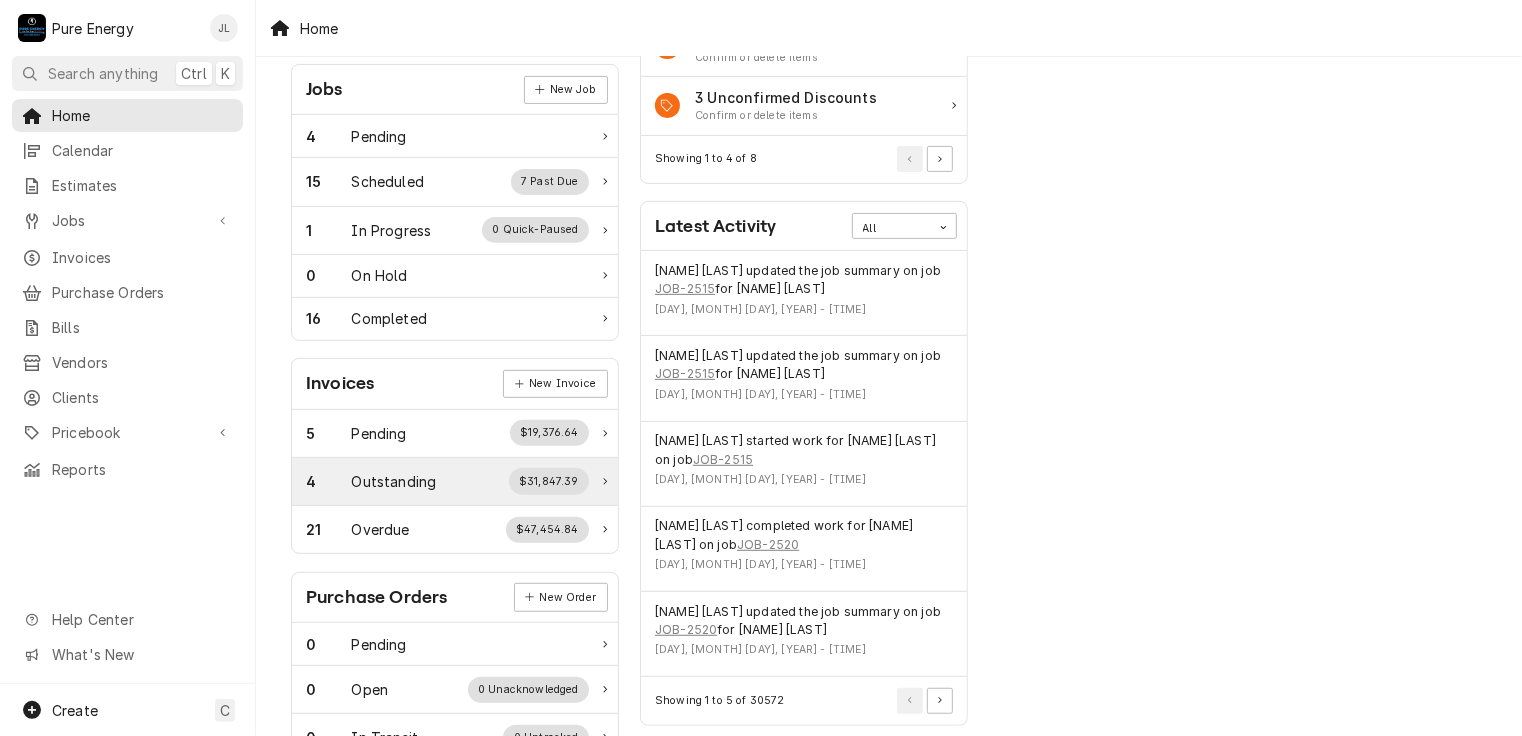 click on "Outstanding" at bounding box center (394, 481) 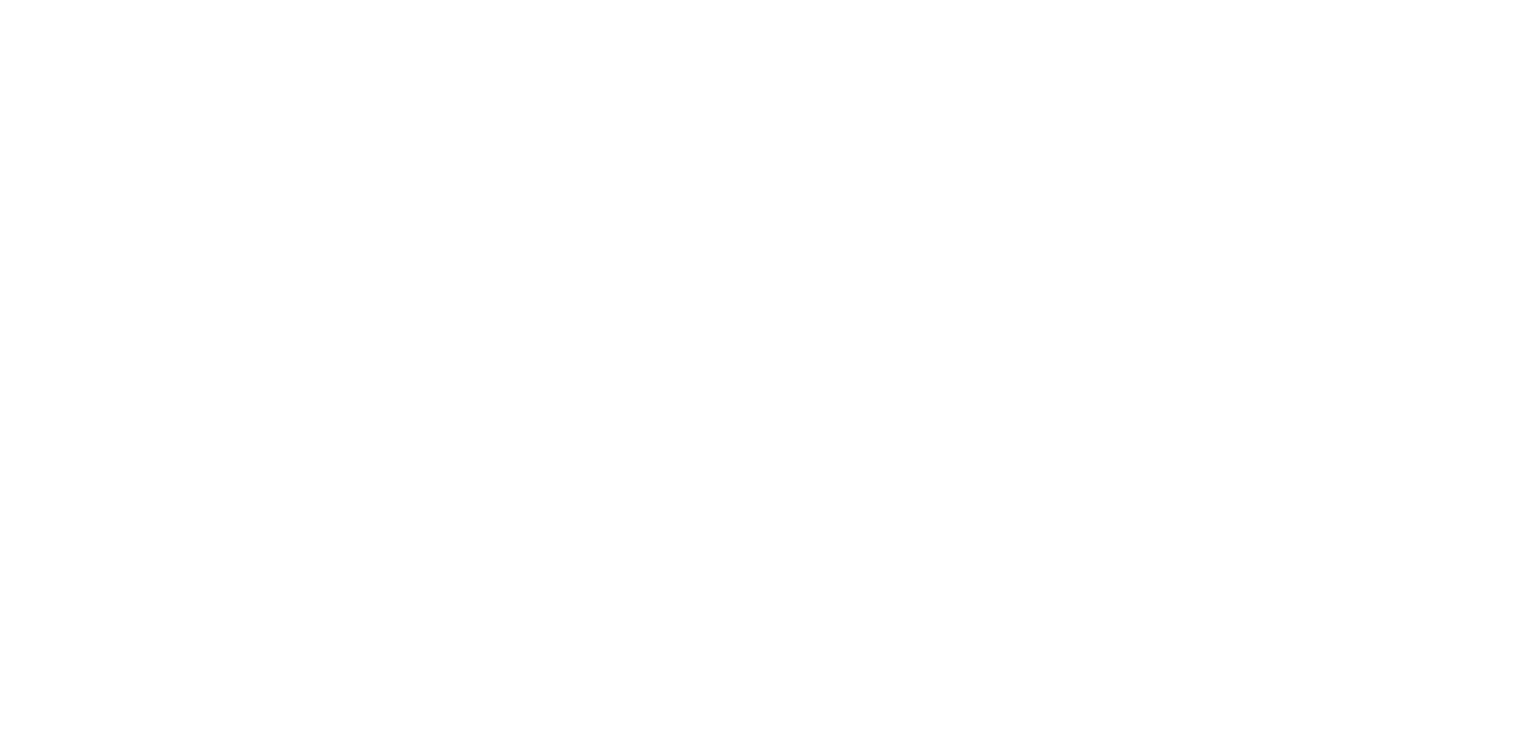 scroll, scrollTop: 0, scrollLeft: 0, axis: both 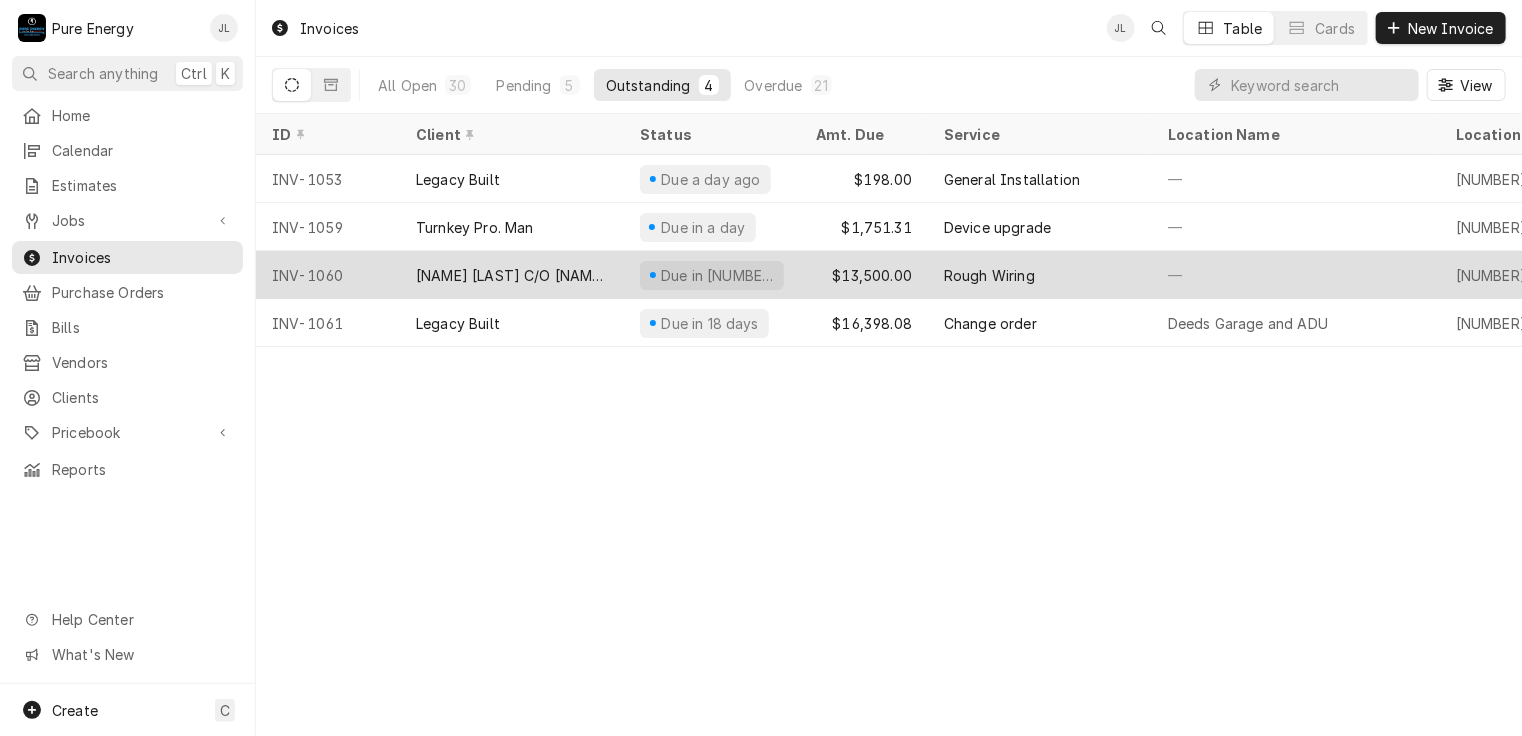 click on "—" at bounding box center (1296, 275) 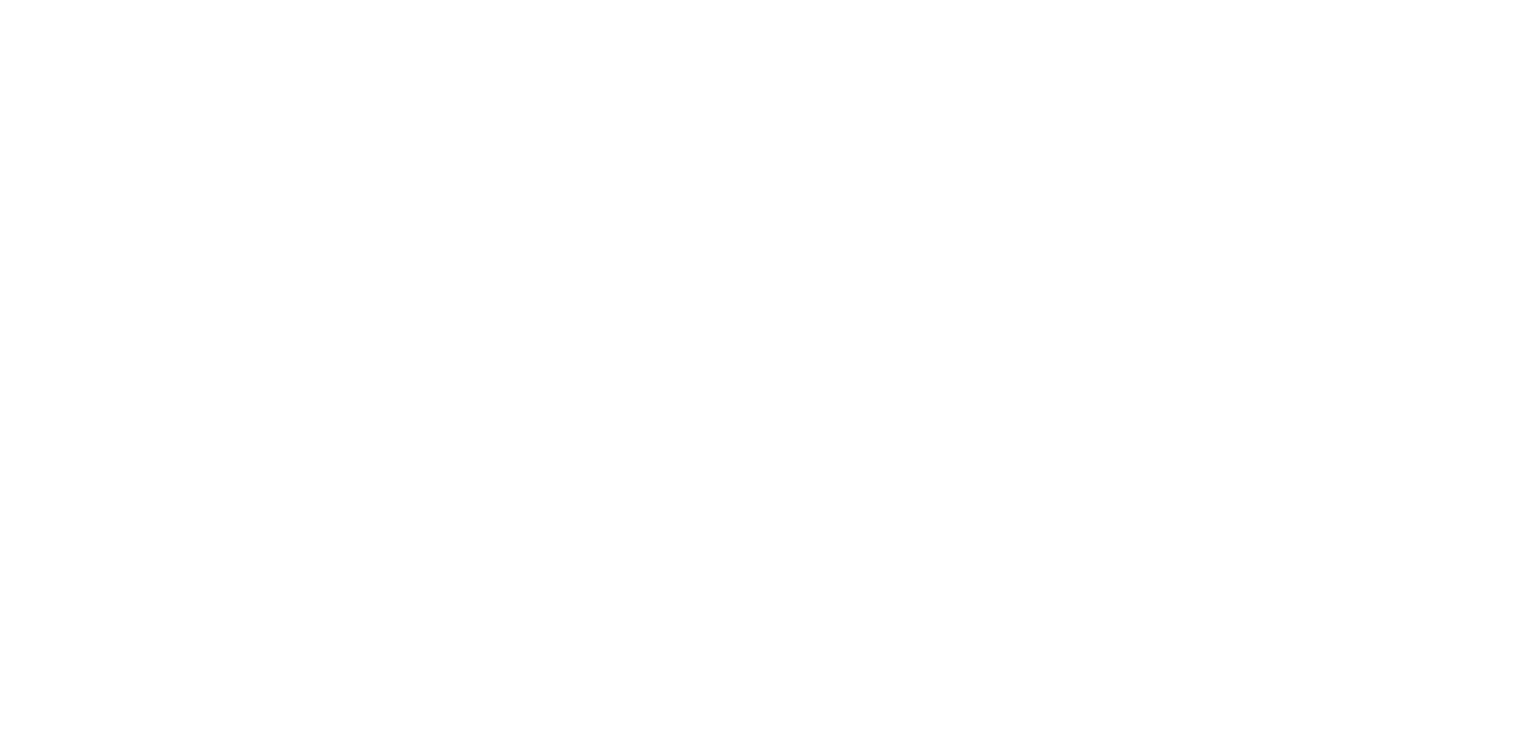 scroll, scrollTop: 0, scrollLeft: 0, axis: both 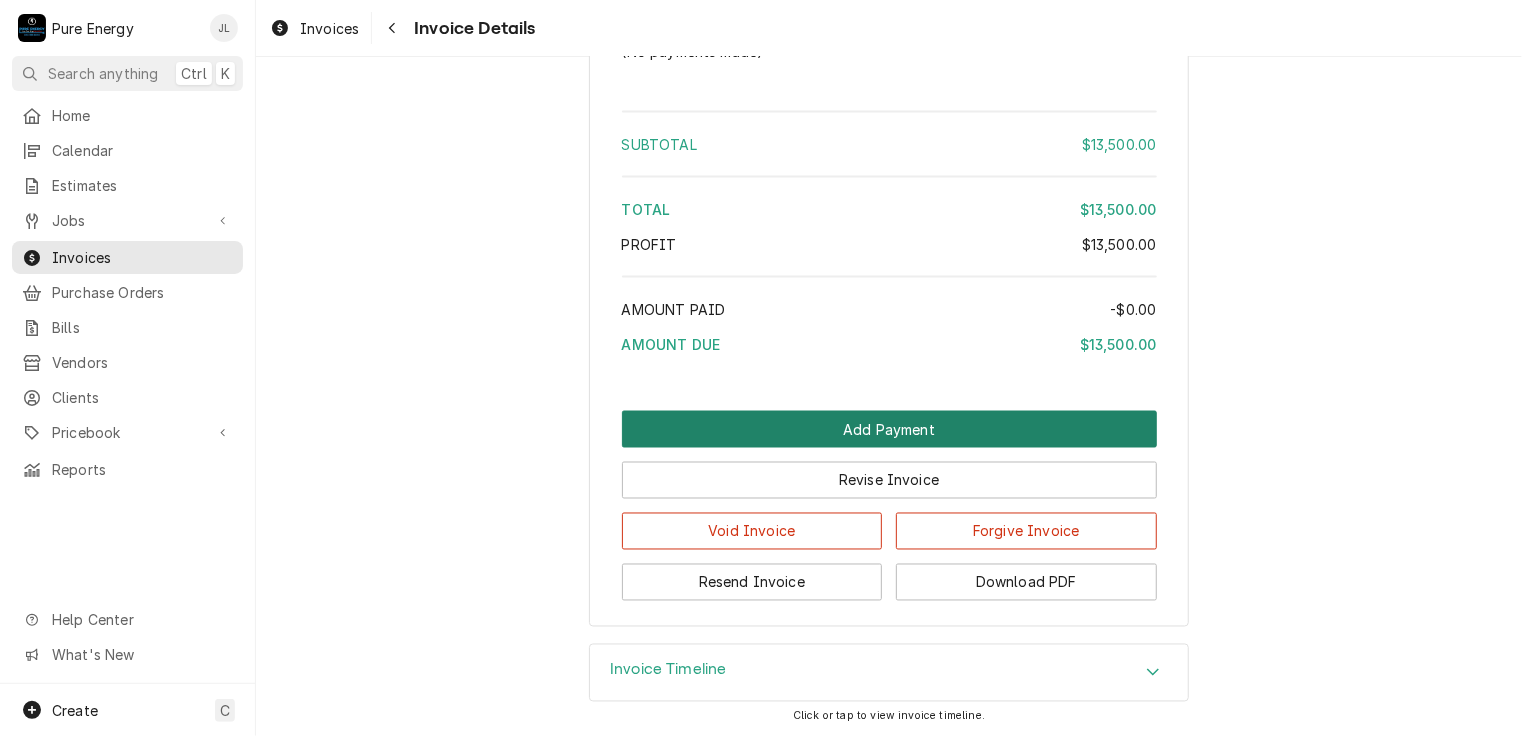 click on "Add Payment" at bounding box center (889, 429) 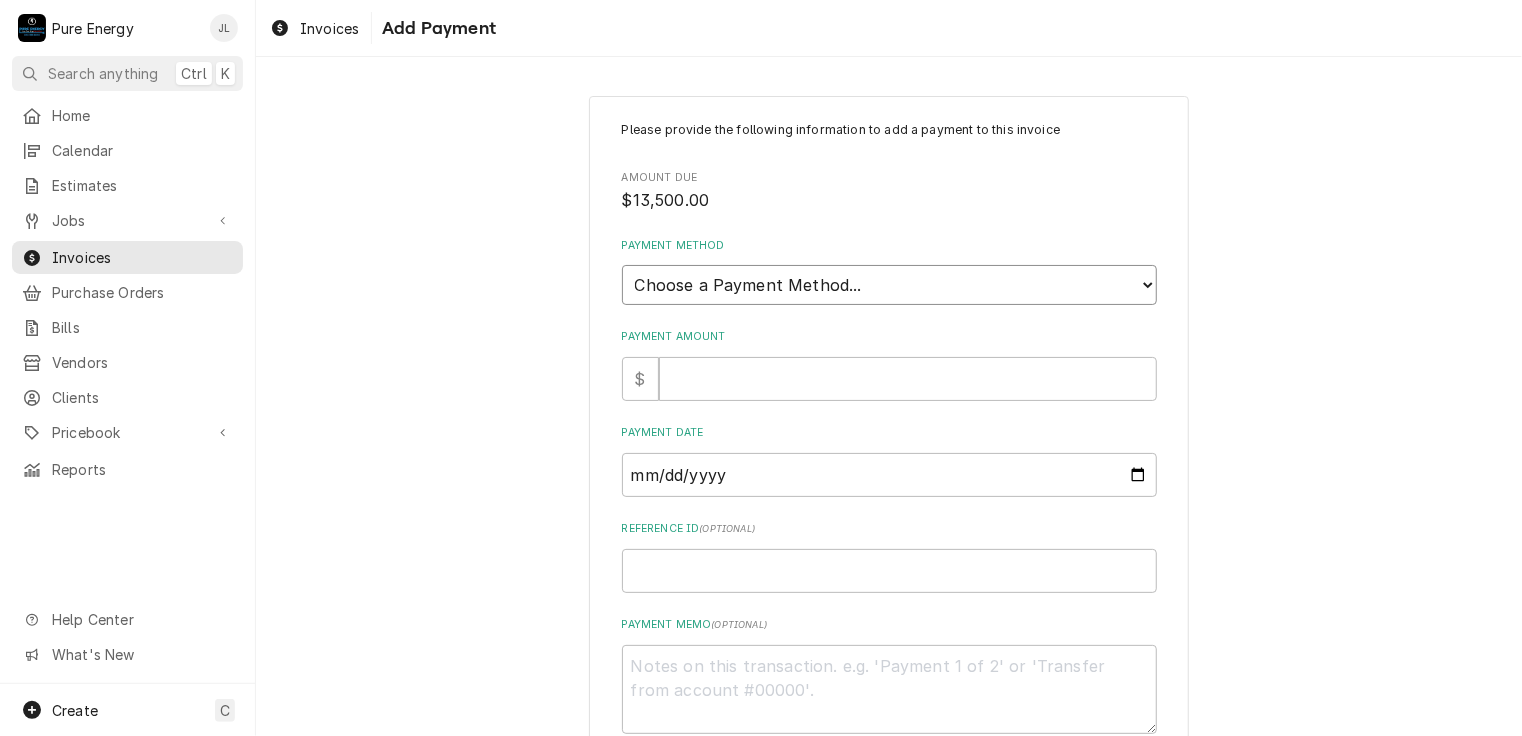 click on "Choose a Payment Method... Cash Check Credit/Debit Card ACH/eCheck Other" at bounding box center [889, 285] 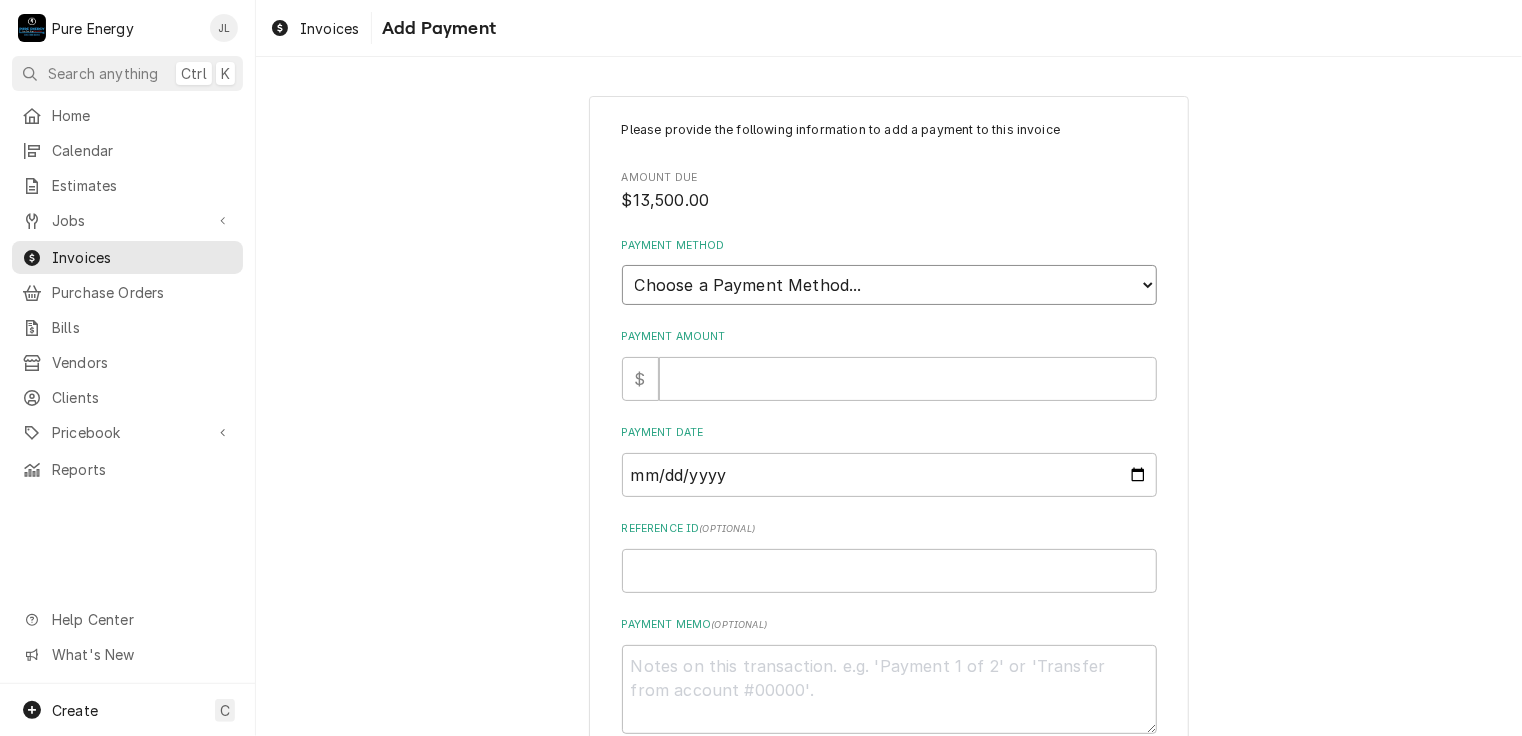 select on "3" 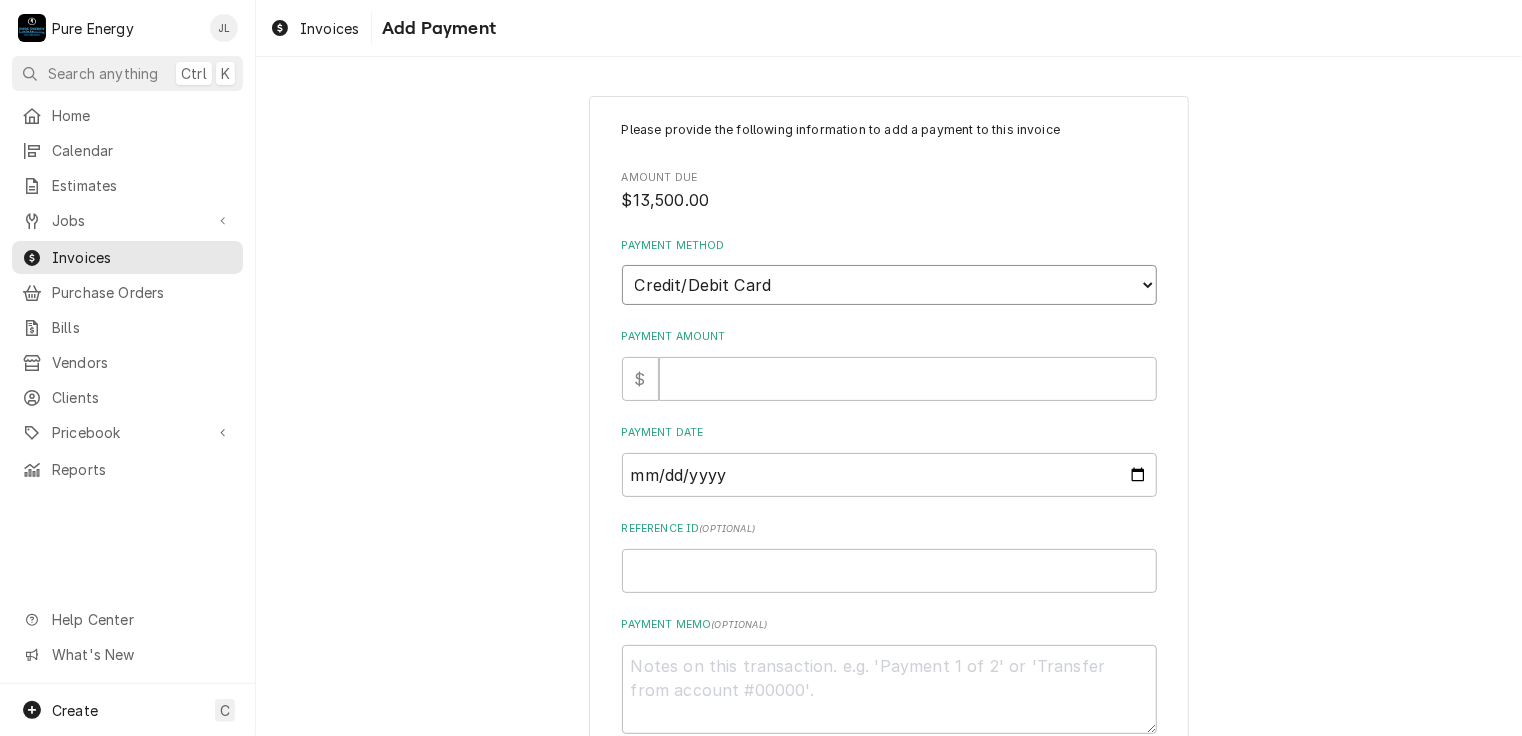 click on "Choose a Payment Method... Cash Check Credit/Debit Card ACH/eCheck Other" at bounding box center [889, 285] 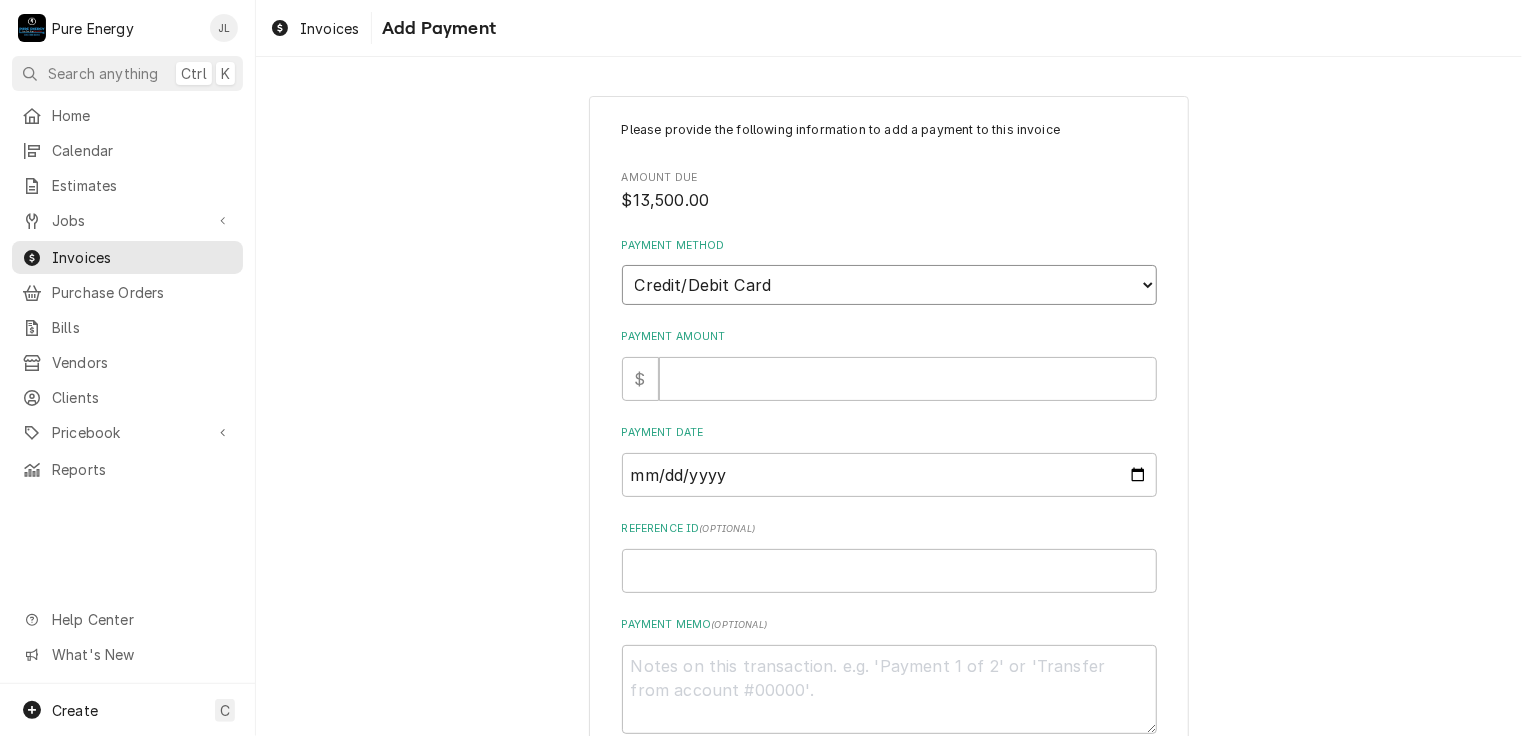 type on "x" 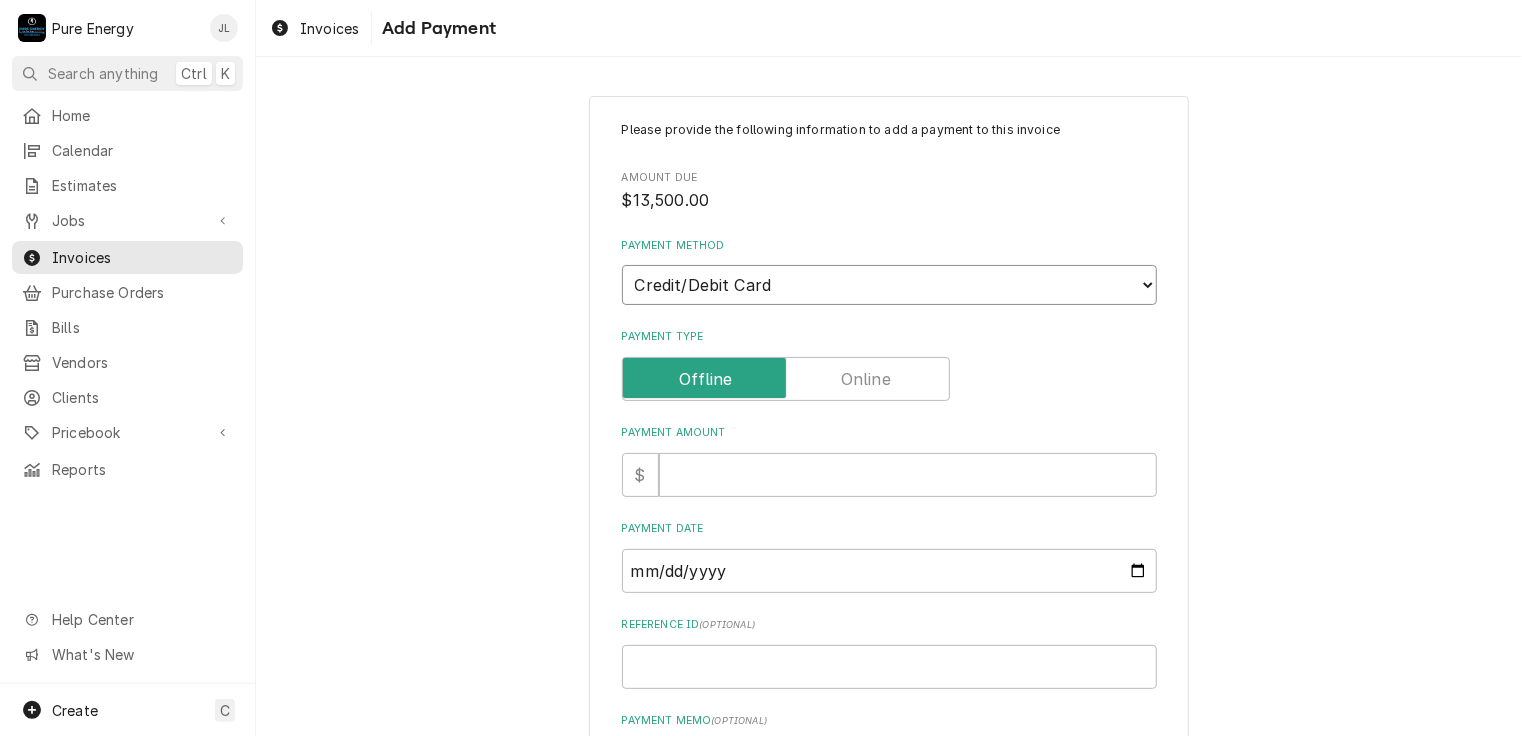 click on "Choose a Payment Method... Cash Check Credit/Debit Card ACH/eCheck Other" at bounding box center (889, 285) 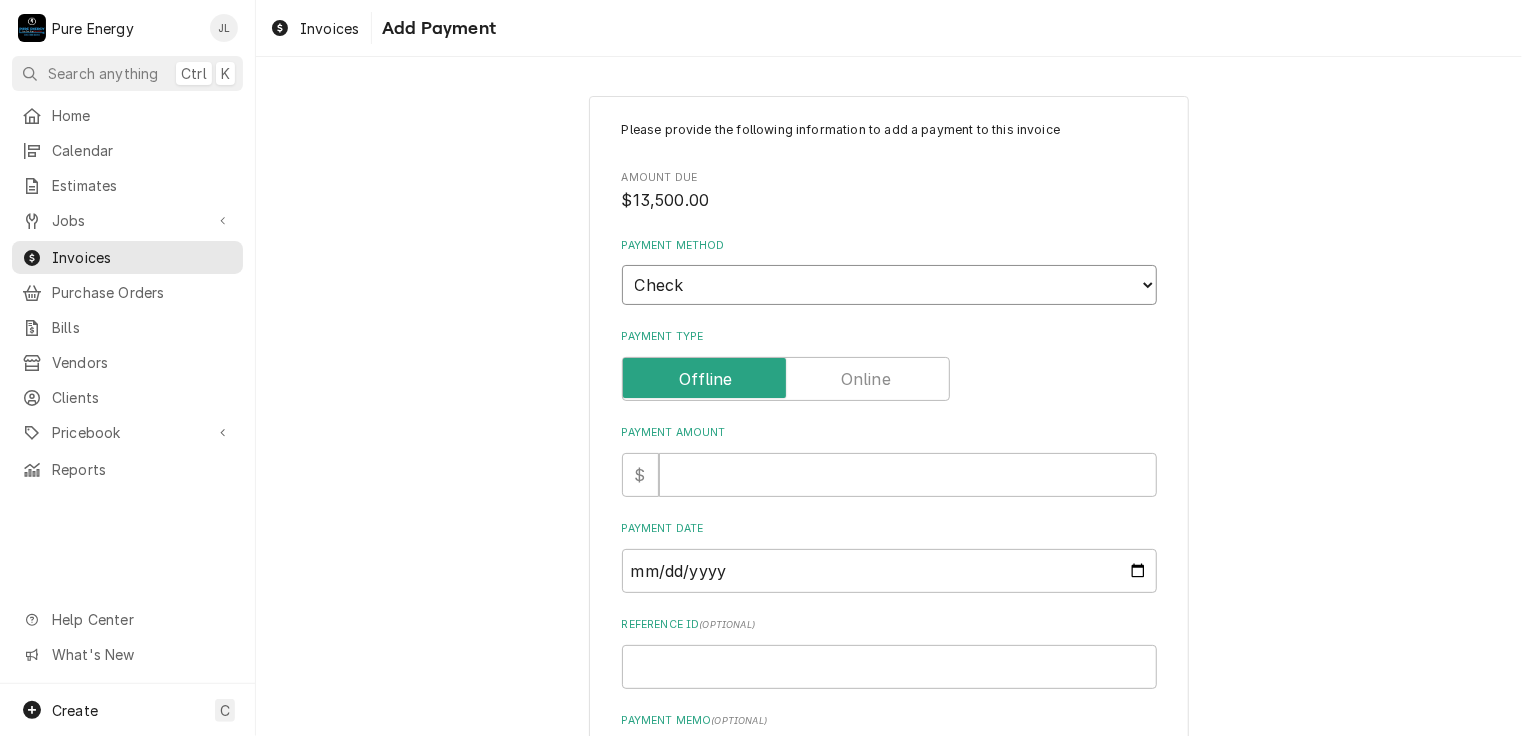 click on "Choose a Payment Method... Cash Check Credit/Debit Card ACH/eCheck Other" at bounding box center [889, 285] 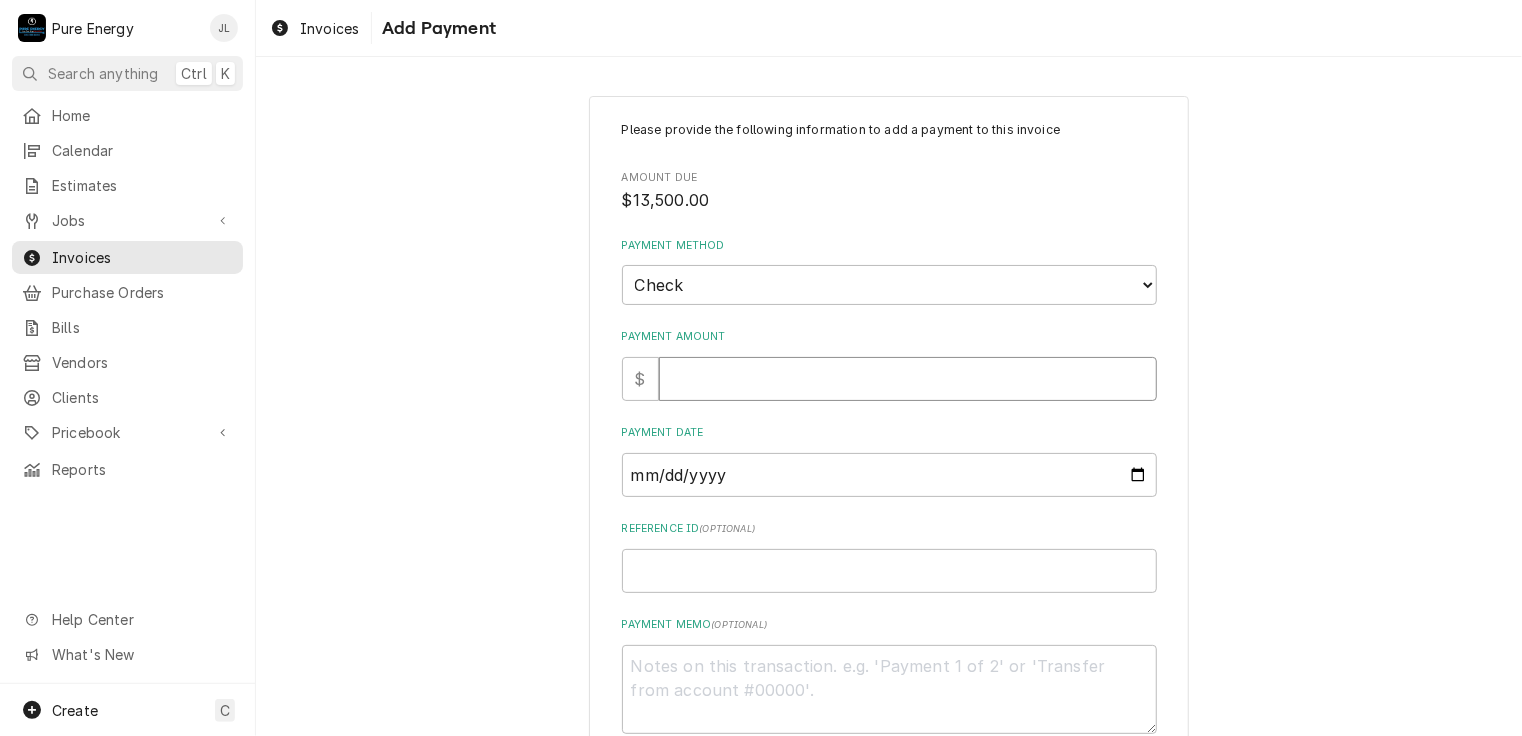 click on "Payment Amount" at bounding box center (908, 379) 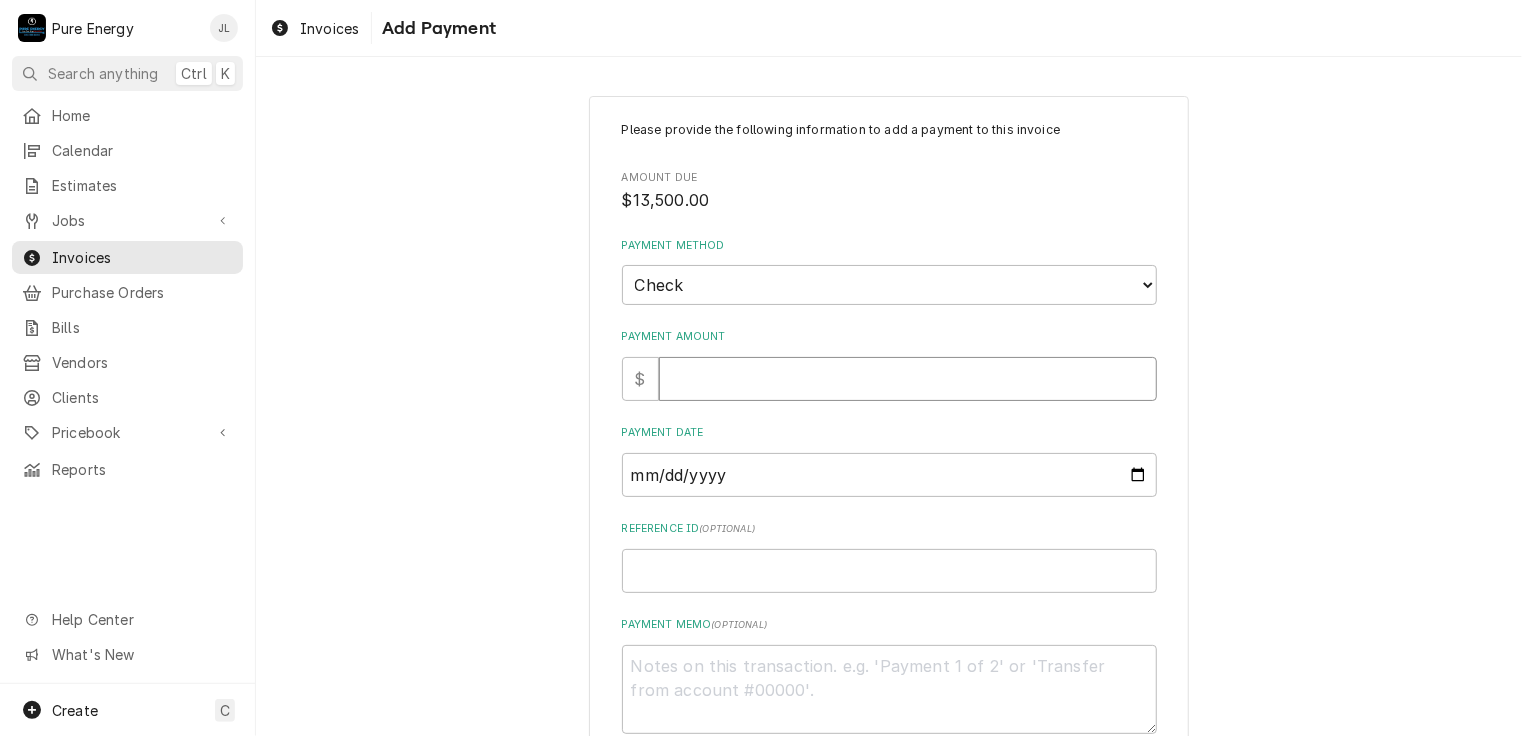 type on "x" 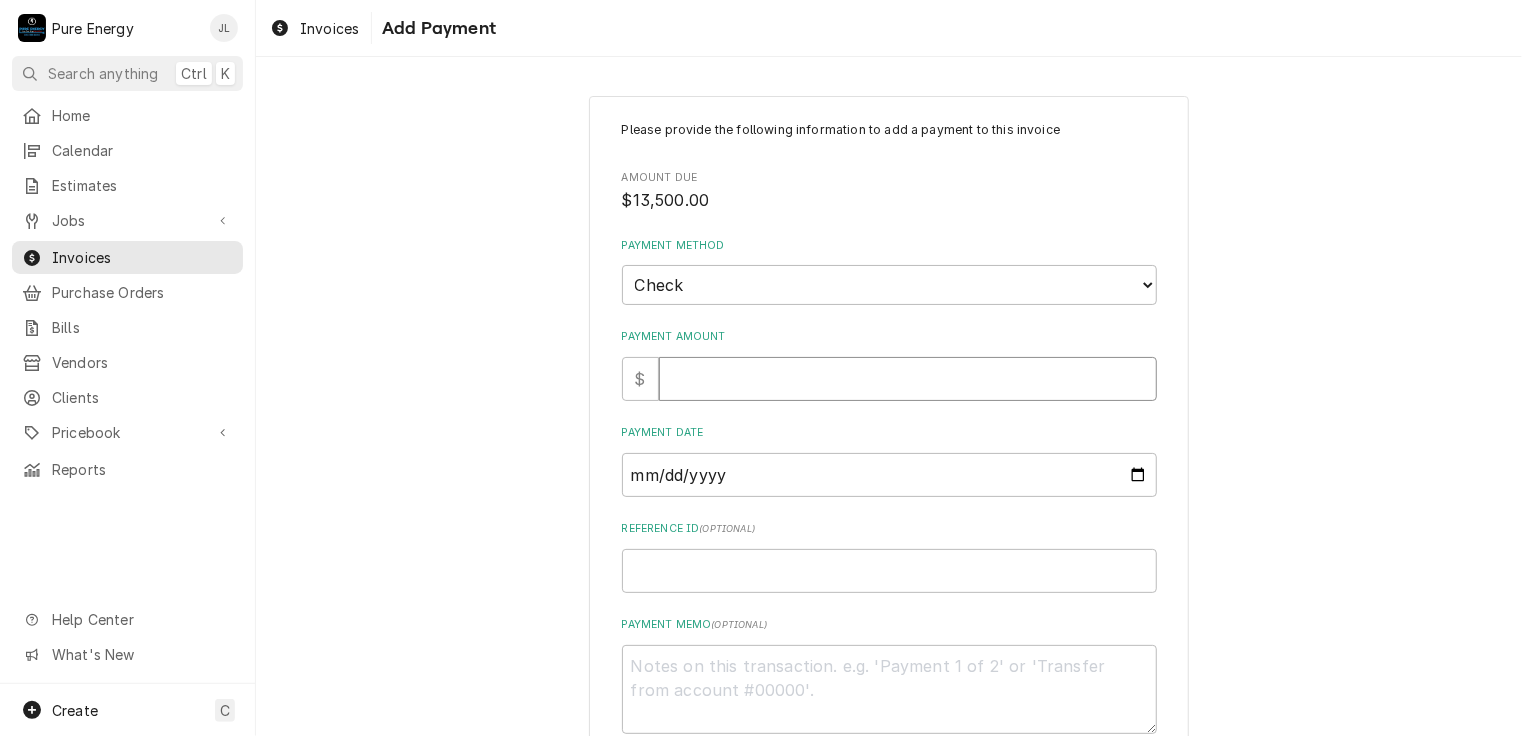 type on "1" 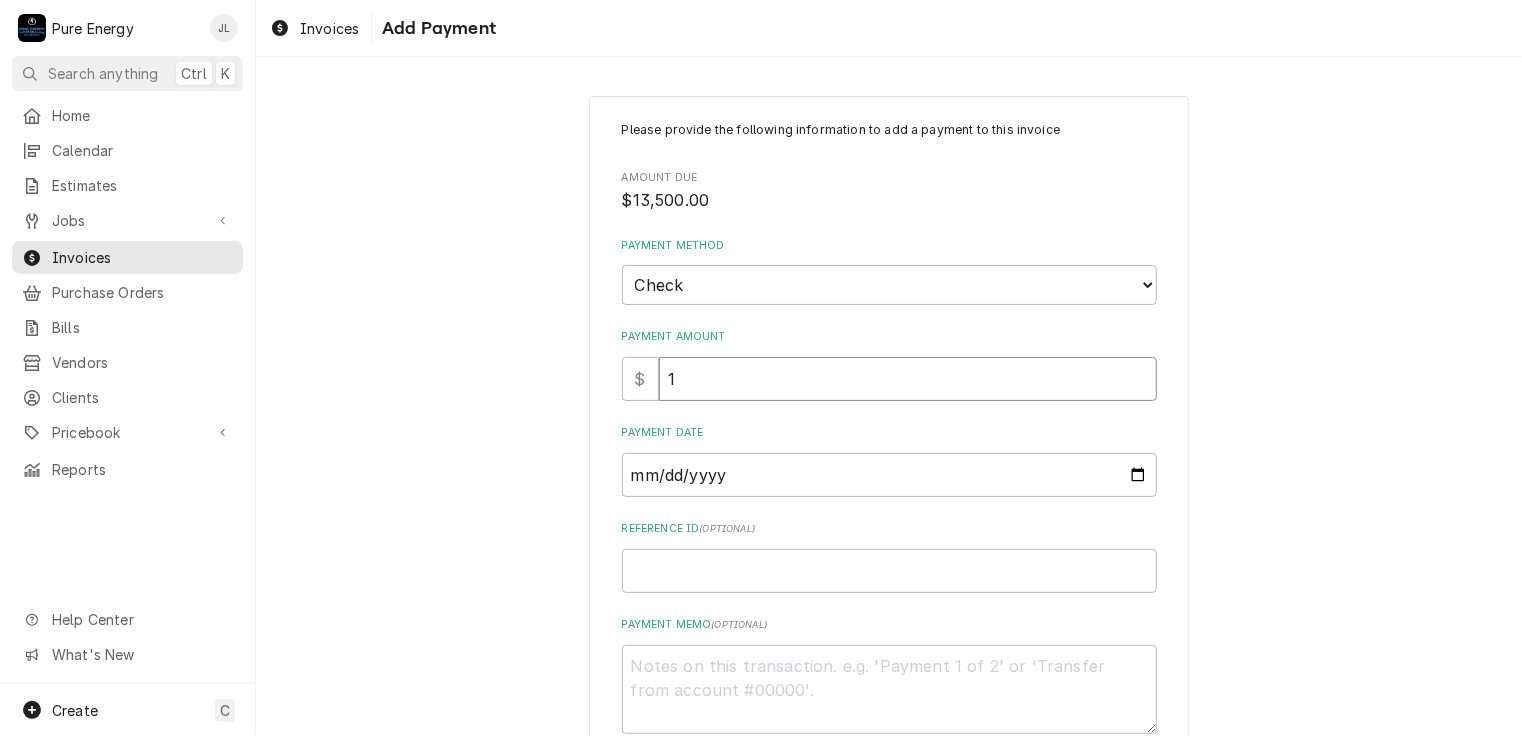 type on "x" 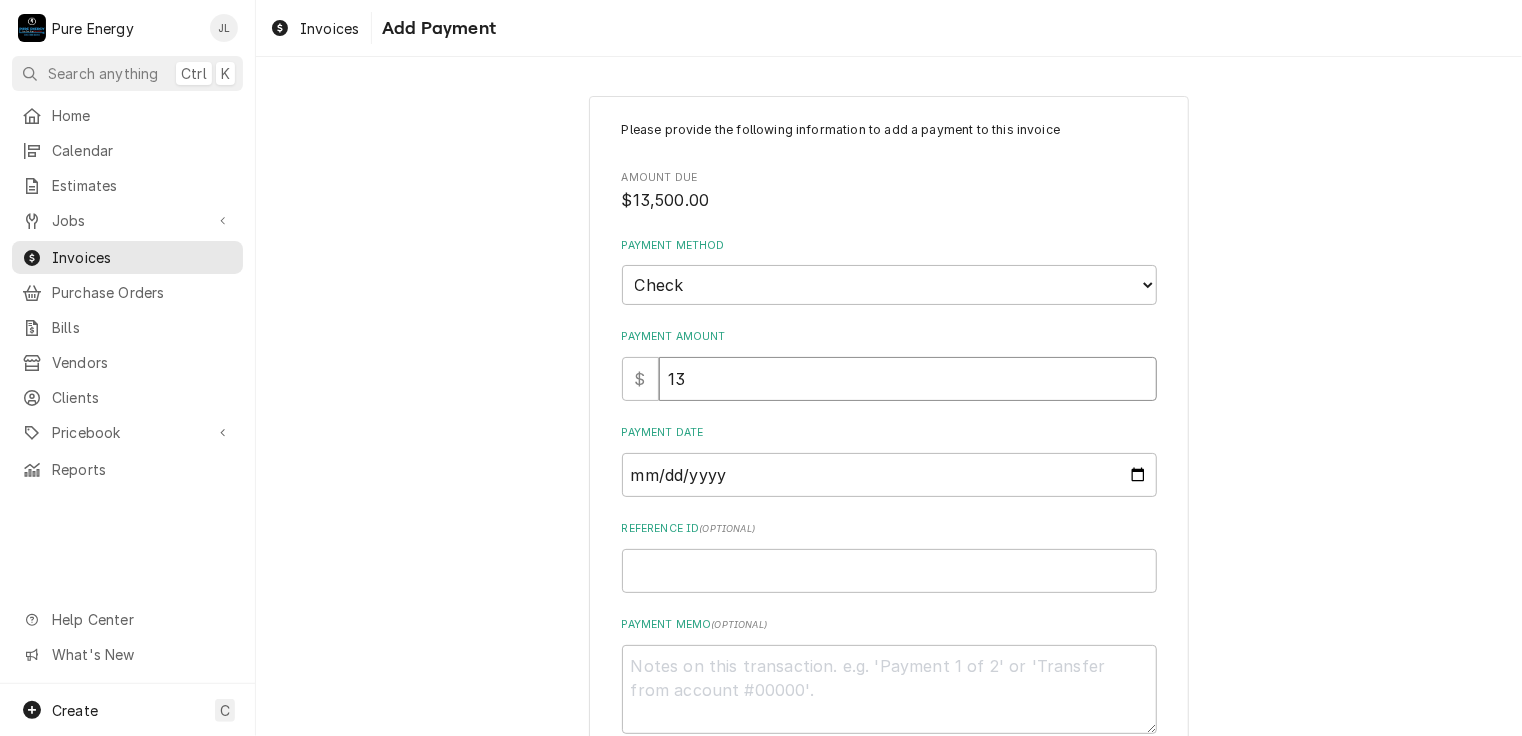 type on "x" 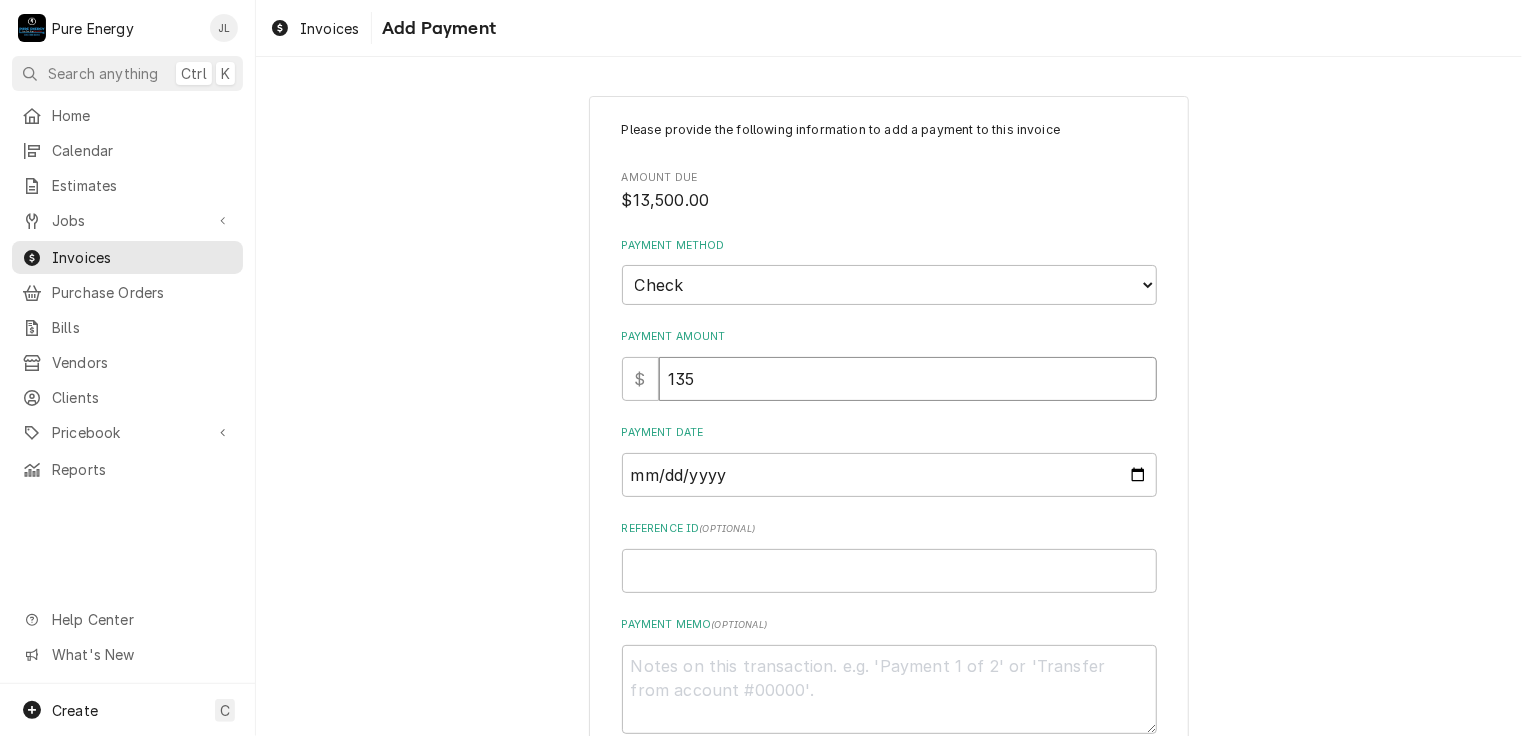 type on "x" 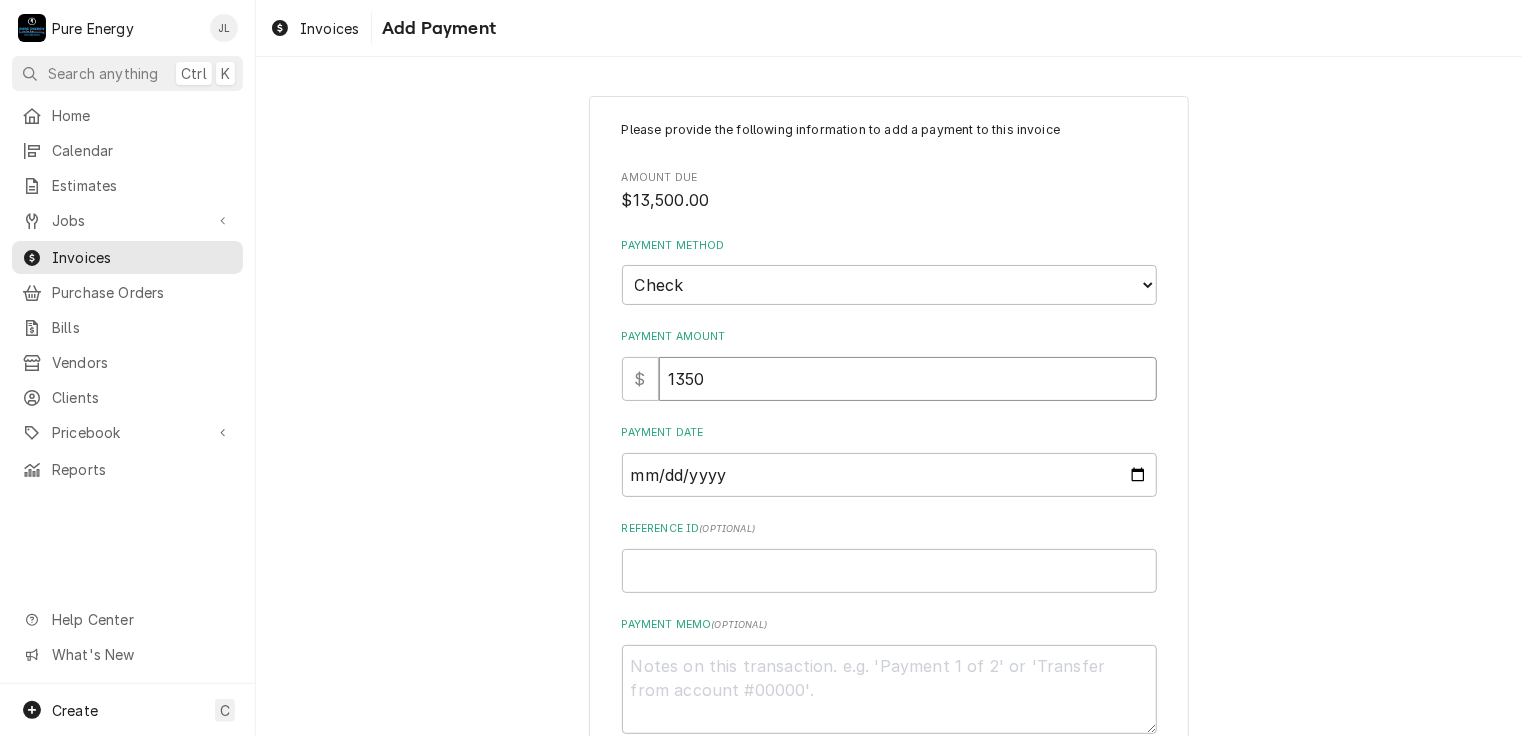type on "x" 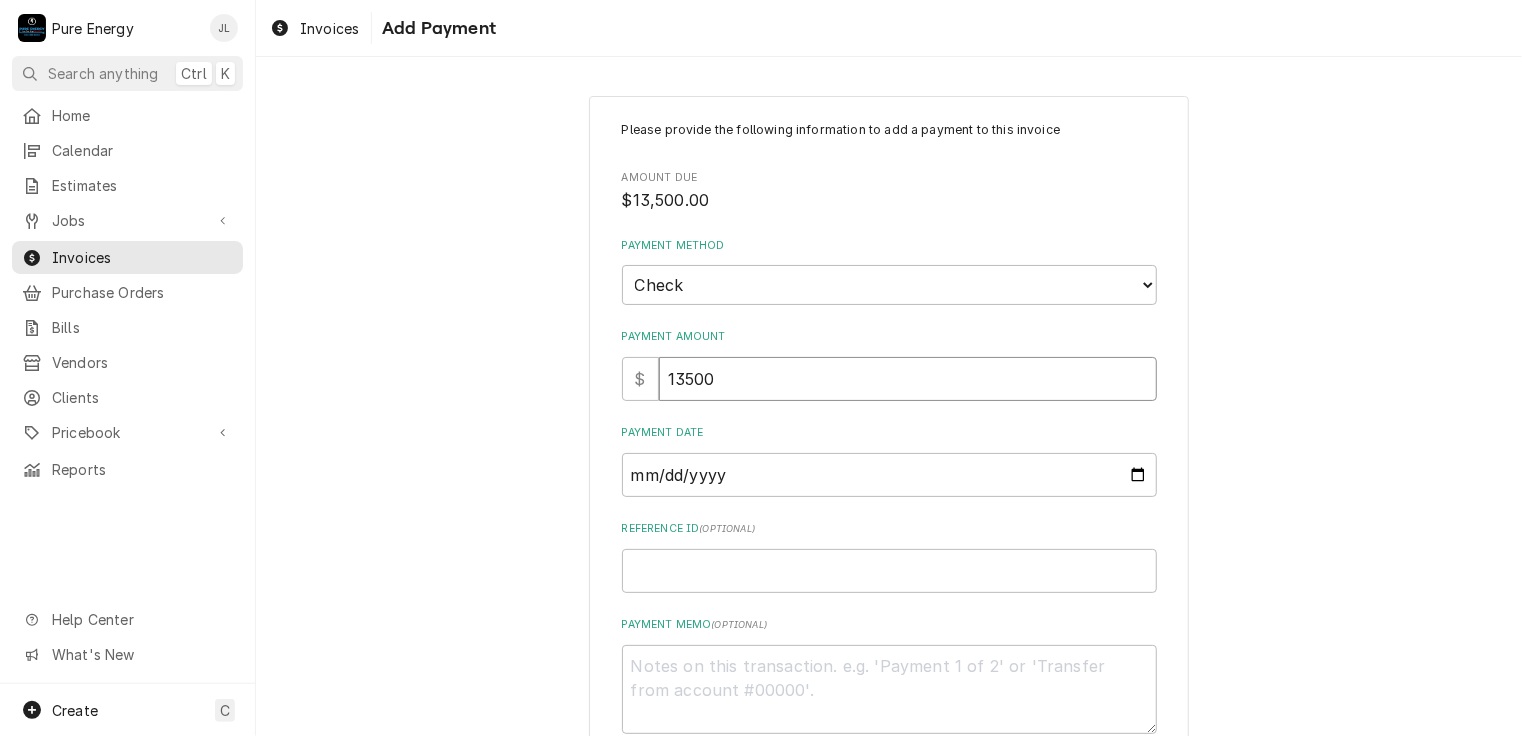 type on "x" 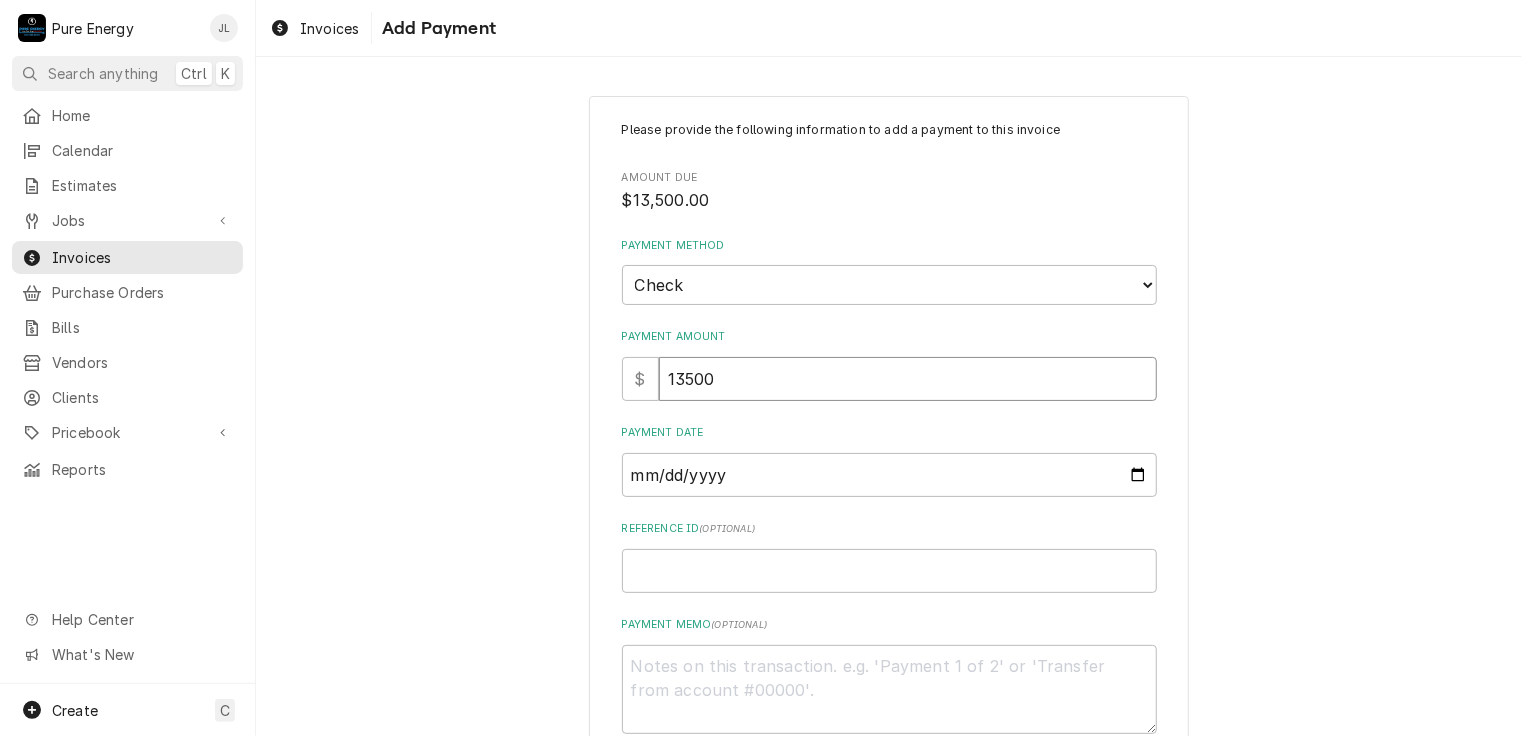 type on "13500.0" 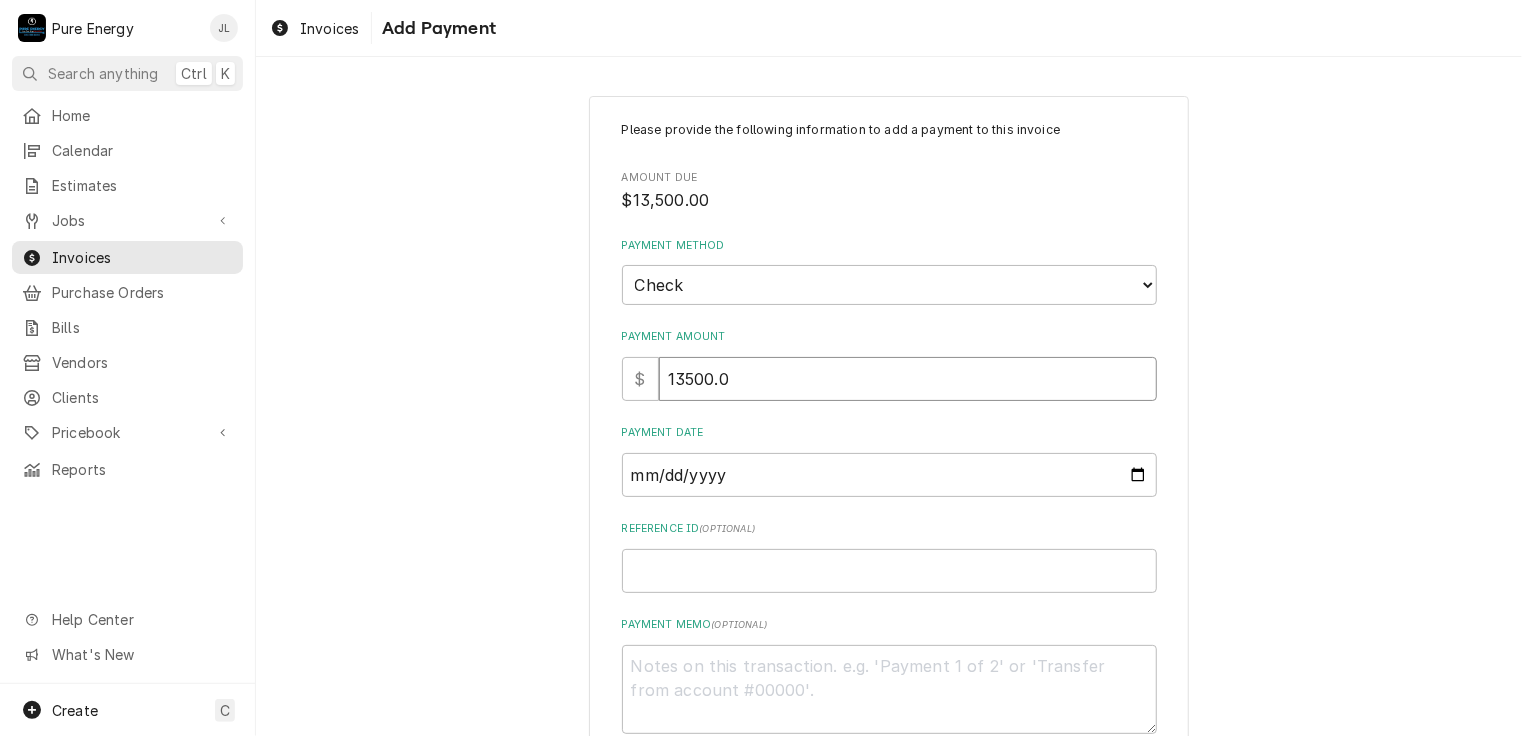 type on "x" 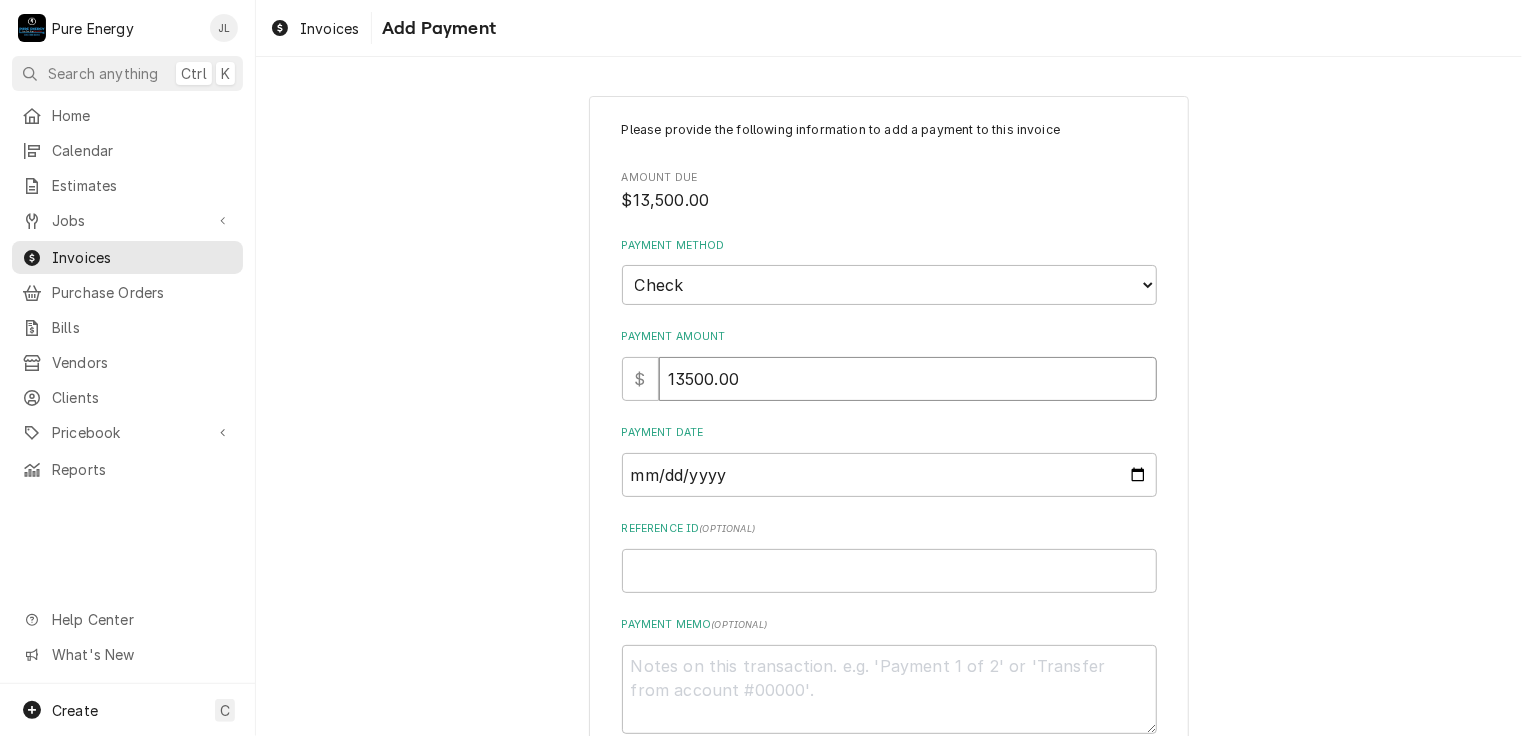 type on "13500.00" 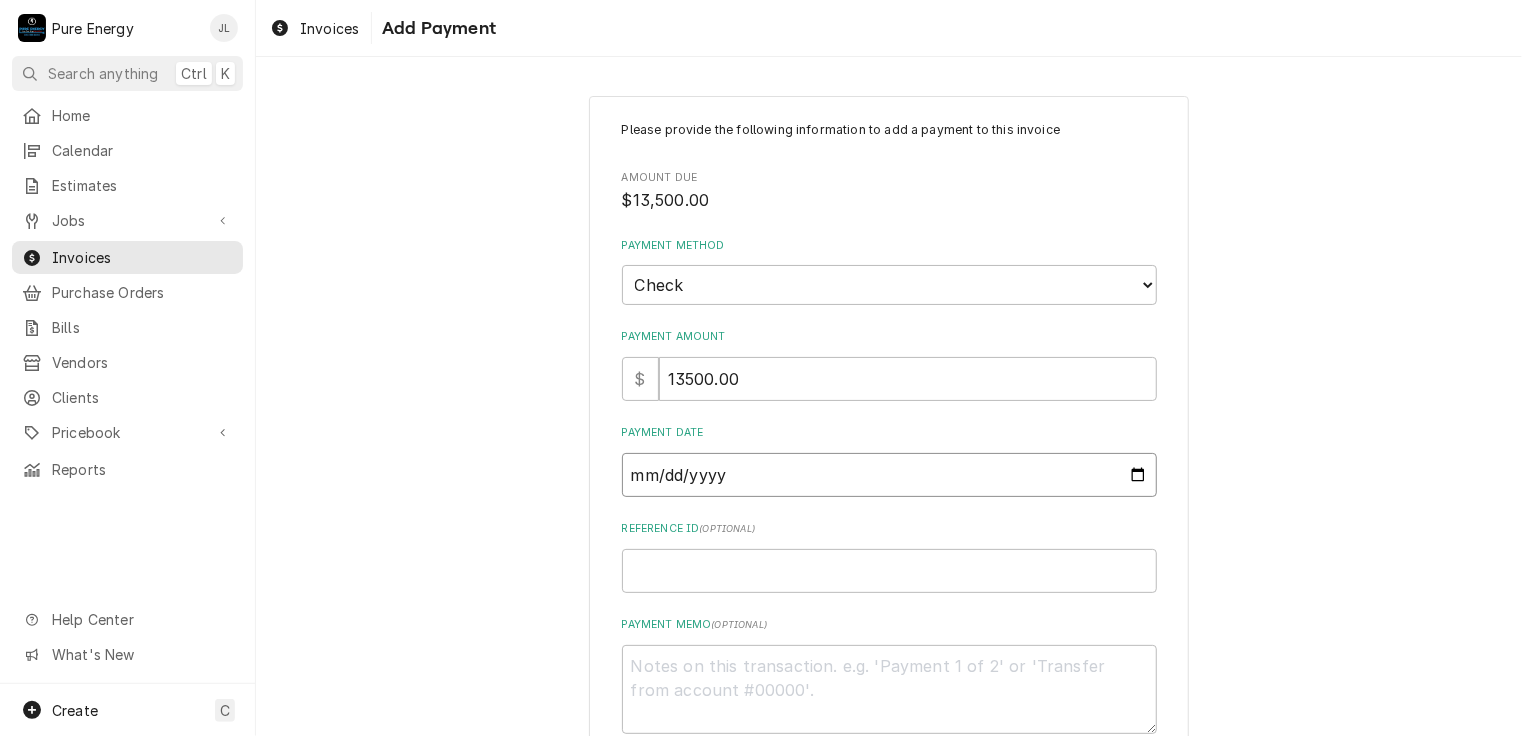 click on "Payment Date" at bounding box center [889, 475] 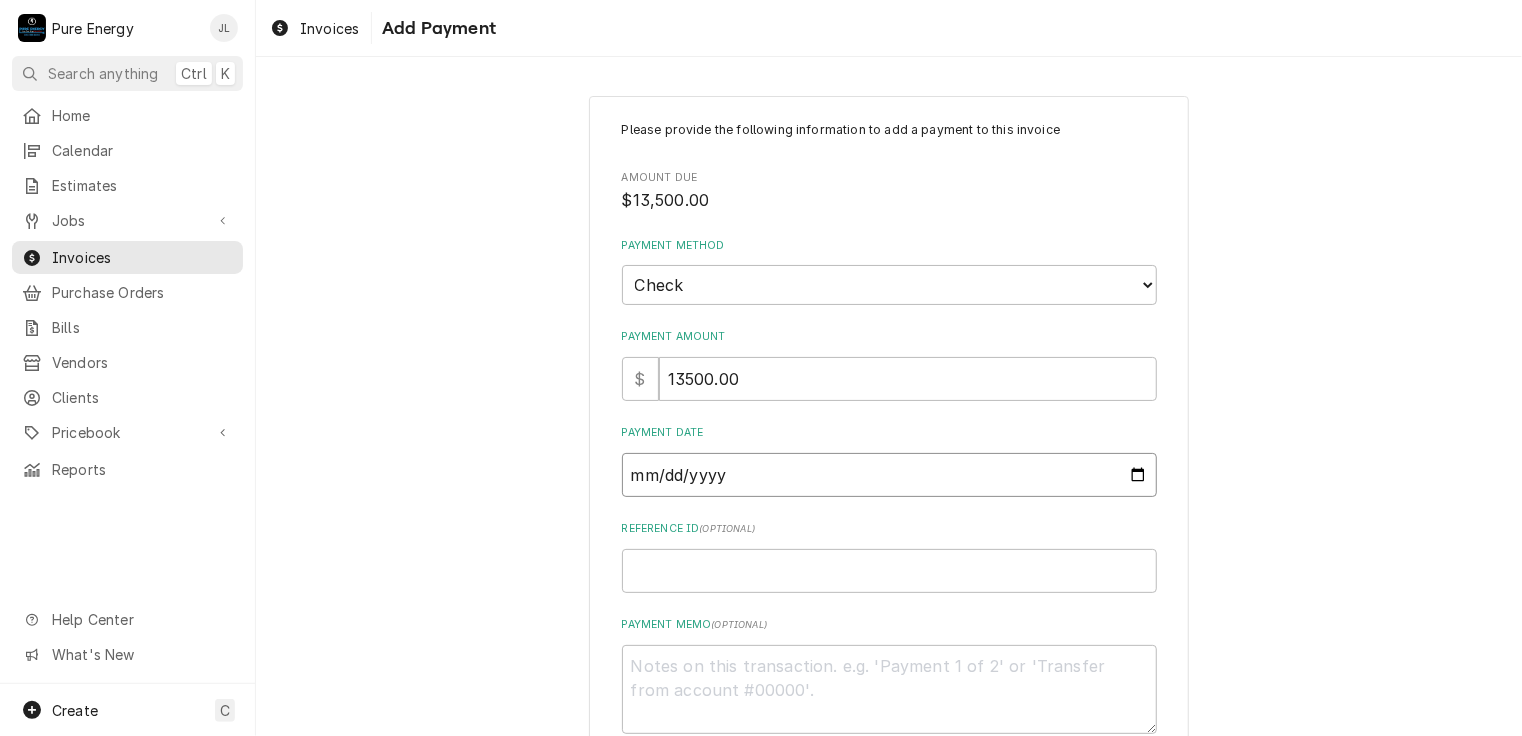 type on "2025-08-05" 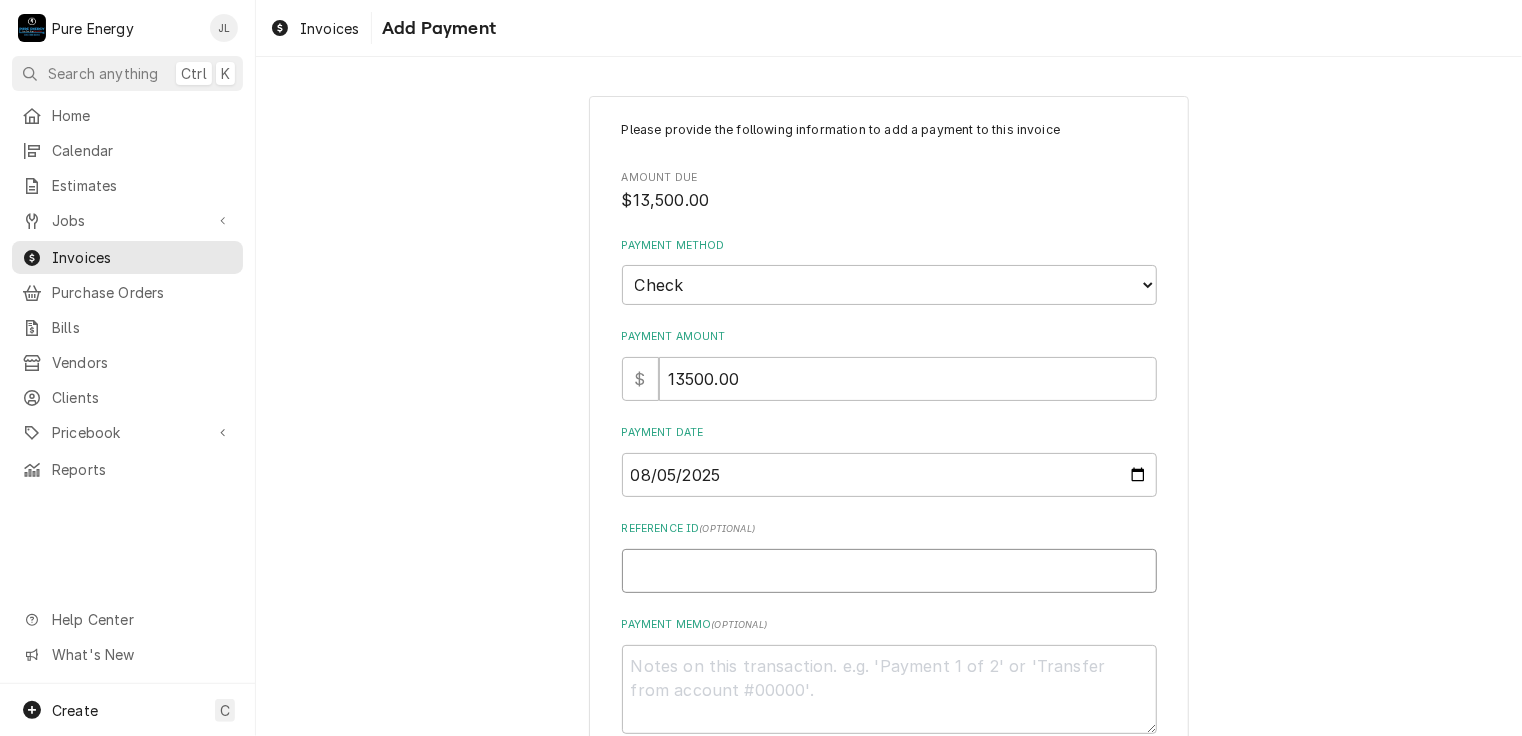 click on "Reference ID  ( optional )" at bounding box center [889, 571] 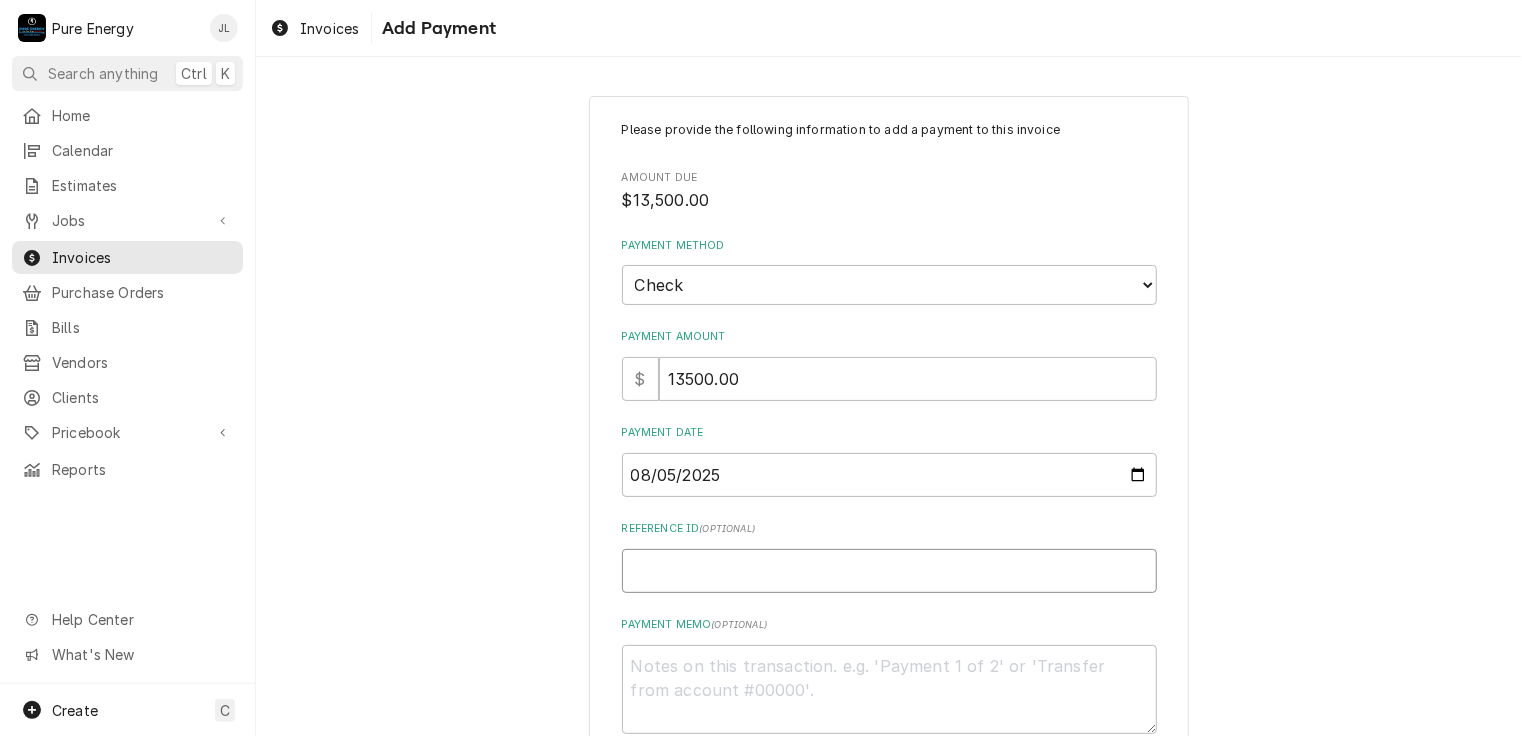 type on "x" 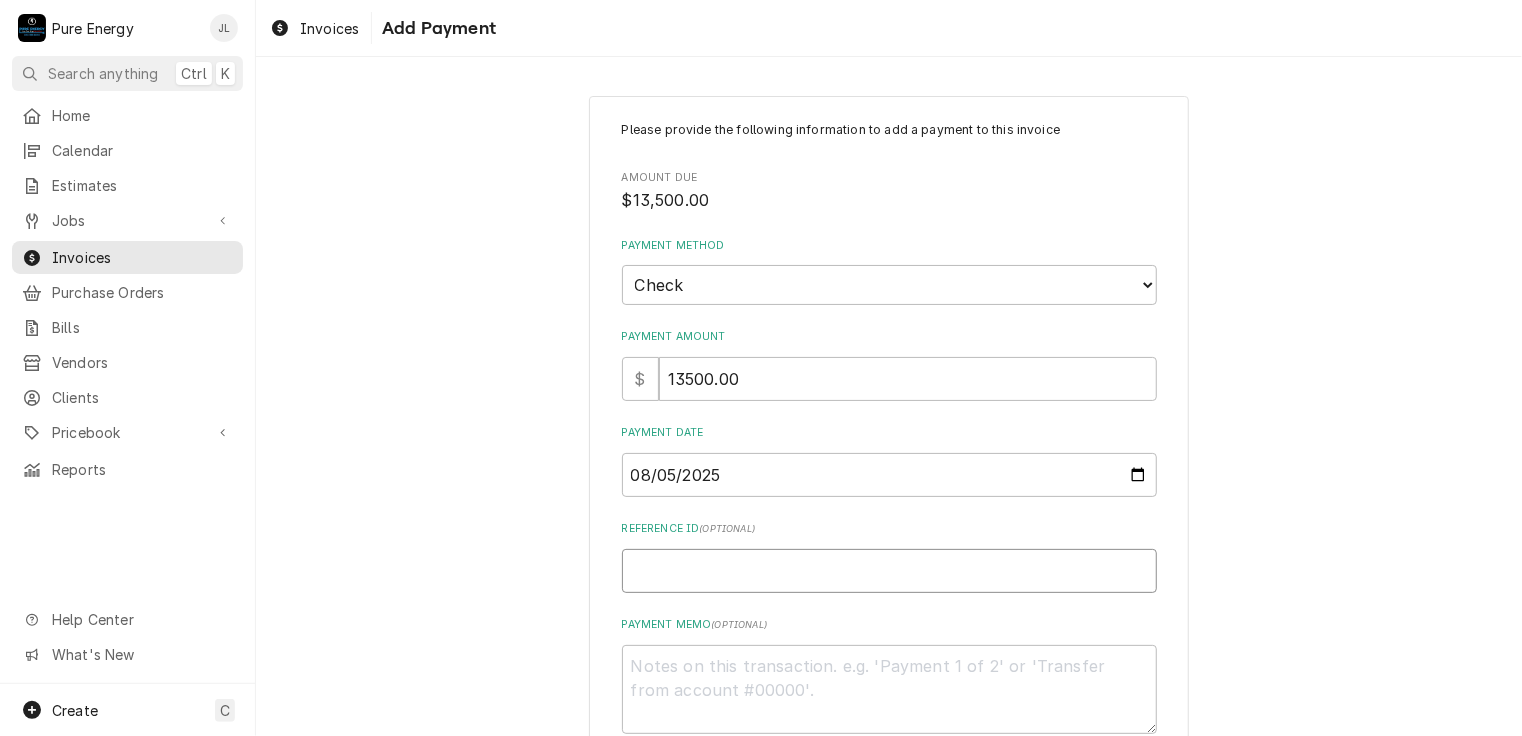 type on "1" 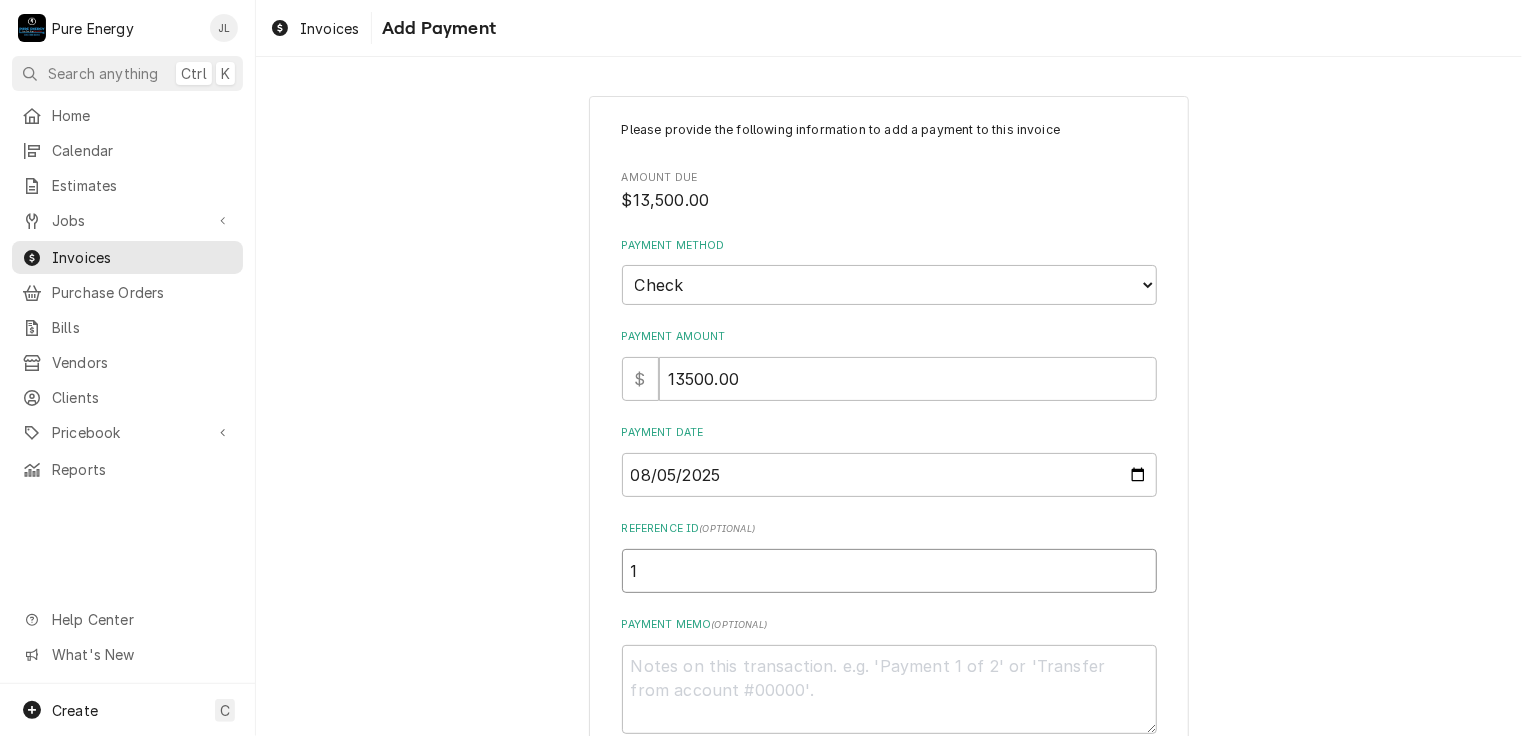 type on "x" 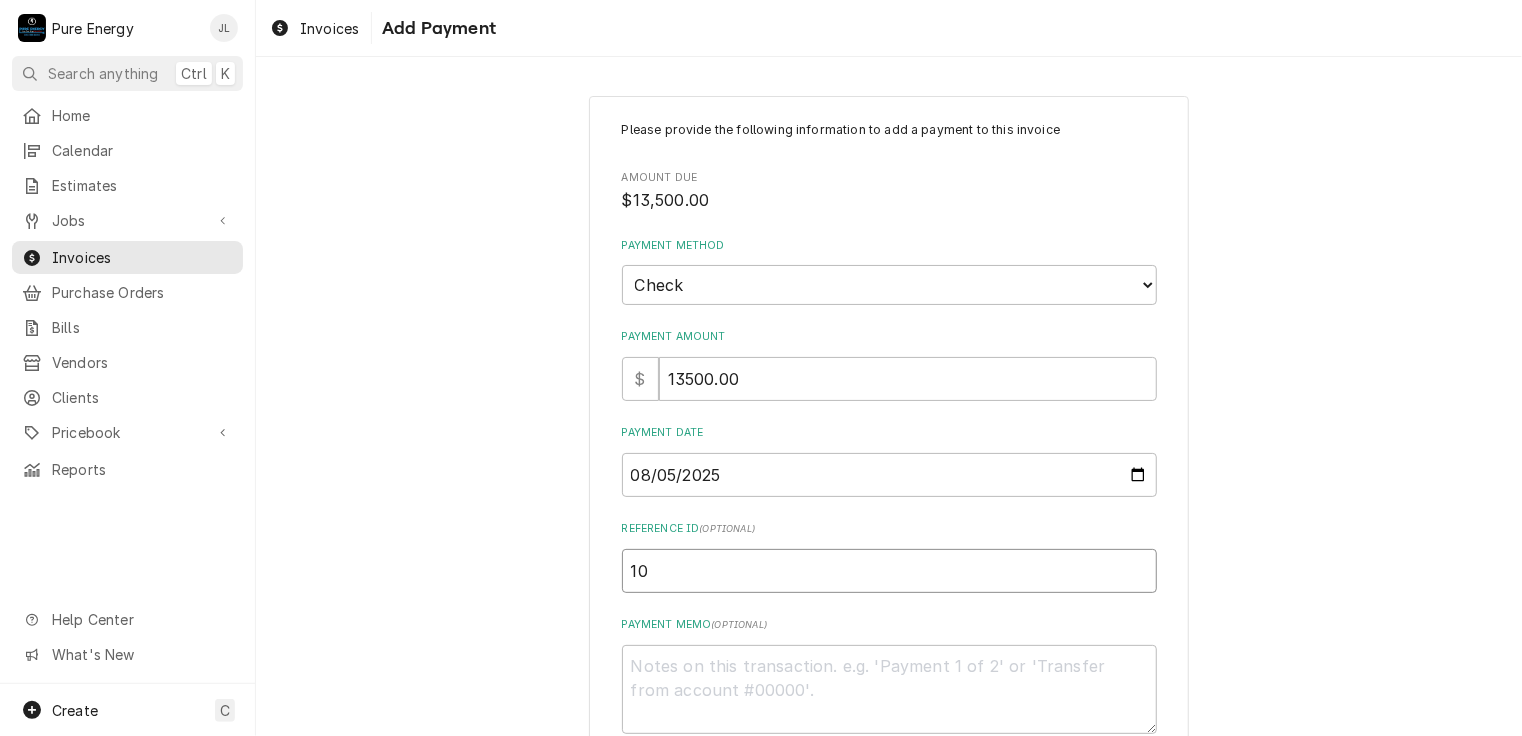 type on "x" 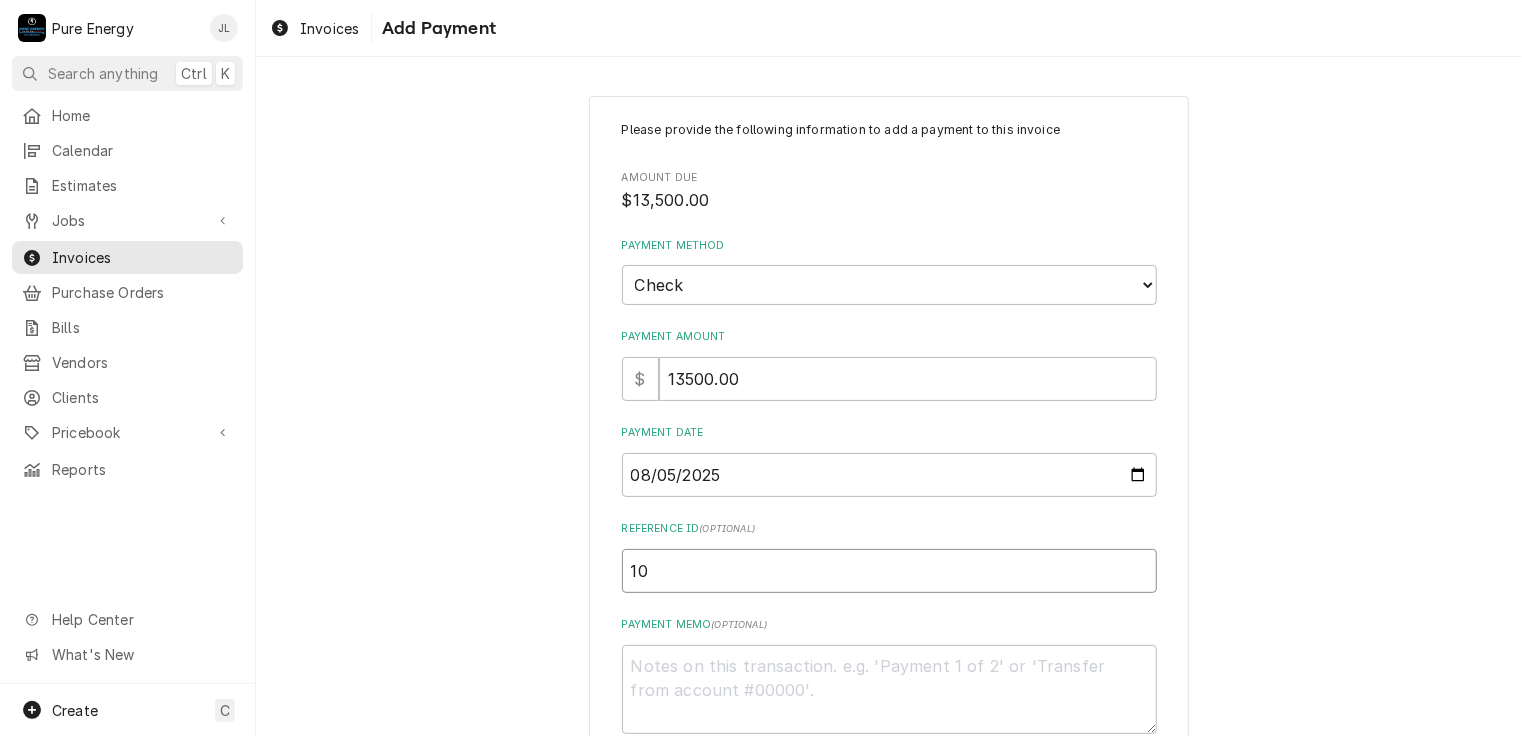 type on "100" 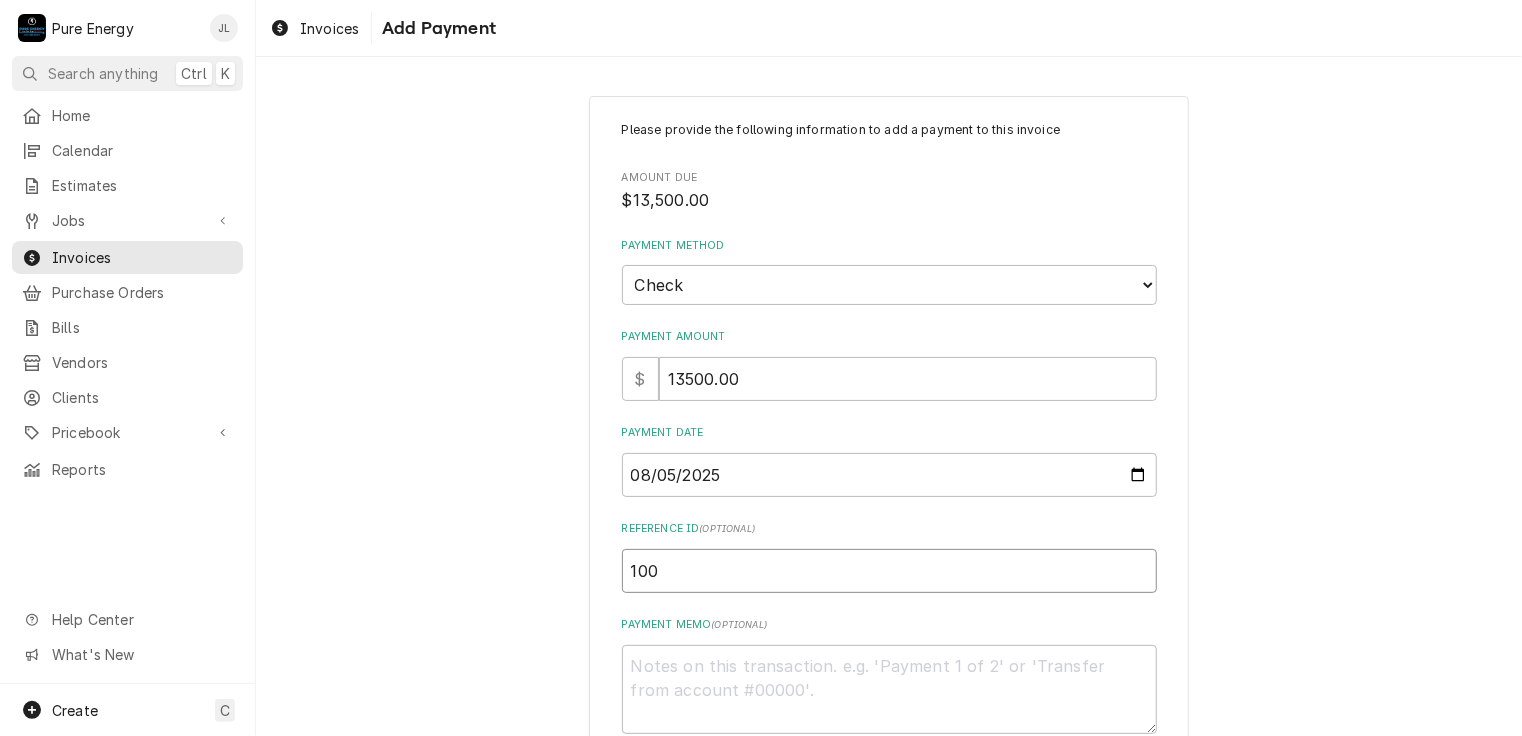 type on "x" 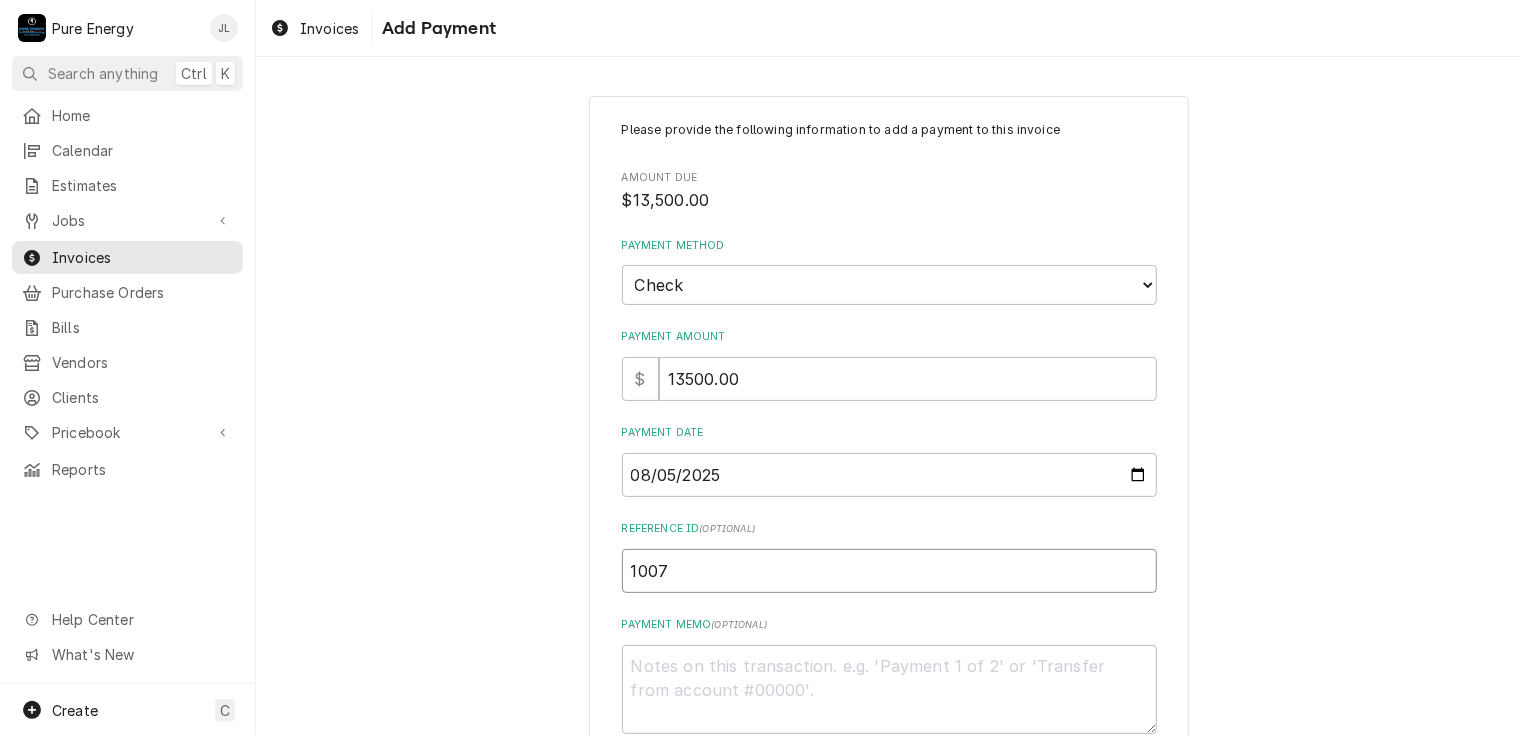 type on "x" 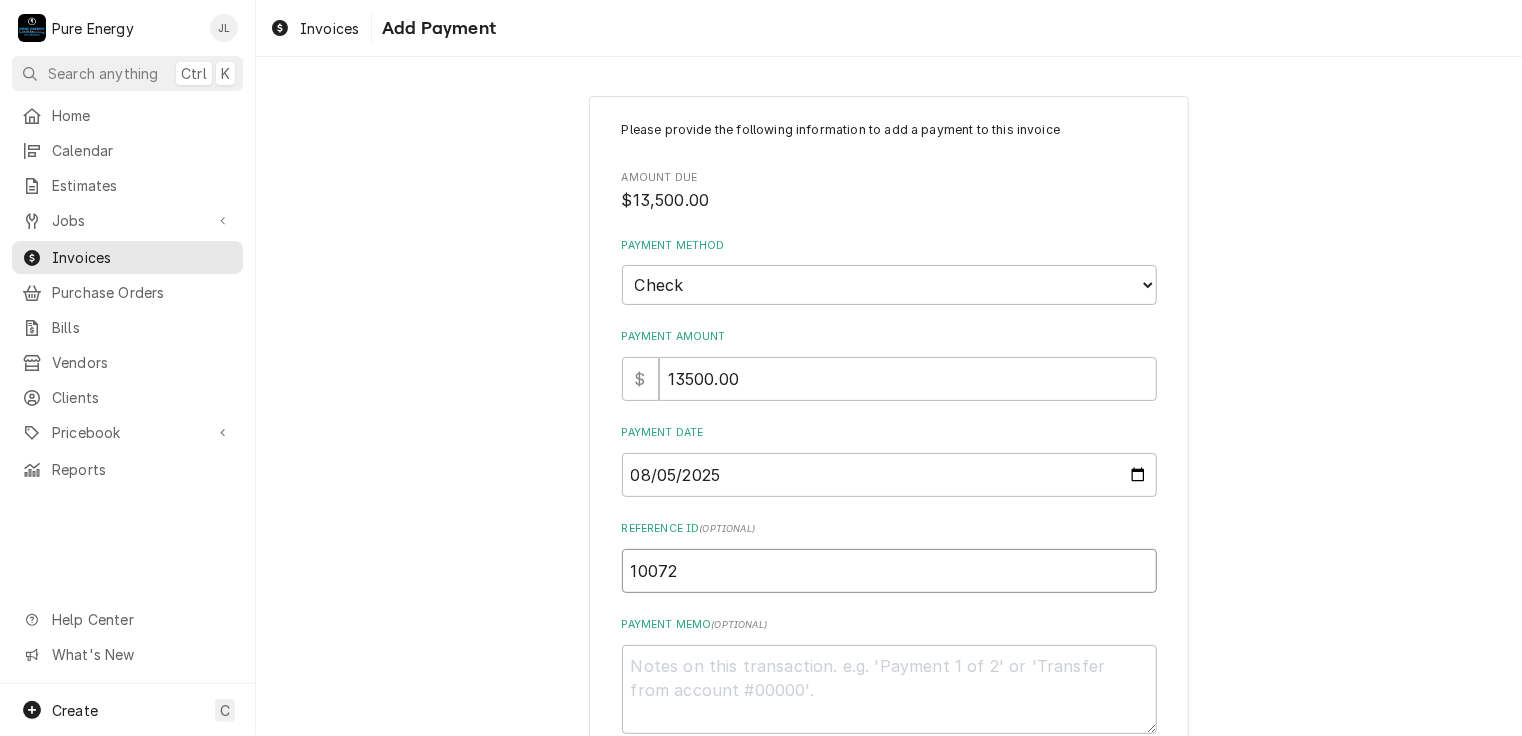 scroll, scrollTop: 117, scrollLeft: 0, axis: vertical 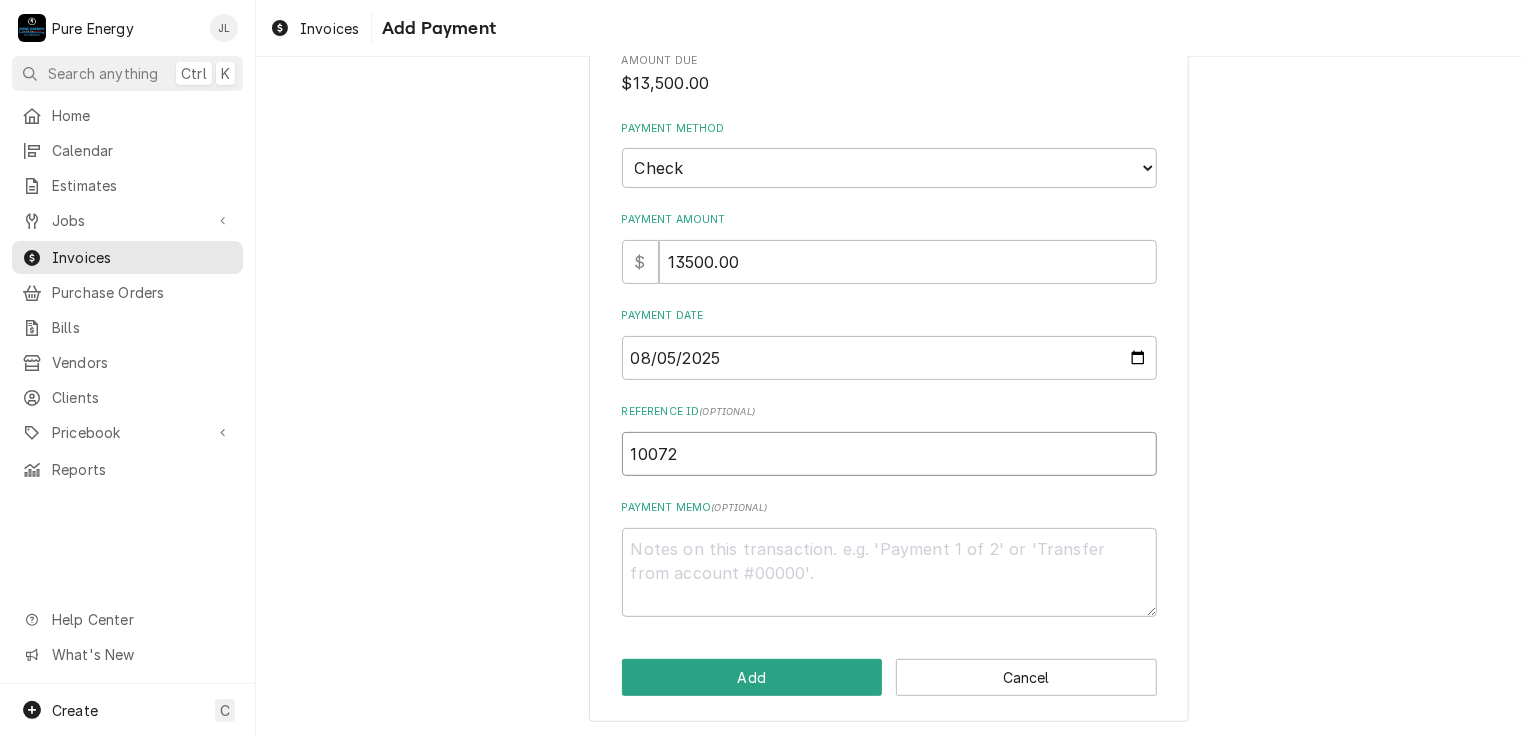 type on "10072" 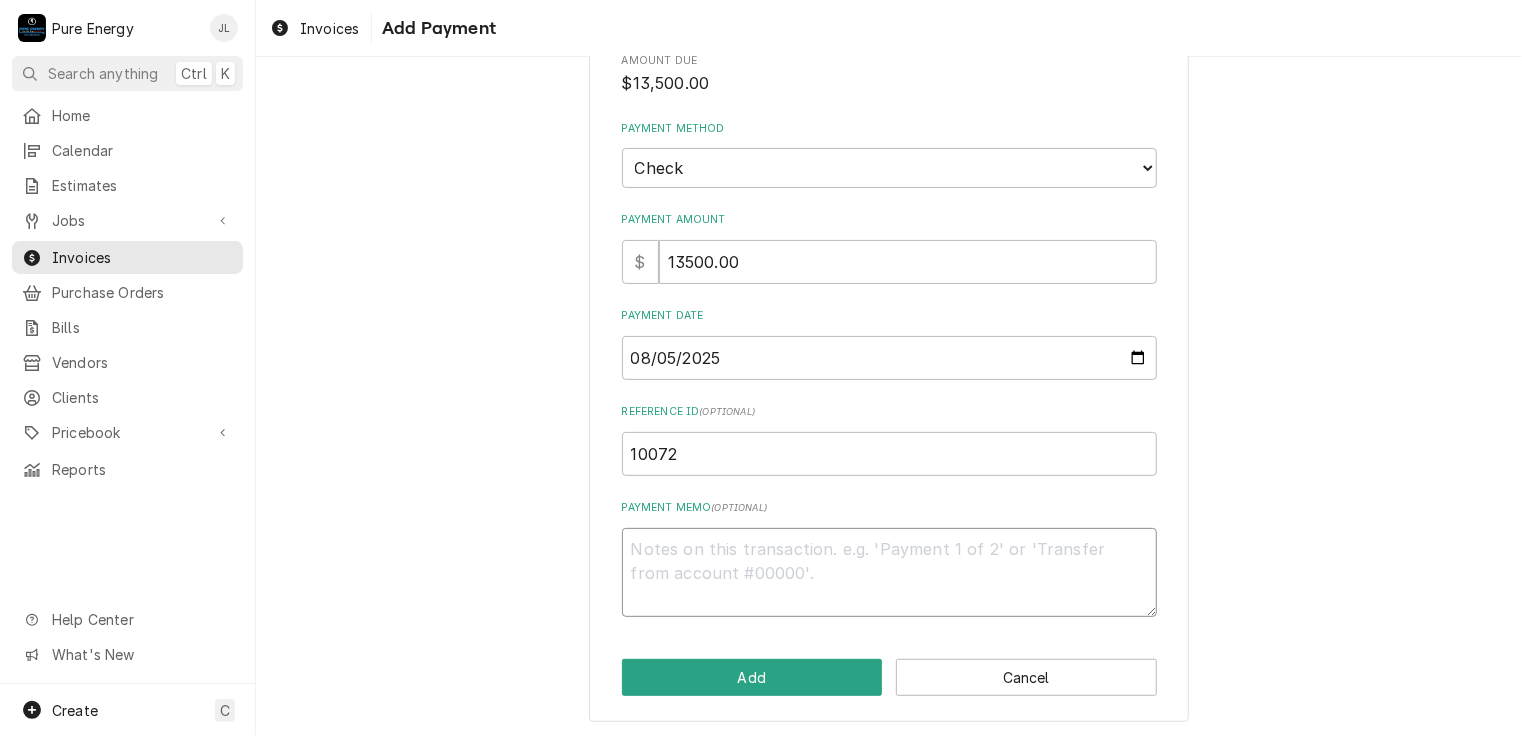 click on "Payment Memo  ( optional )" at bounding box center (889, 573) 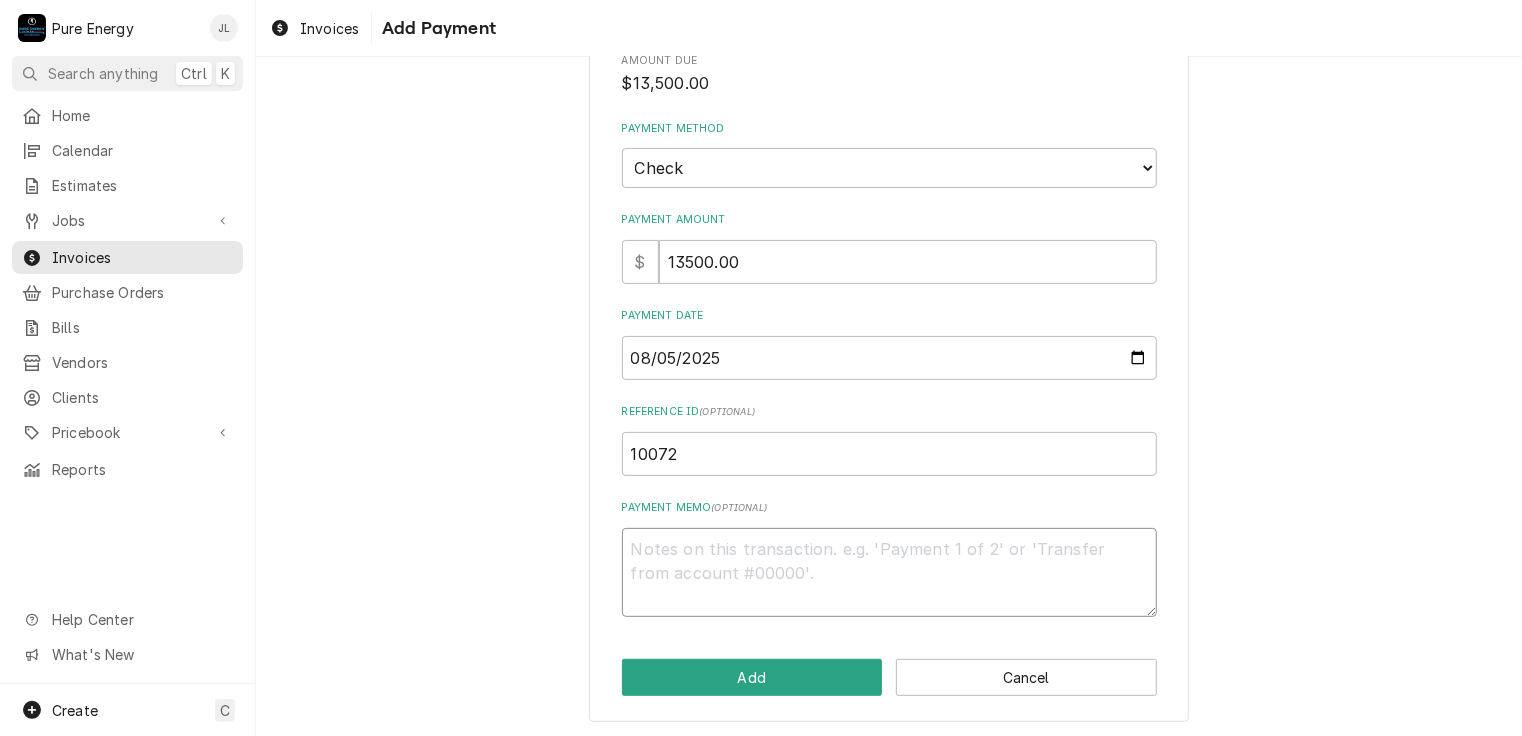 type on "x" 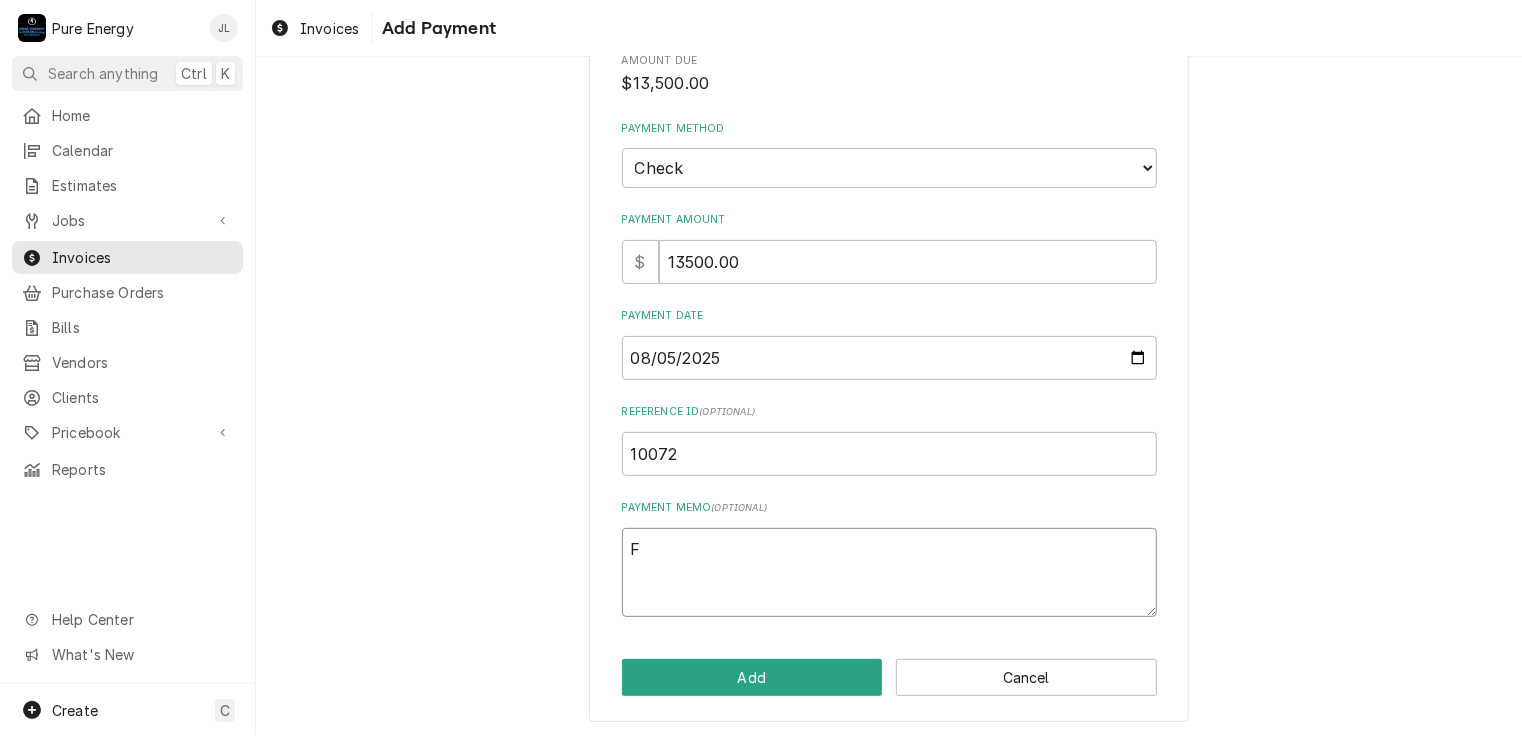 type on "Fi" 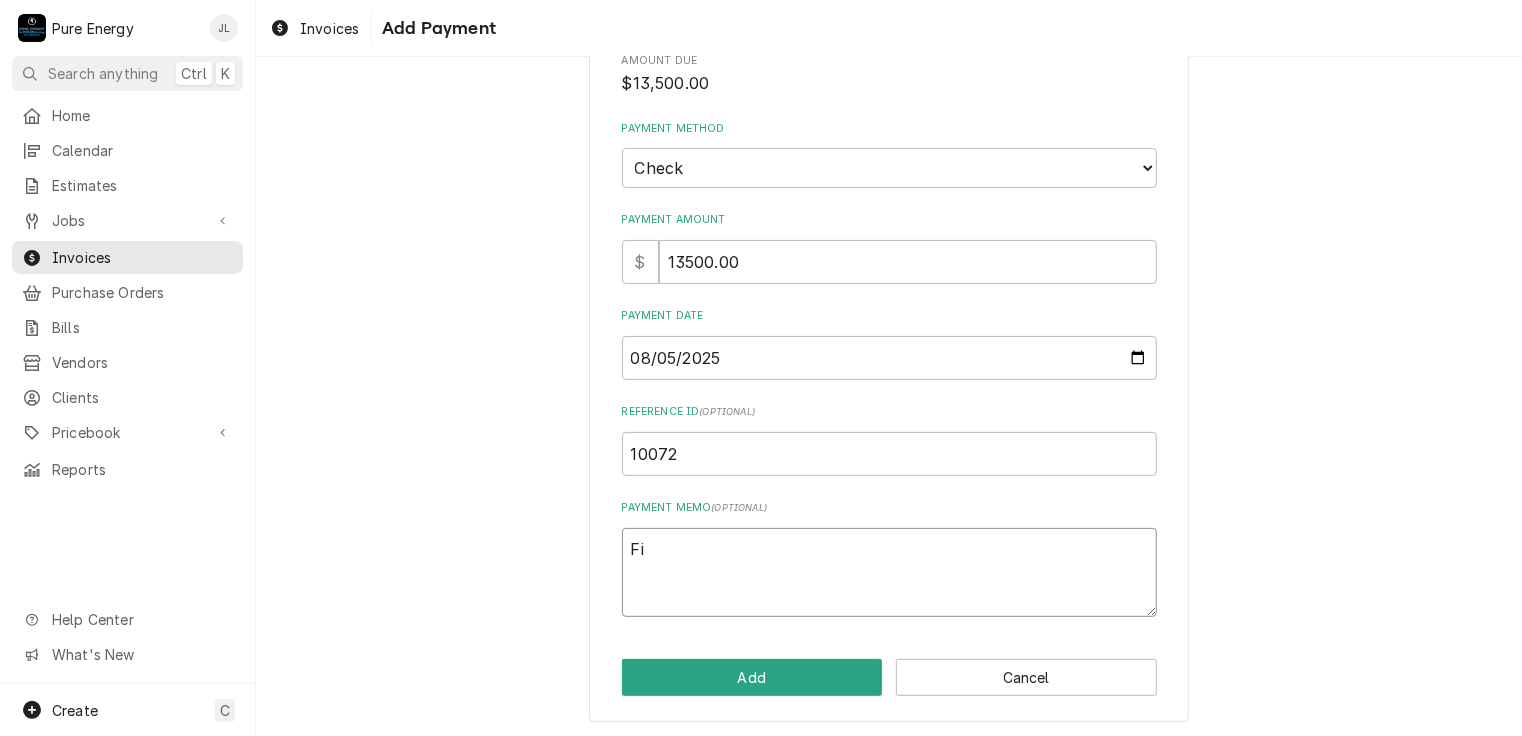 type on "x" 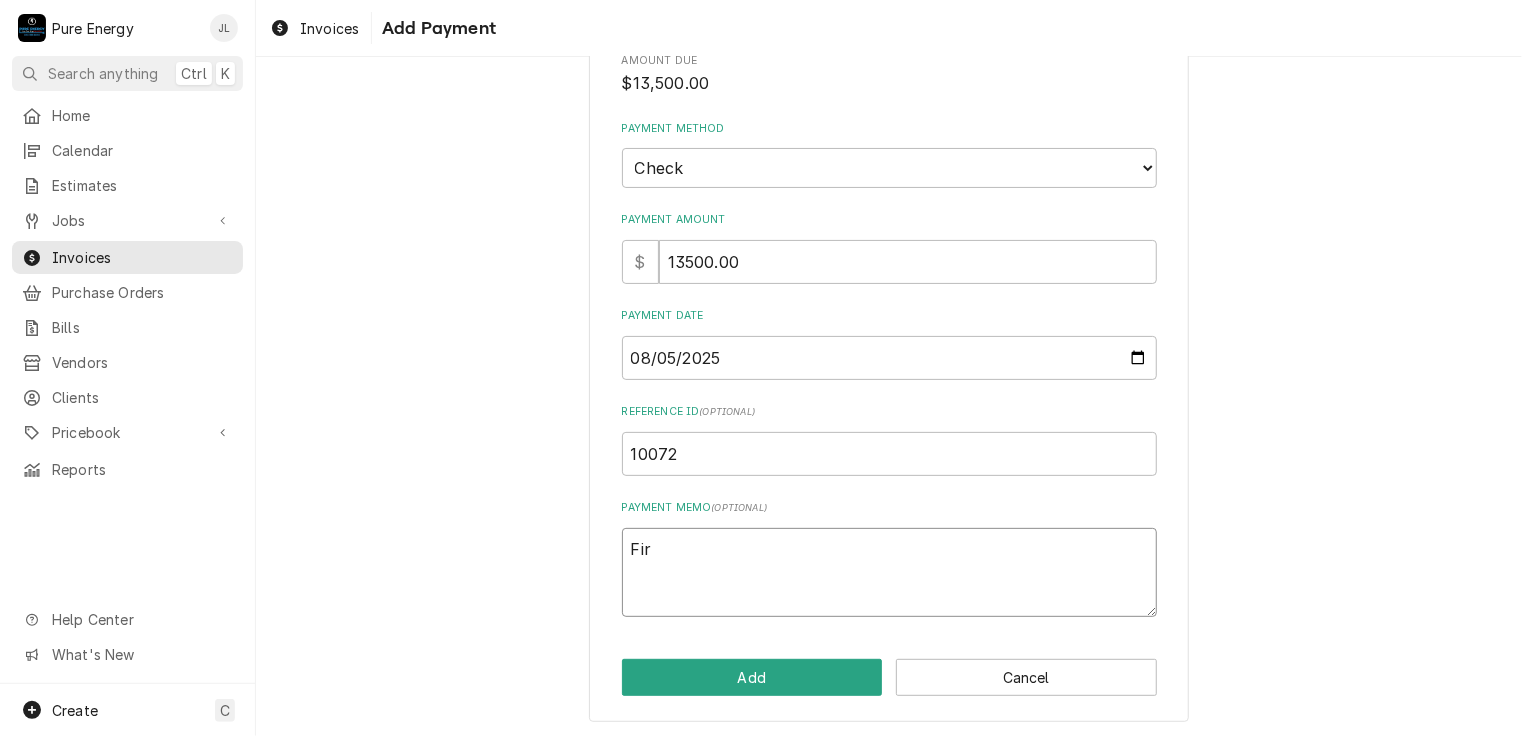 type on "x" 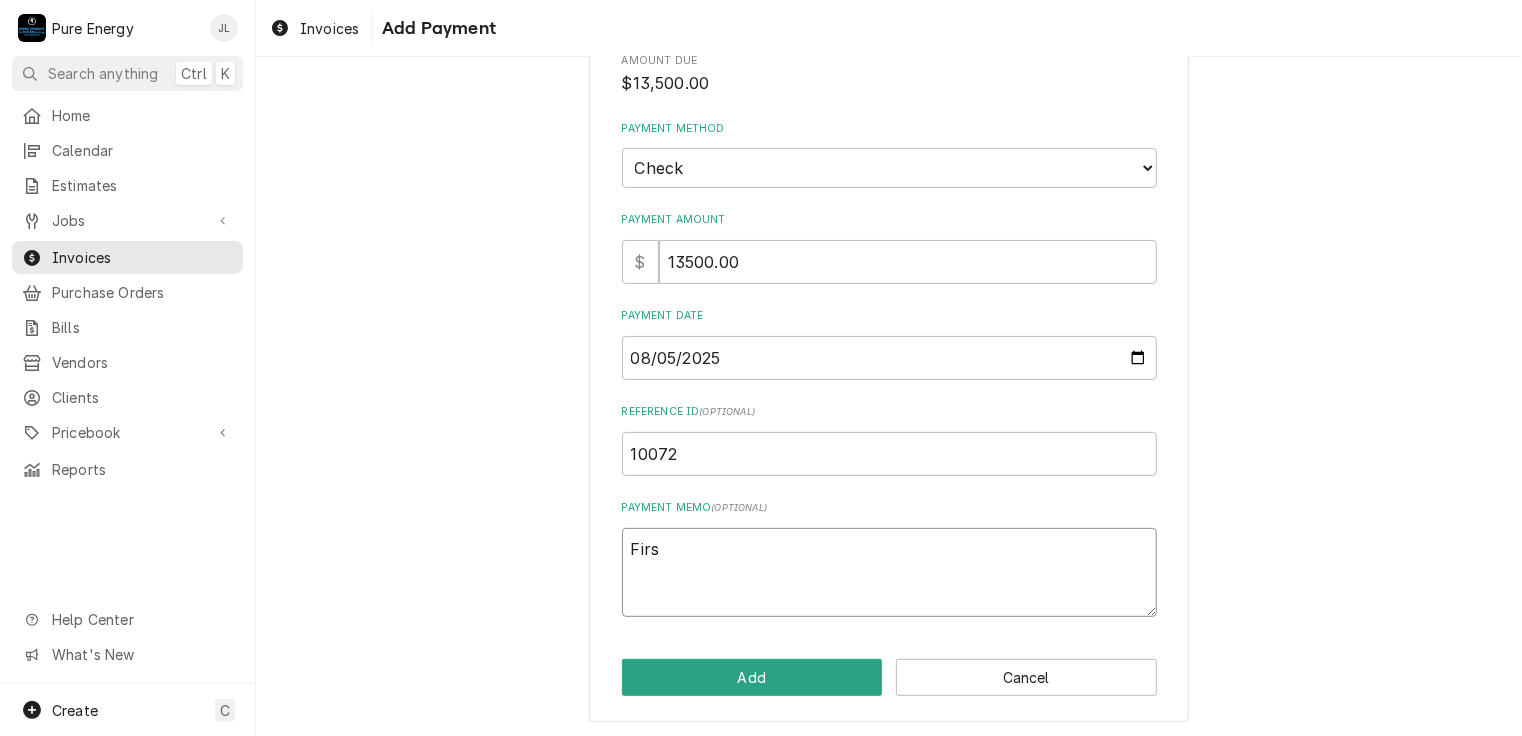 type on "x" 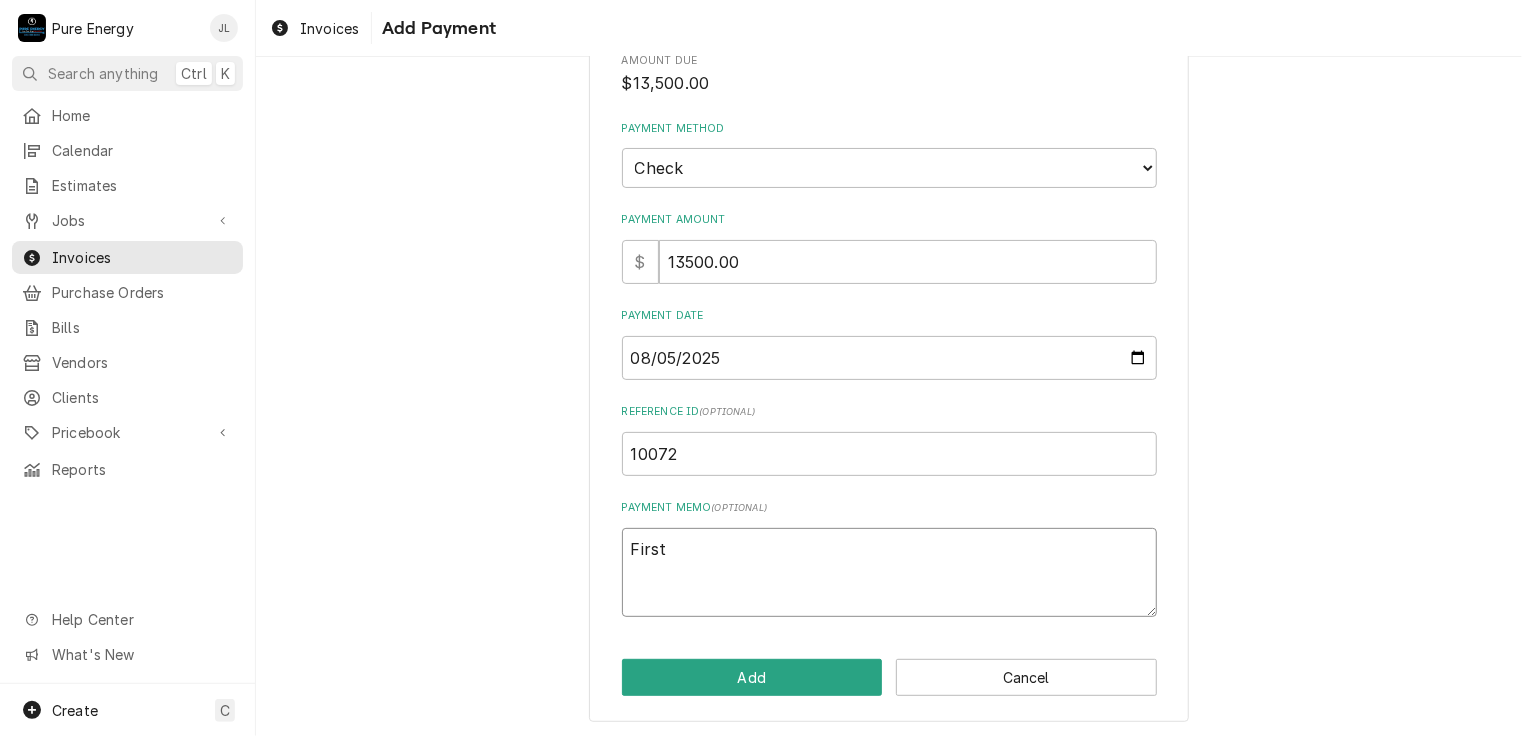 type on "x" 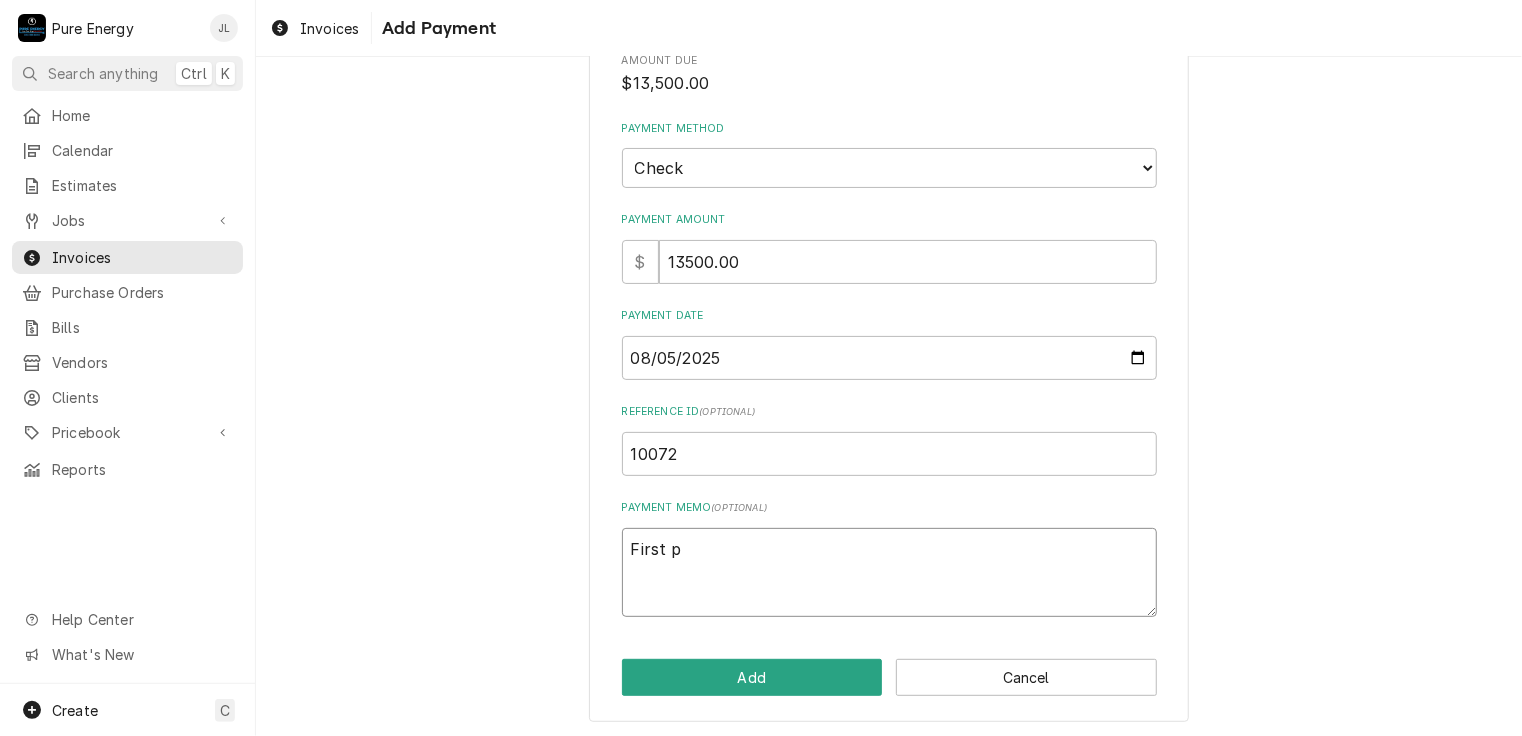 type on "x" 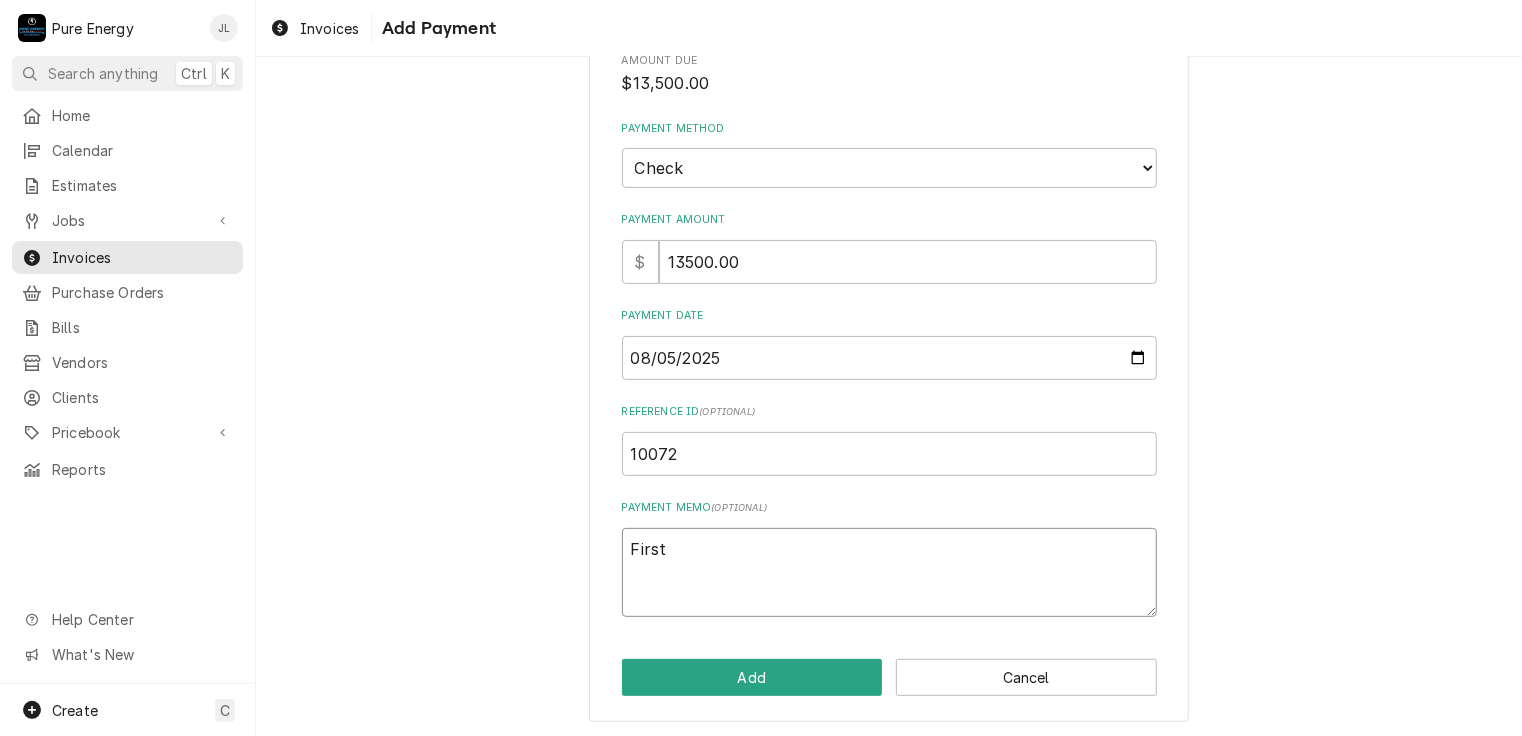type on "x" 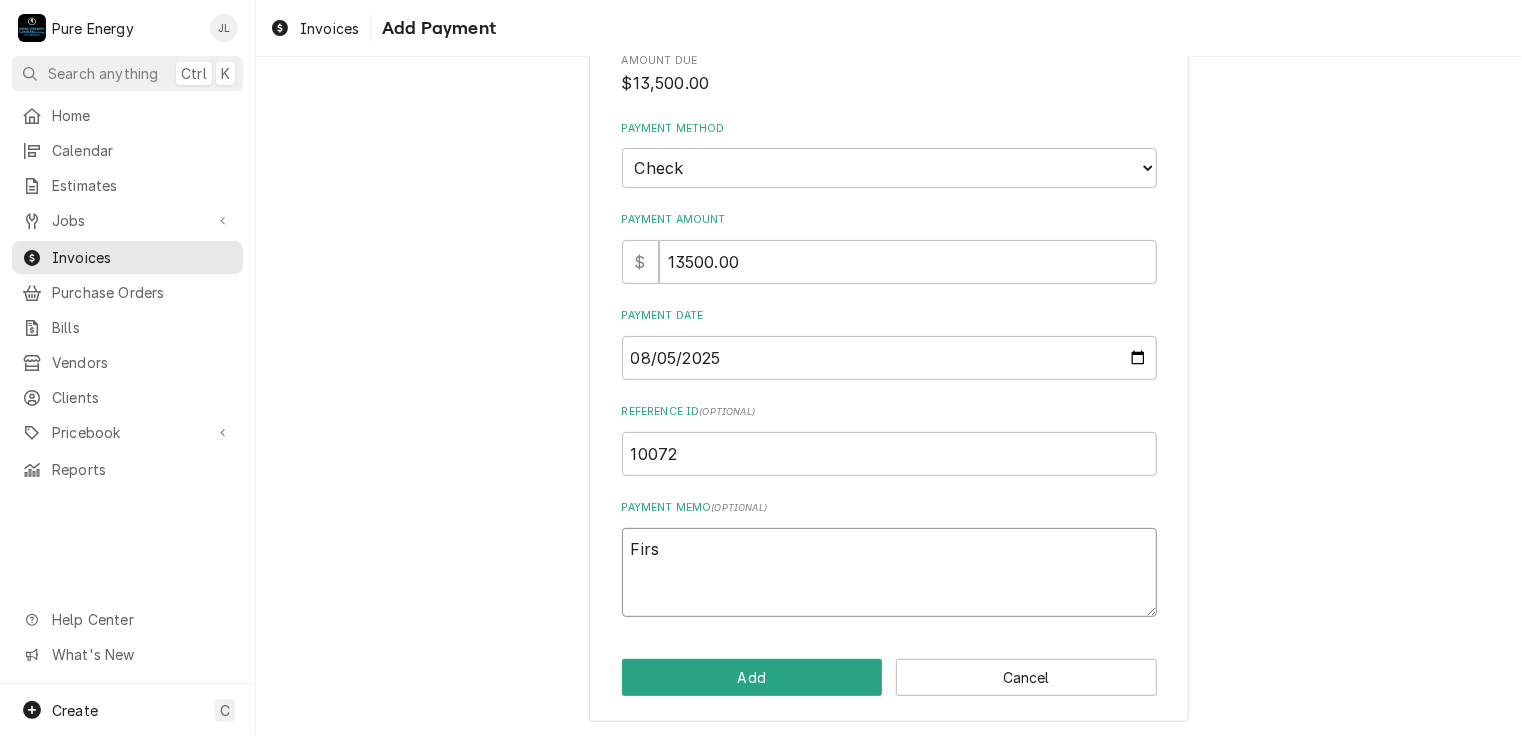 type on "x" 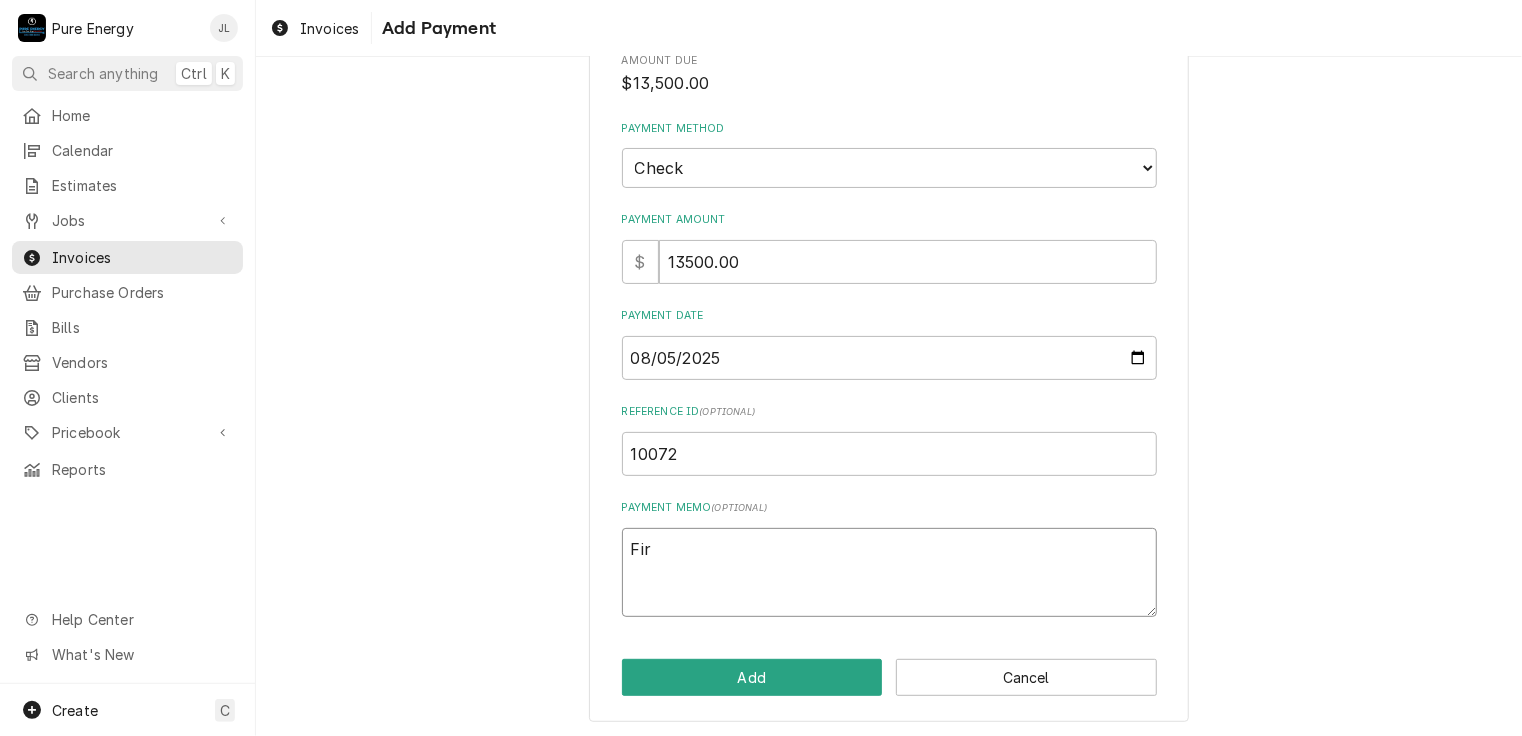 type on "x" 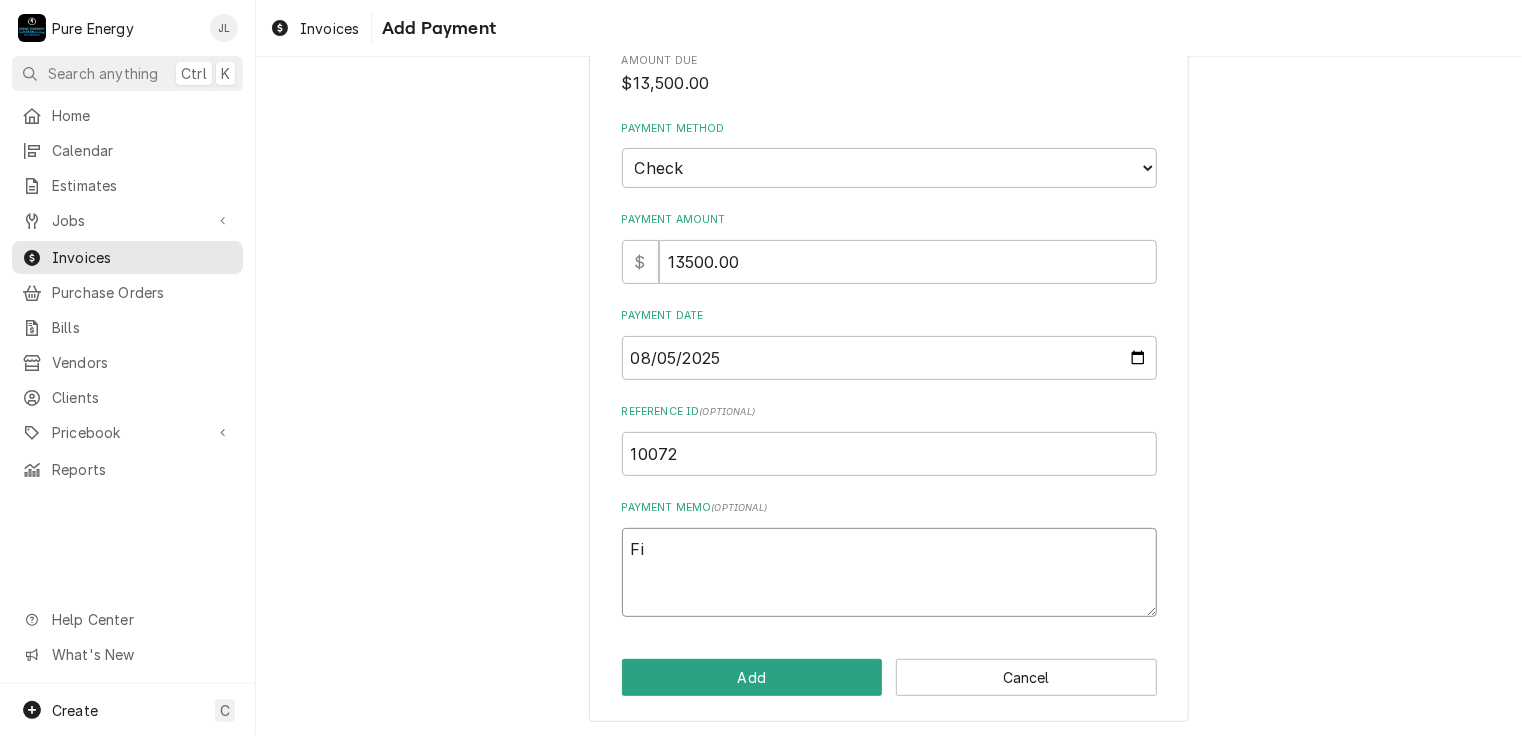 type on "x" 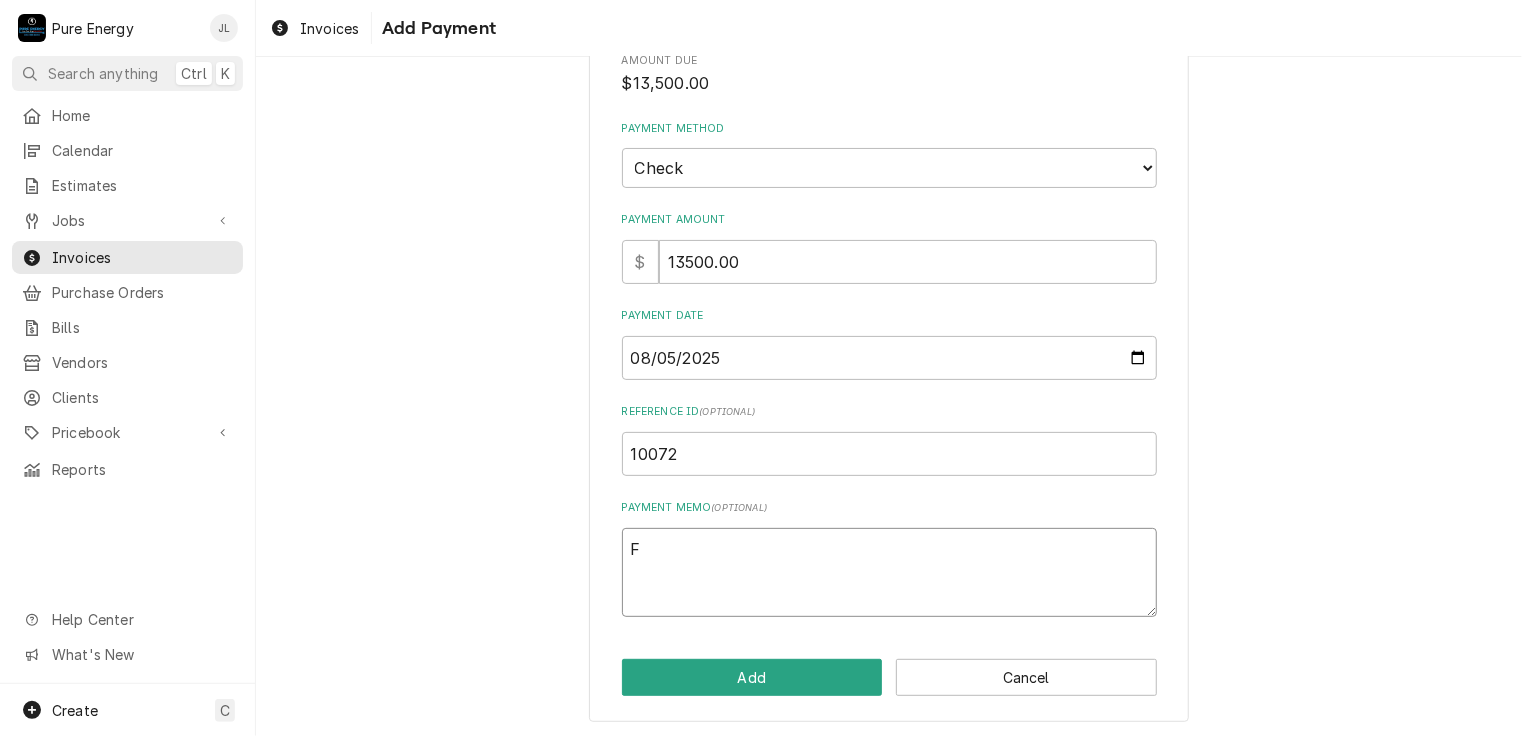 type on "x" 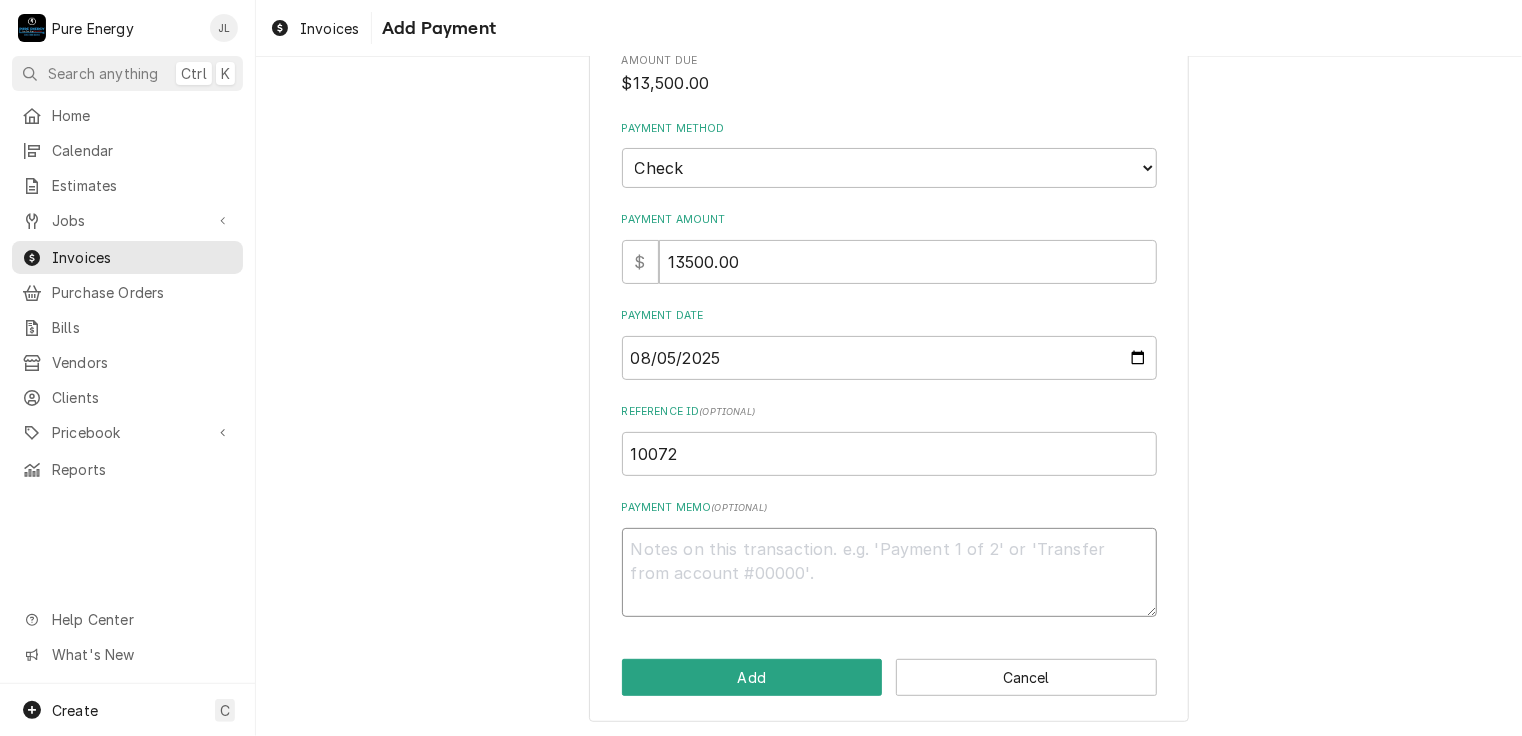 type on "x" 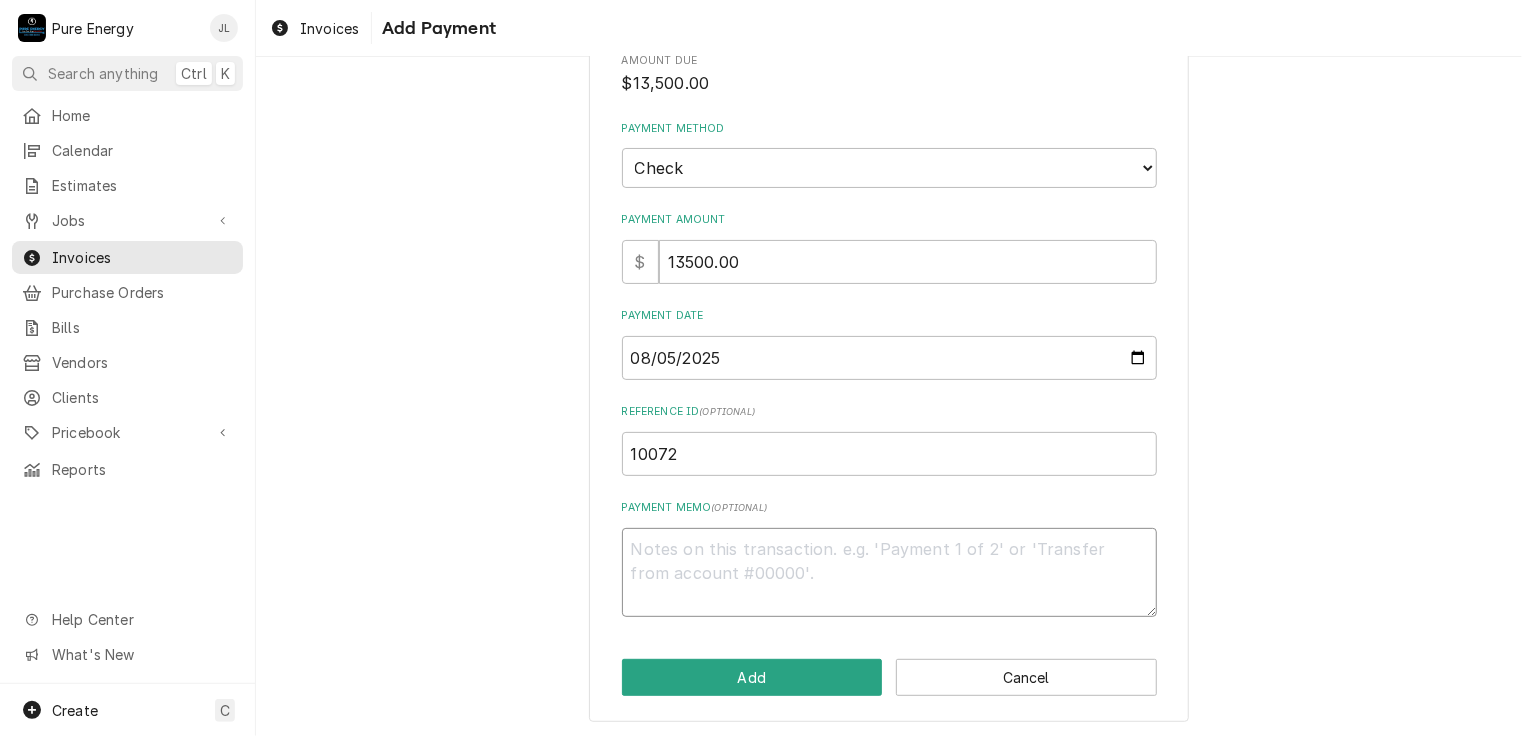 type on "S" 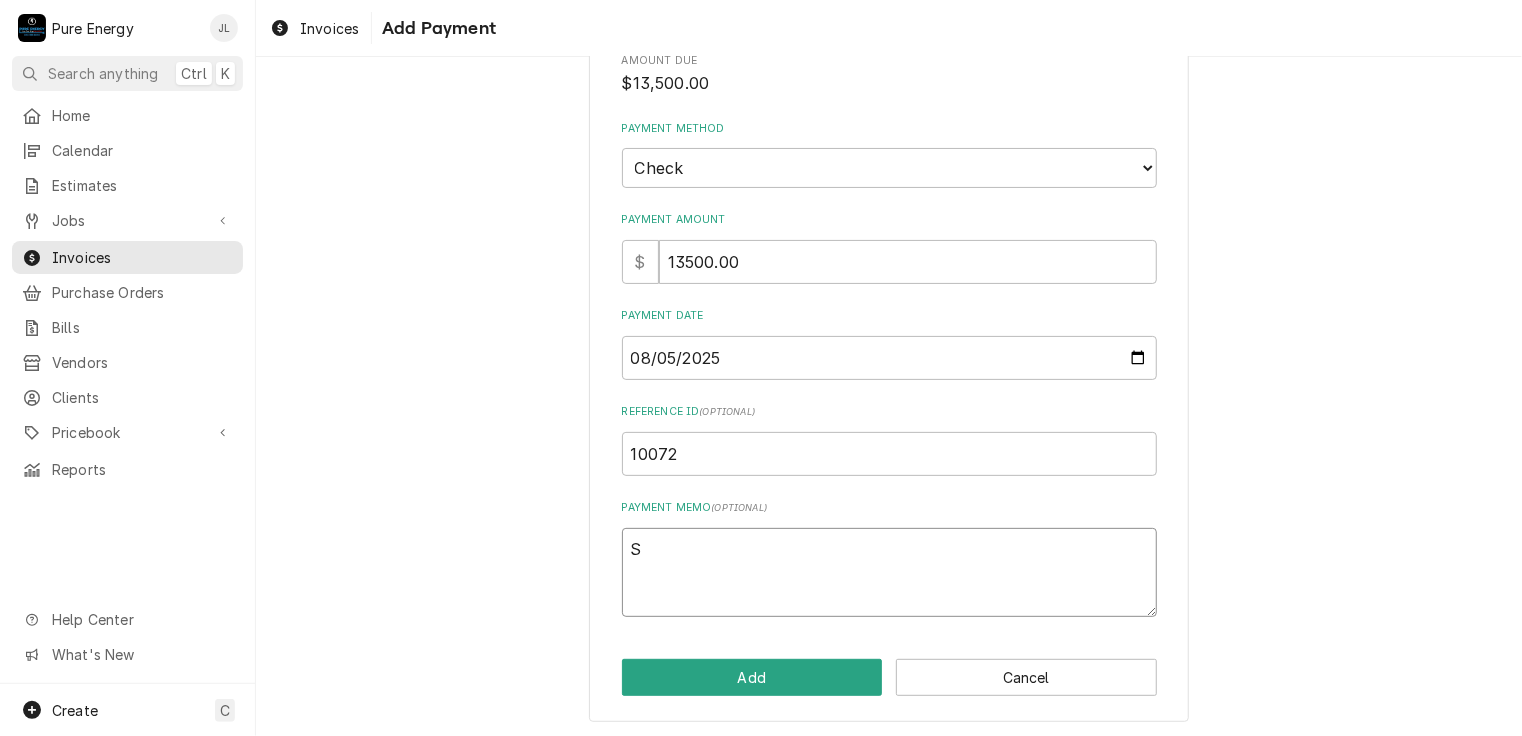 type on "x" 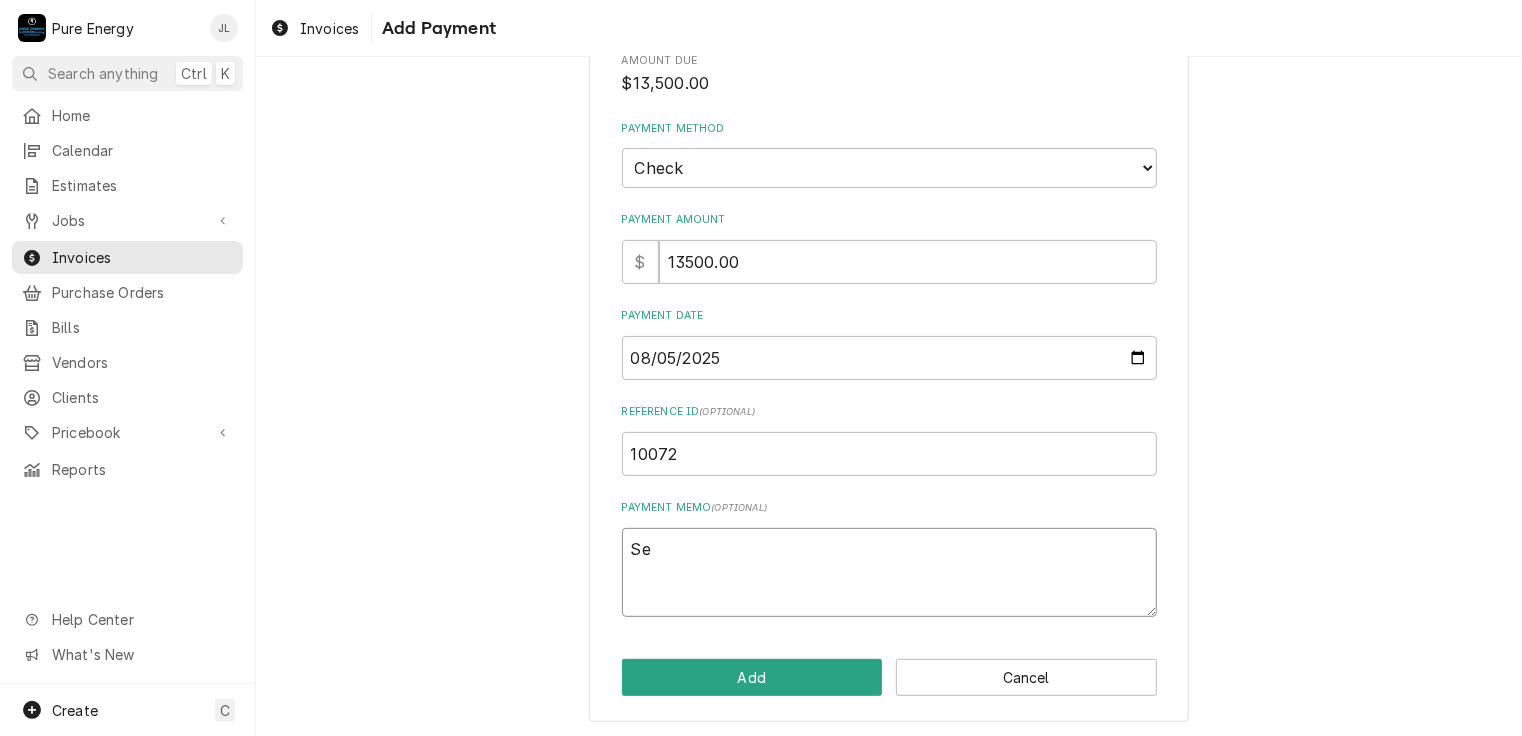 type on "x" 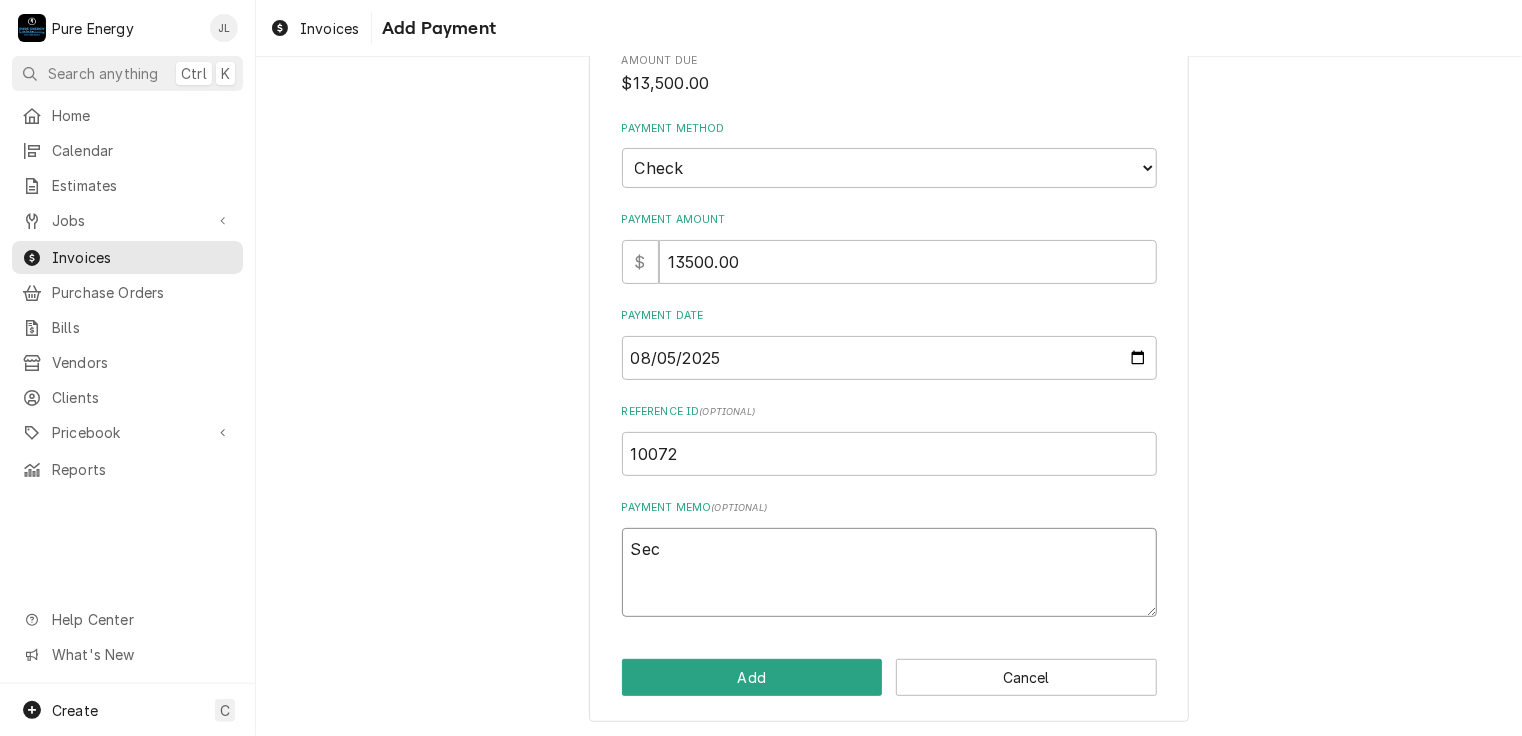 type on "x" 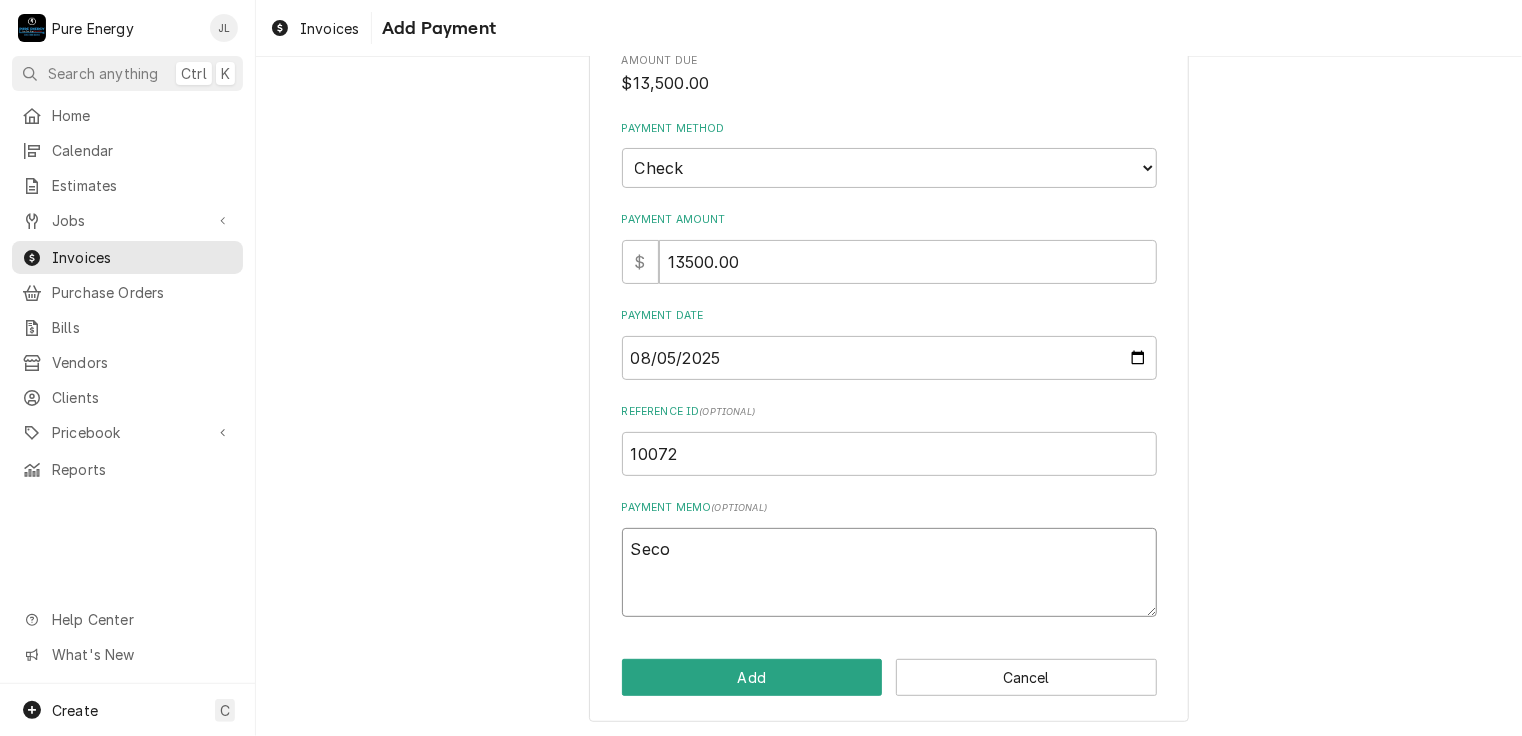 type on "x" 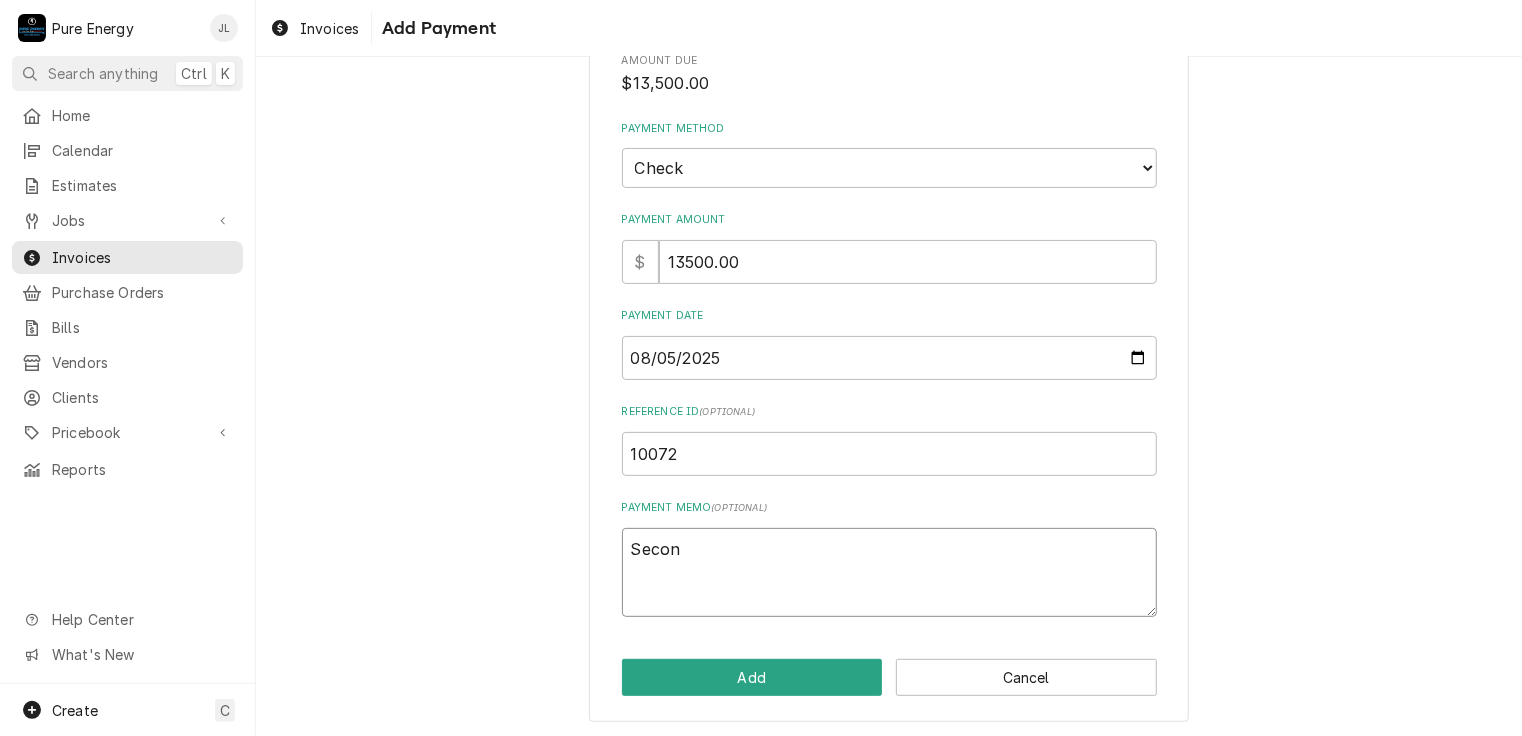 type on "x" 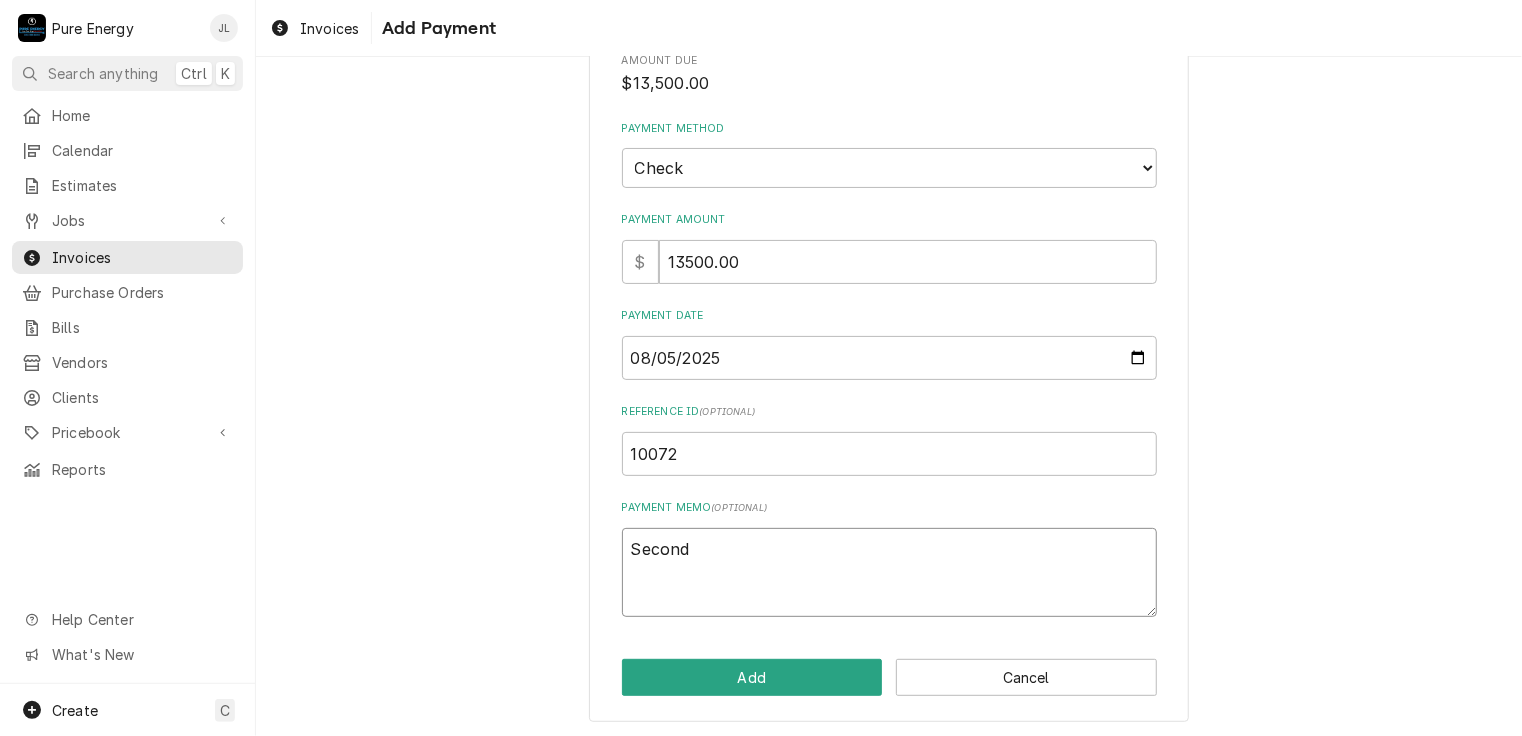 type on "x" 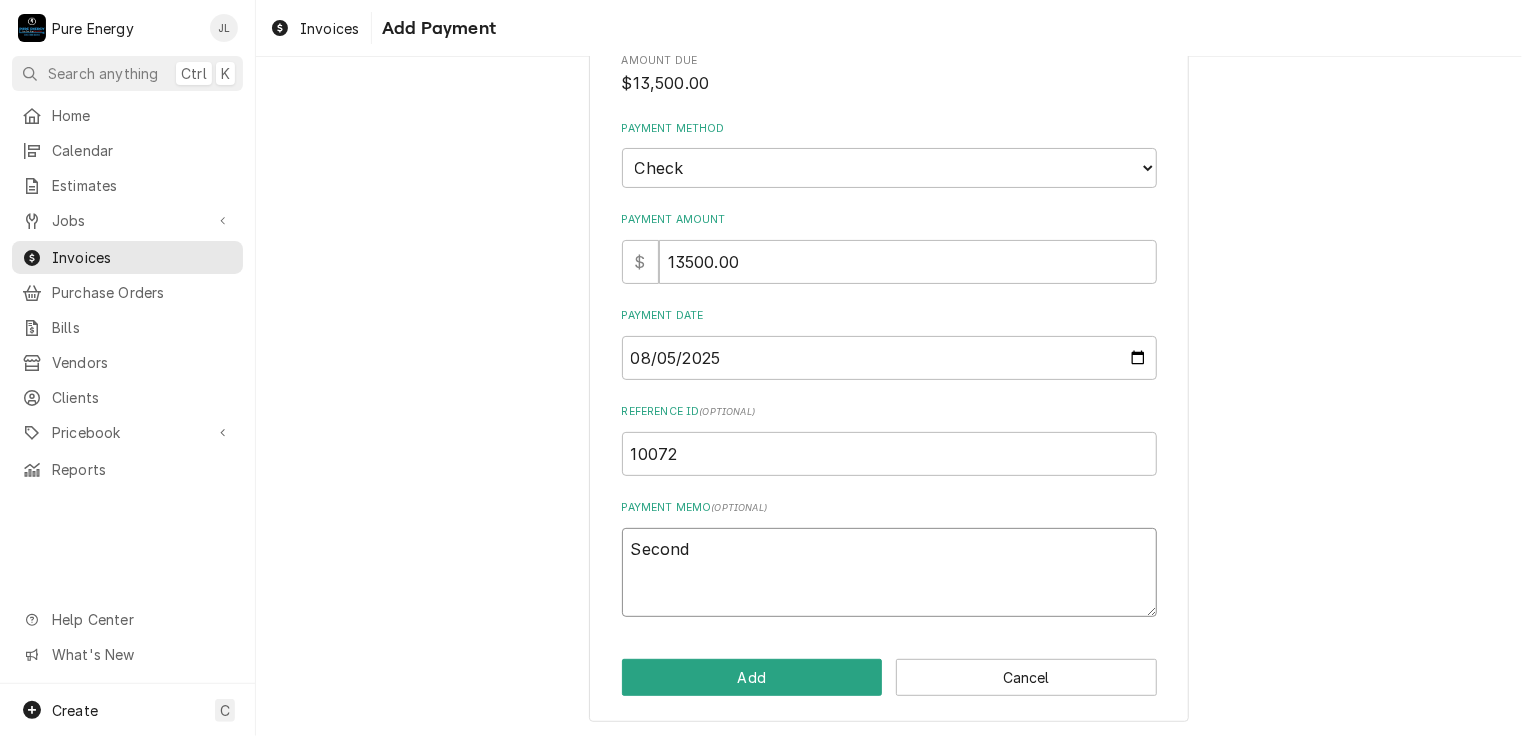 type on "x" 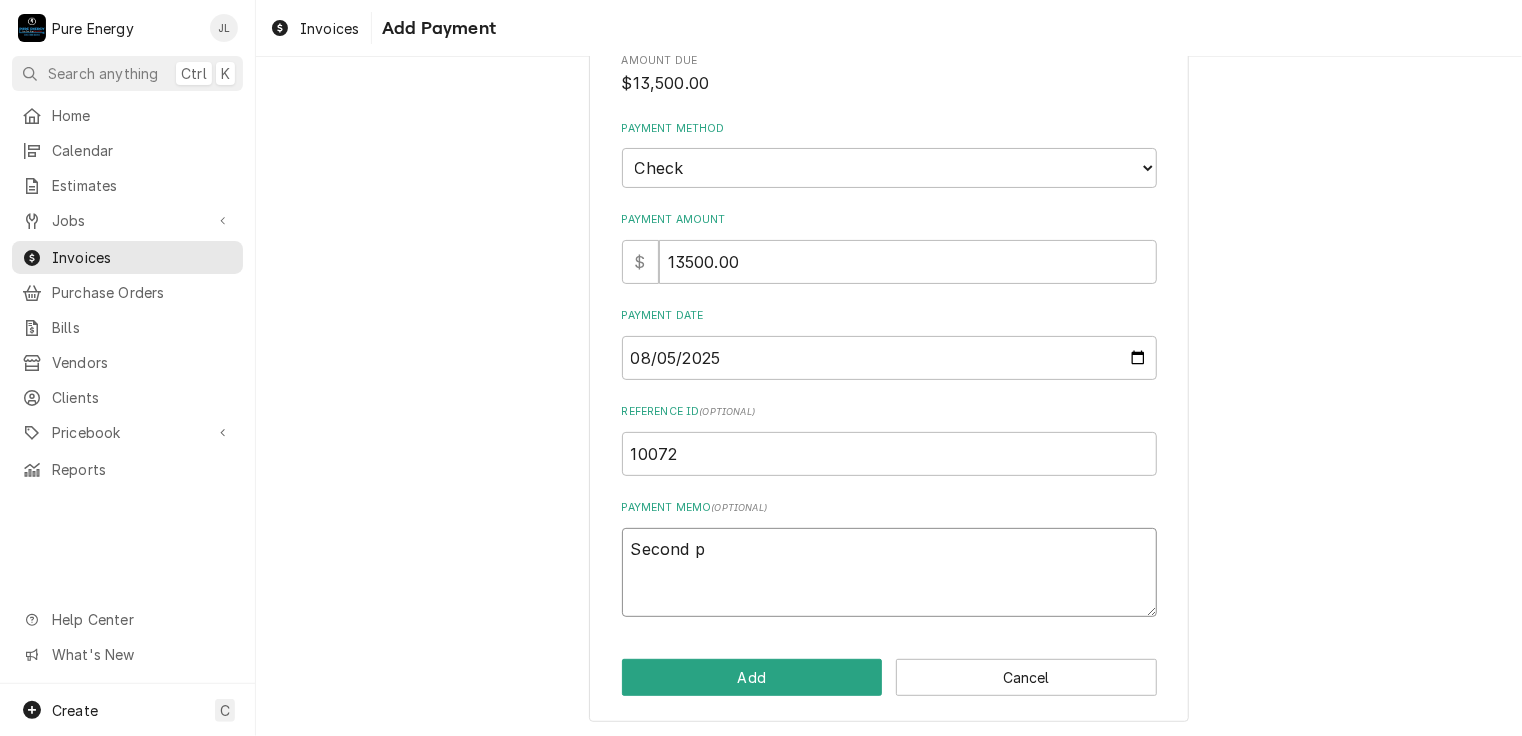 type on "x" 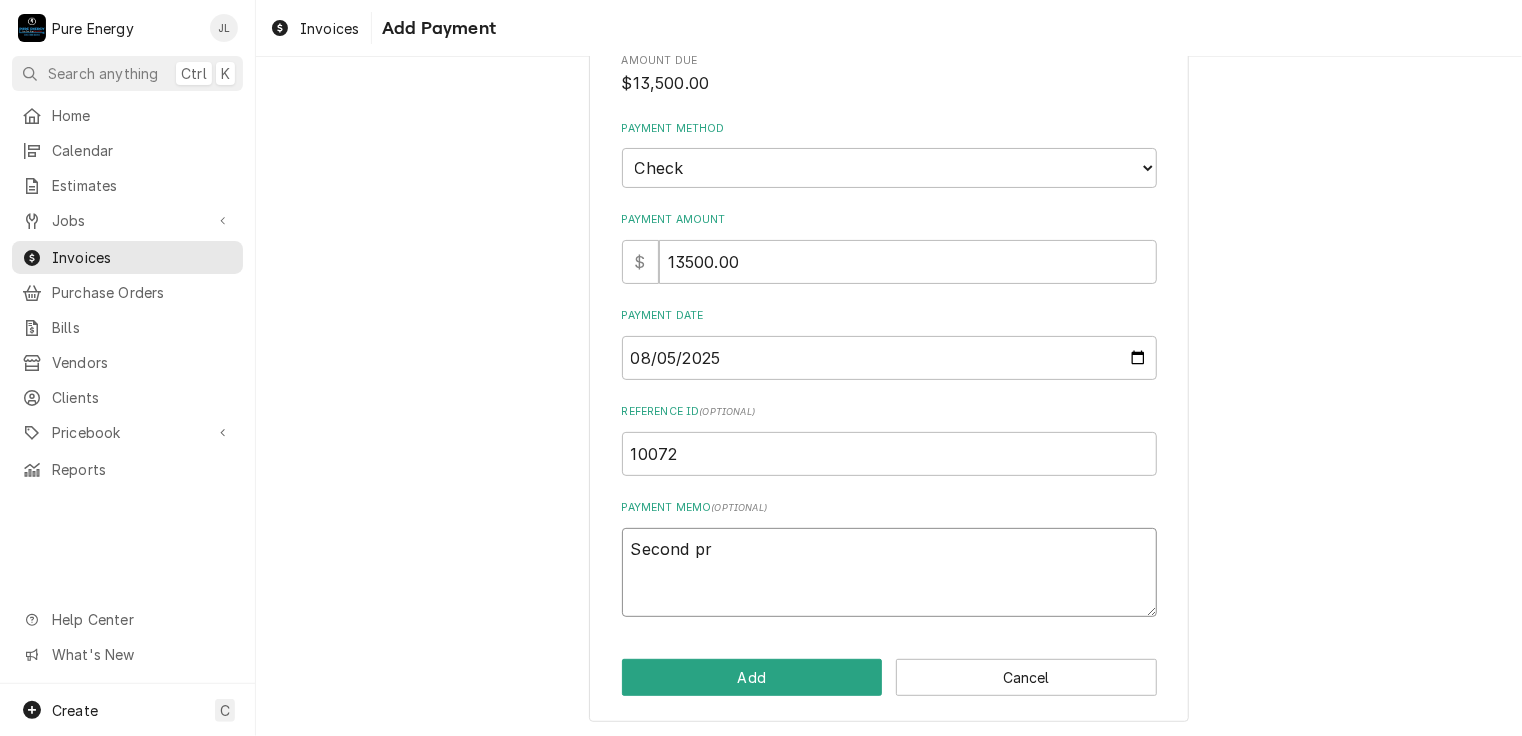 type on "Second pro" 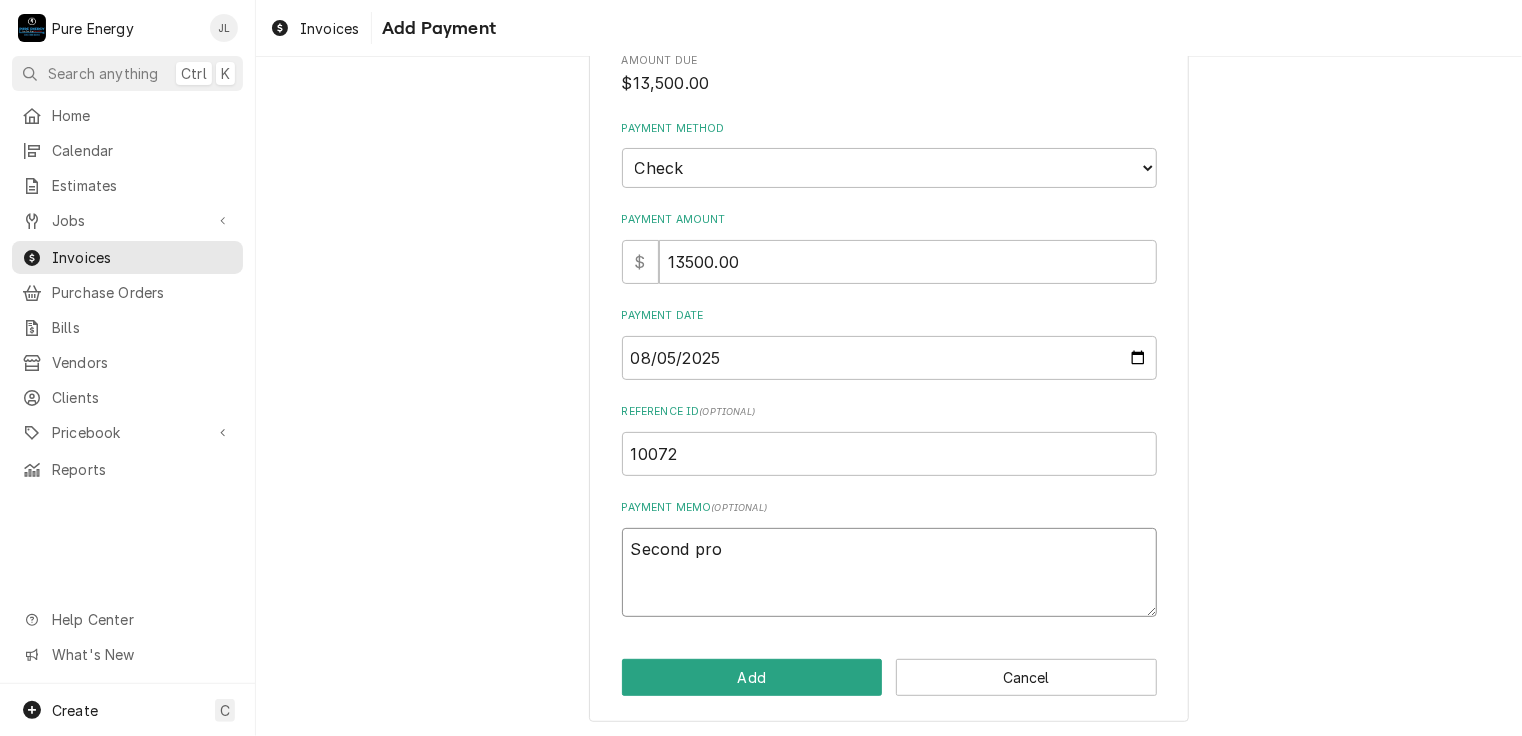 type on "x" 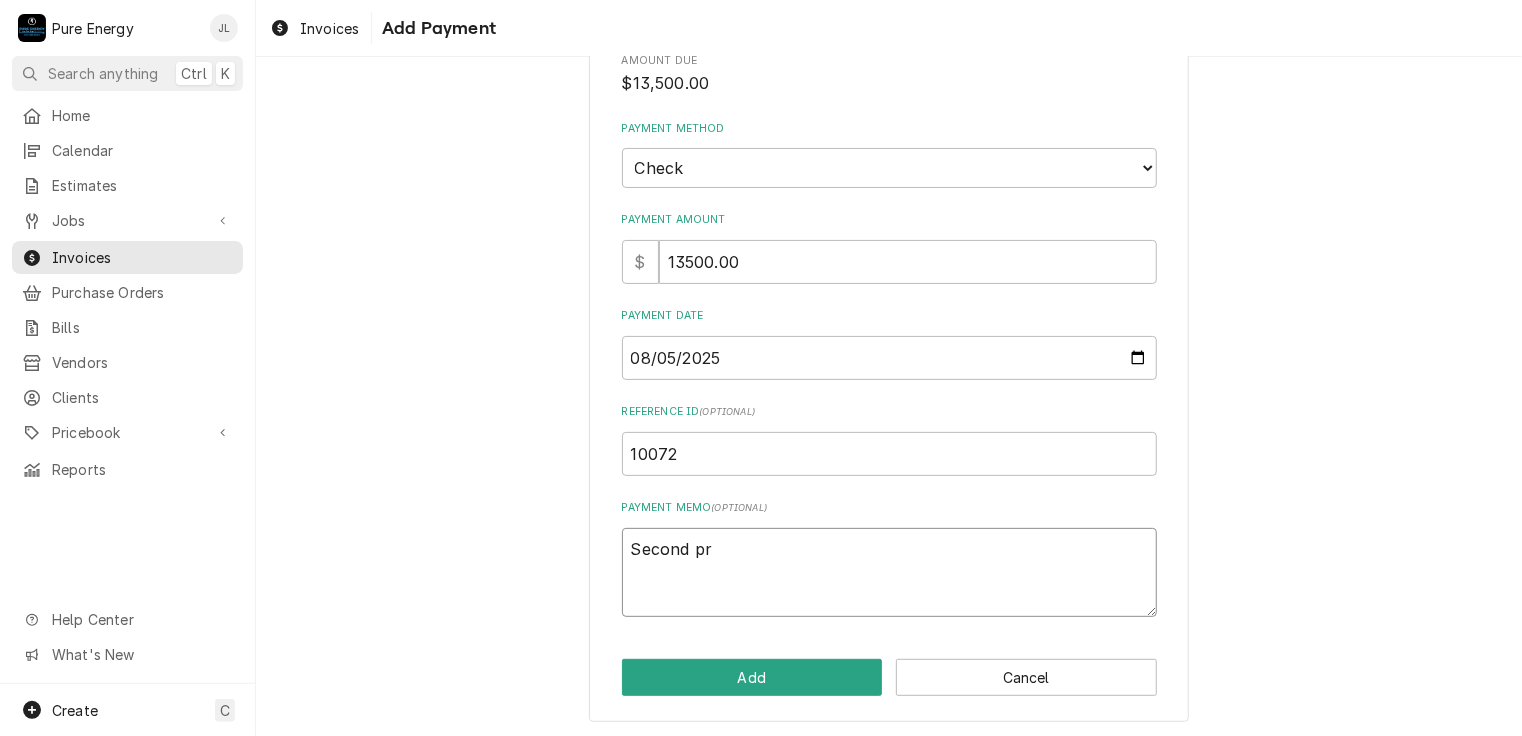 type on "x" 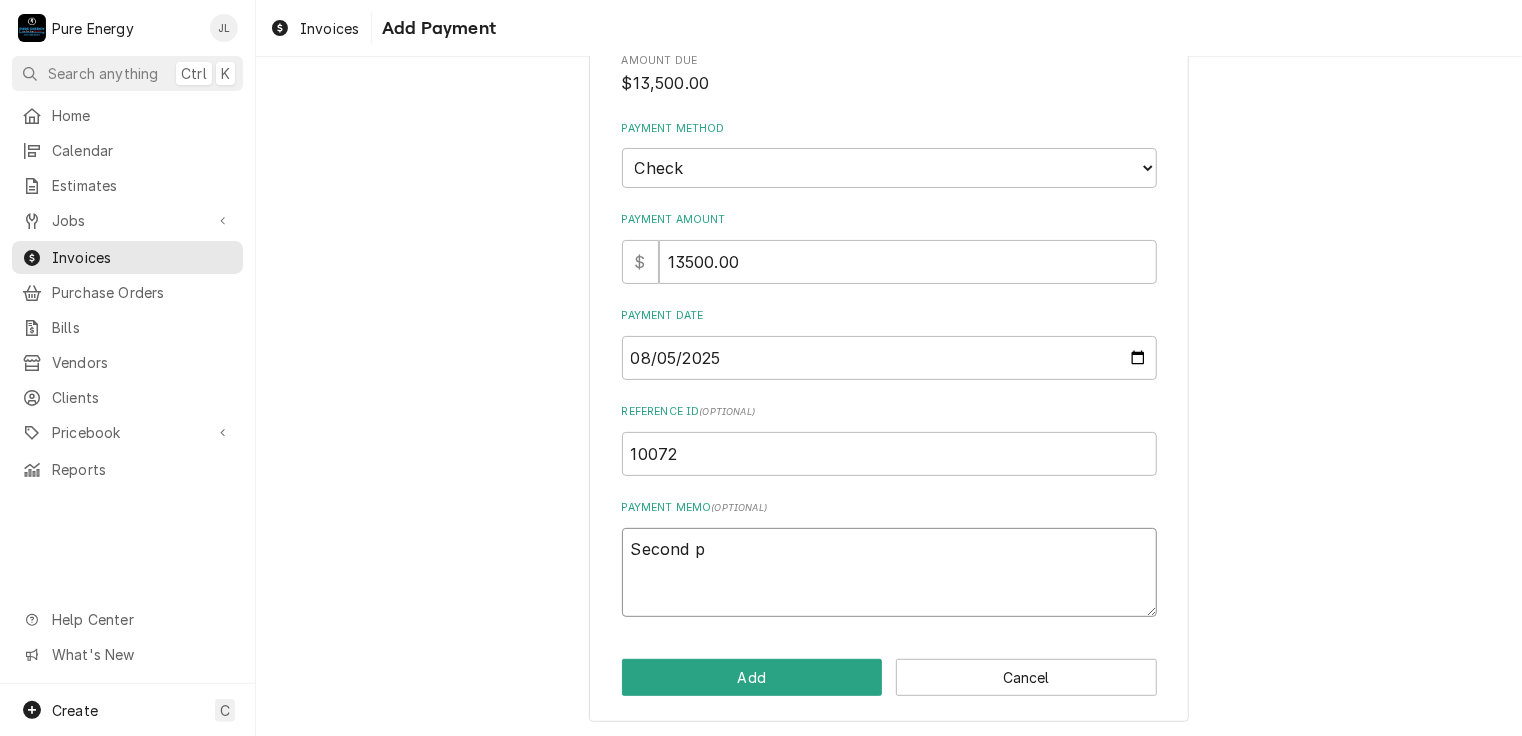 type on "x" 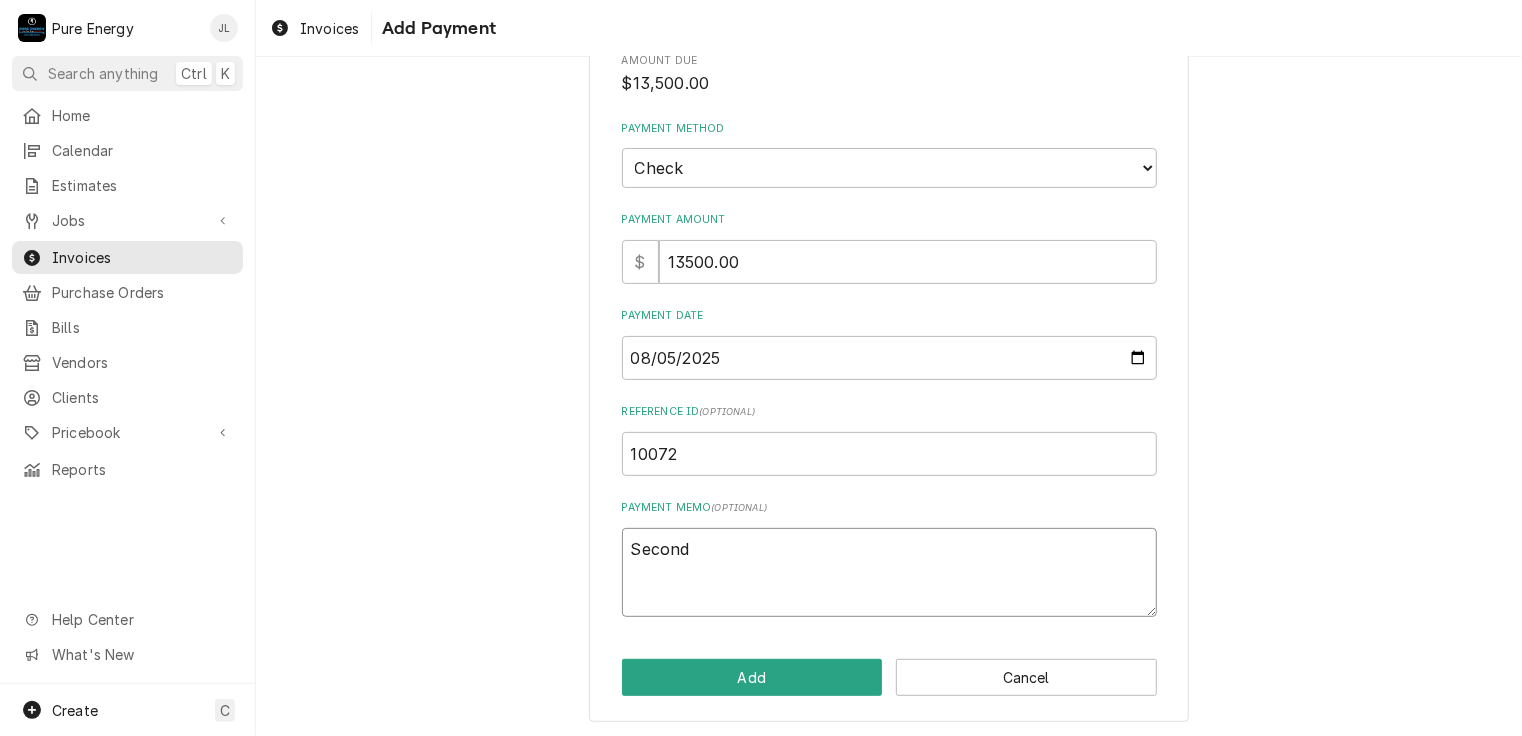type on "x" 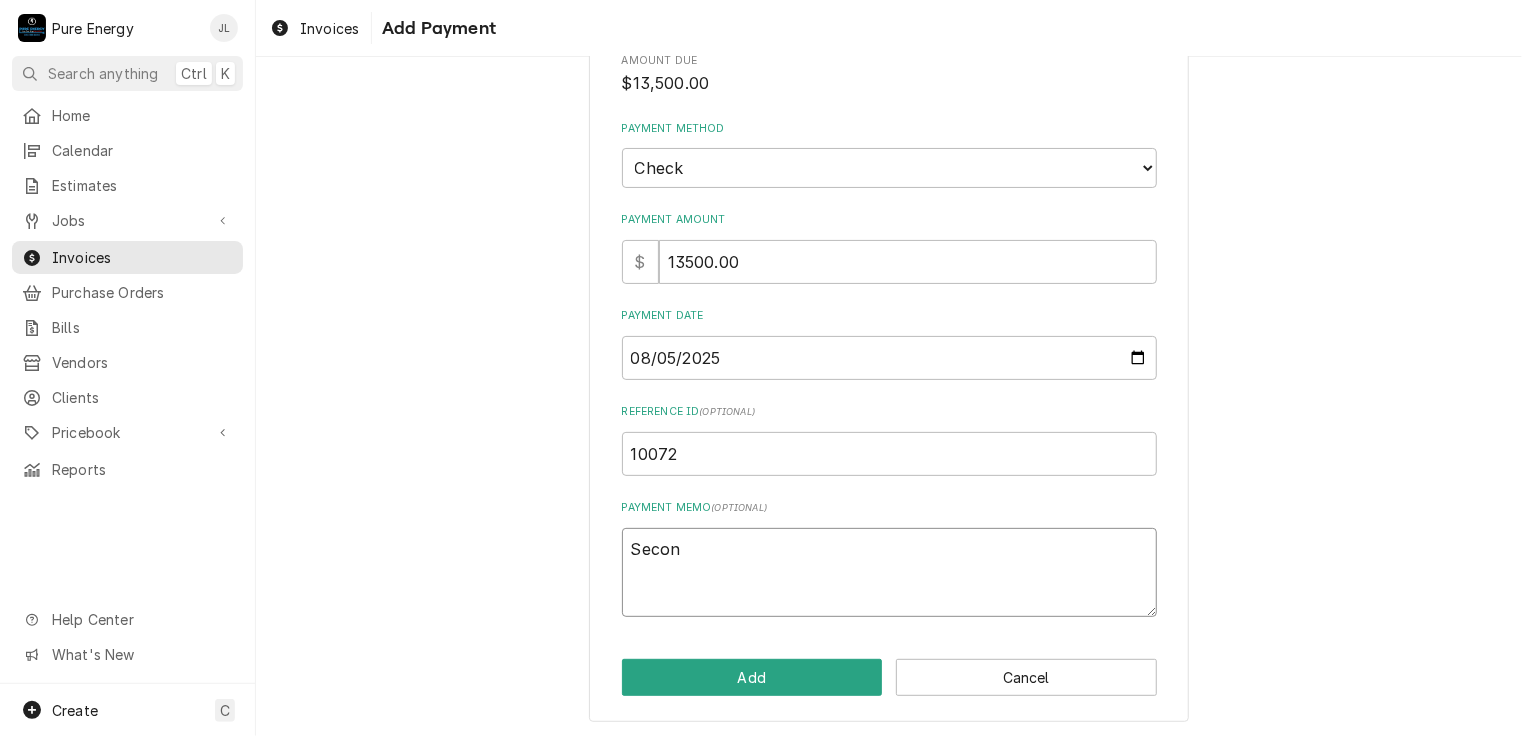 type on "x" 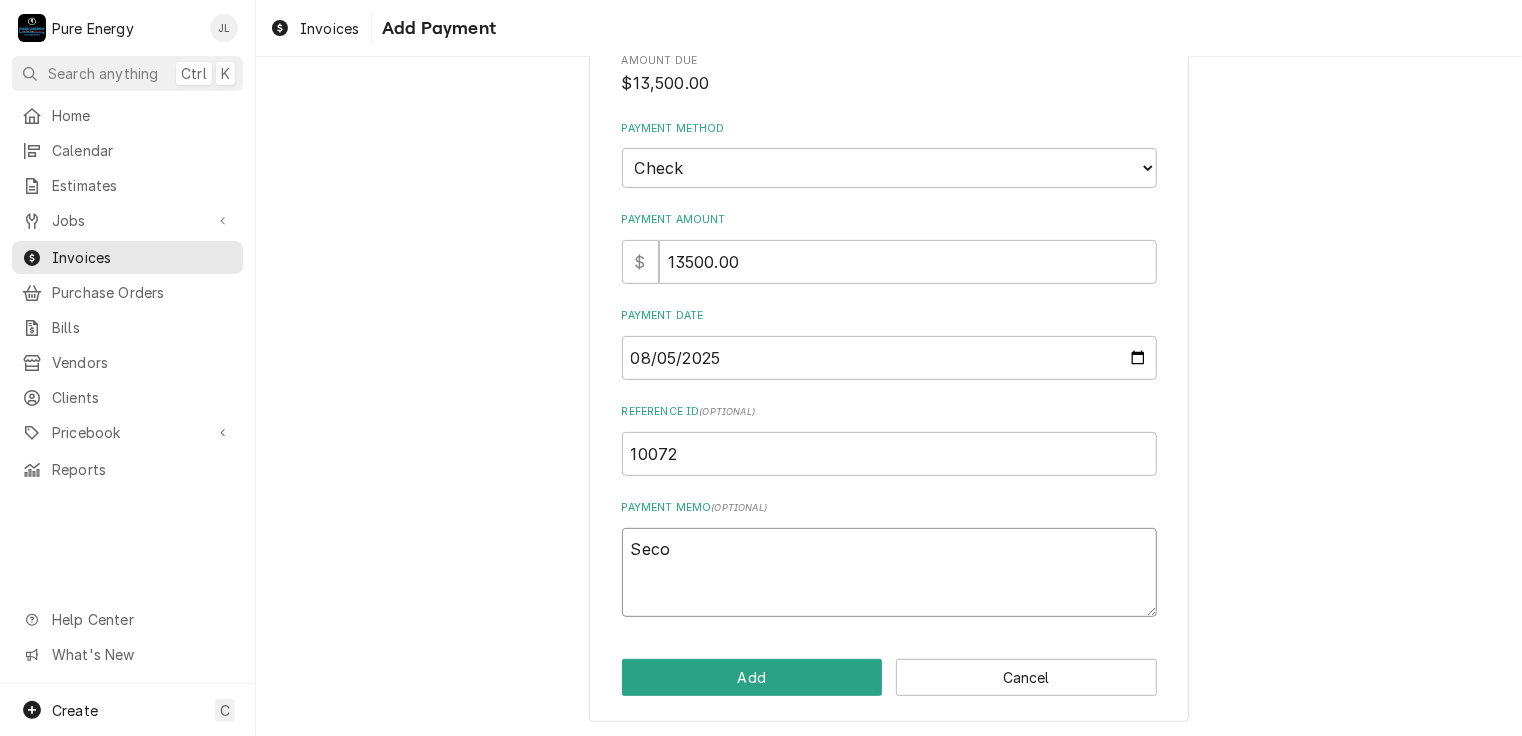 type on "x" 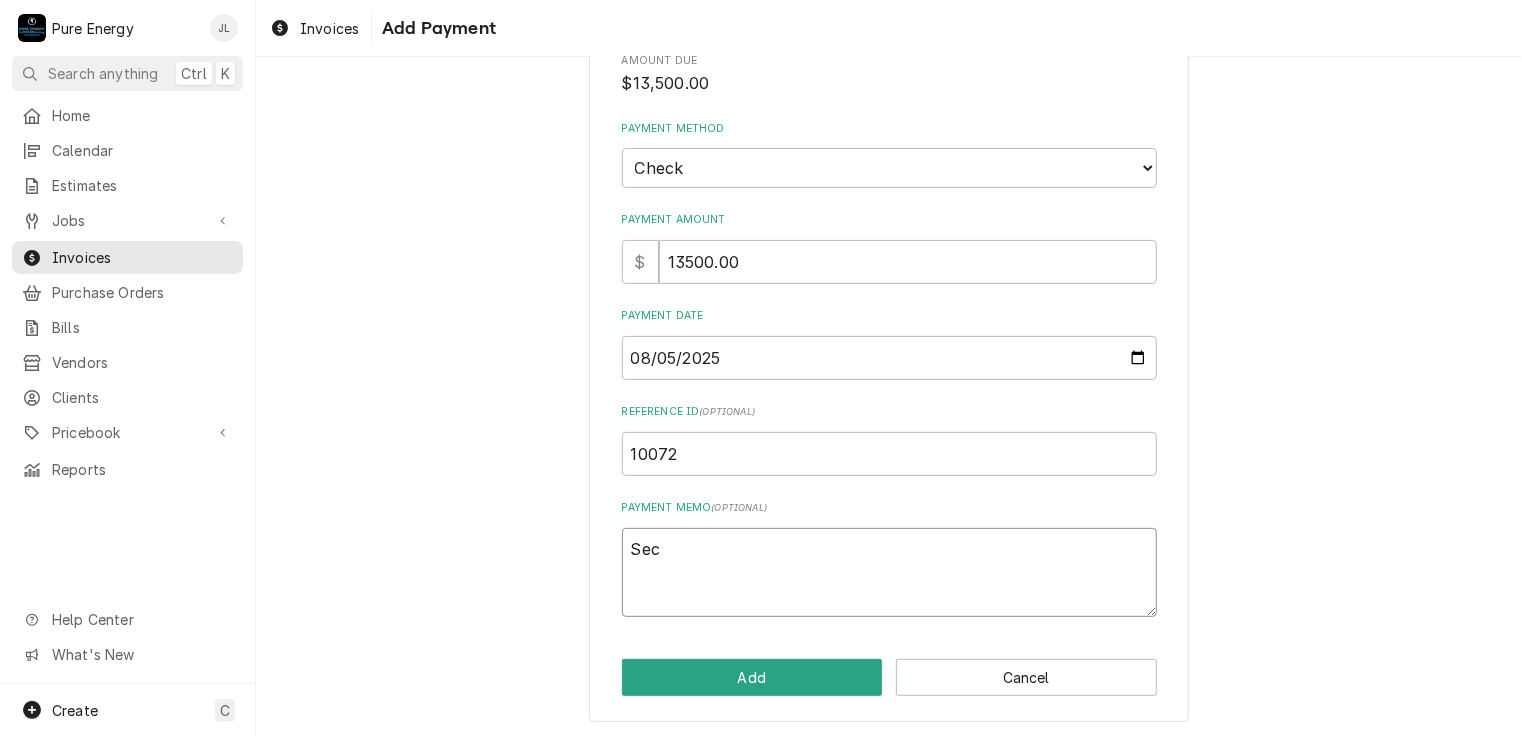 type on "x" 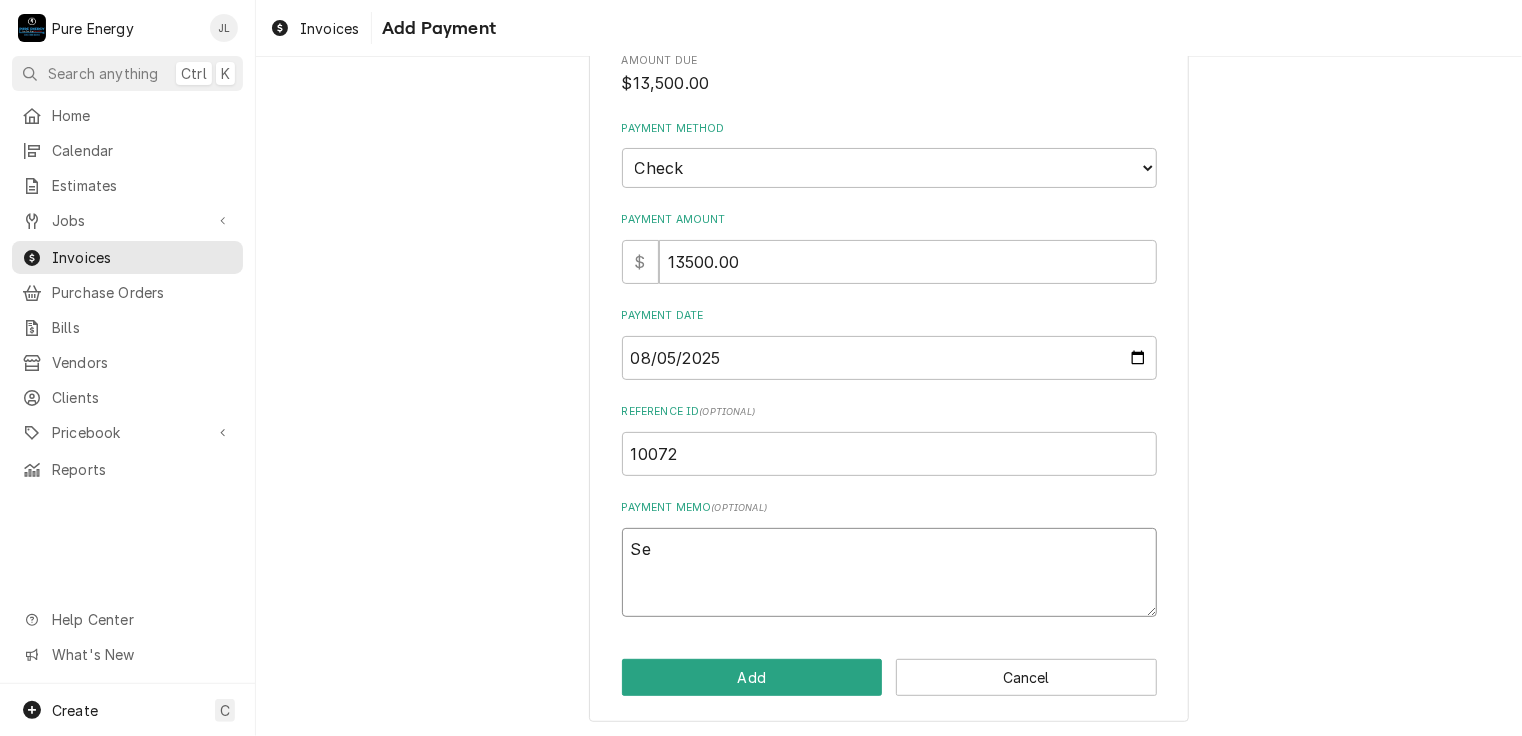 type on "x" 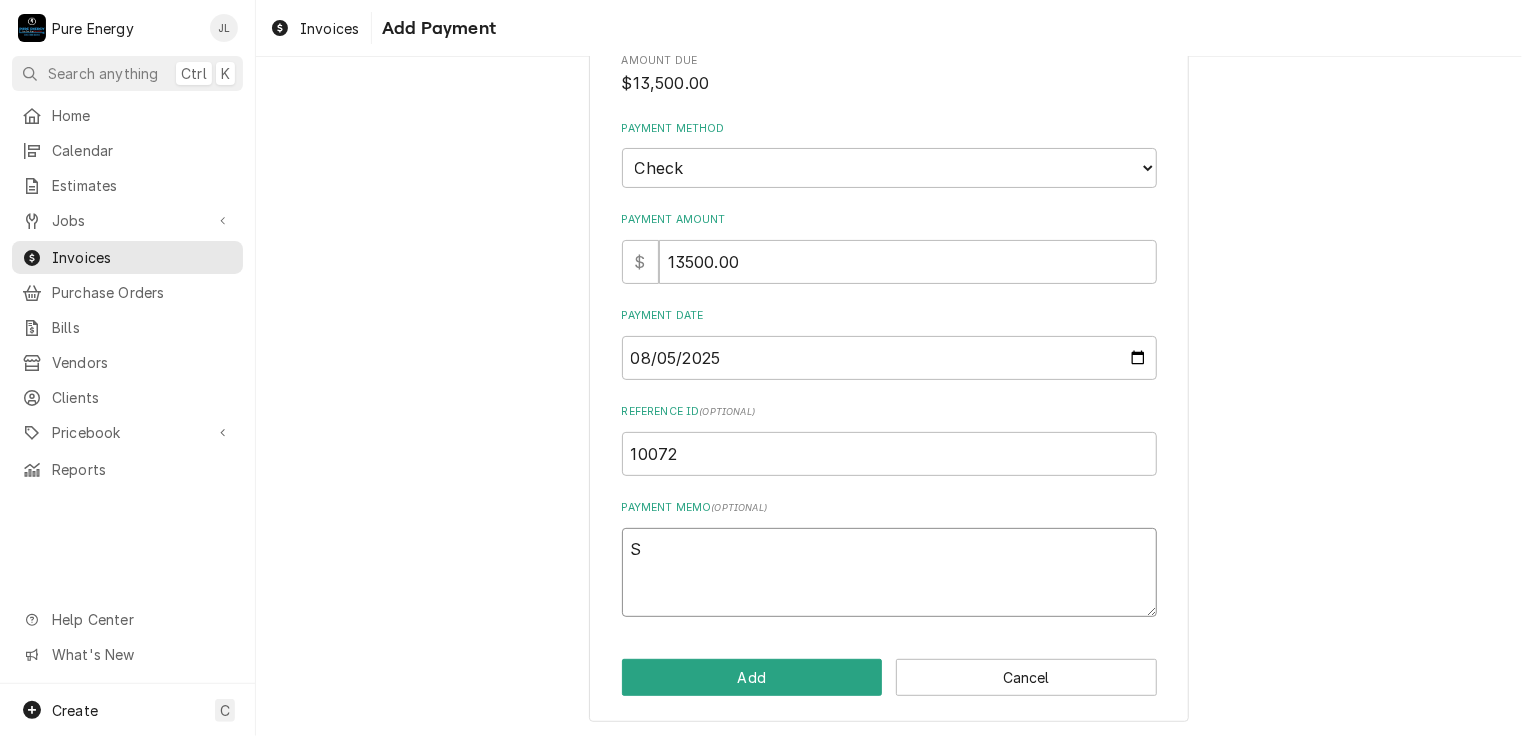 type on "x" 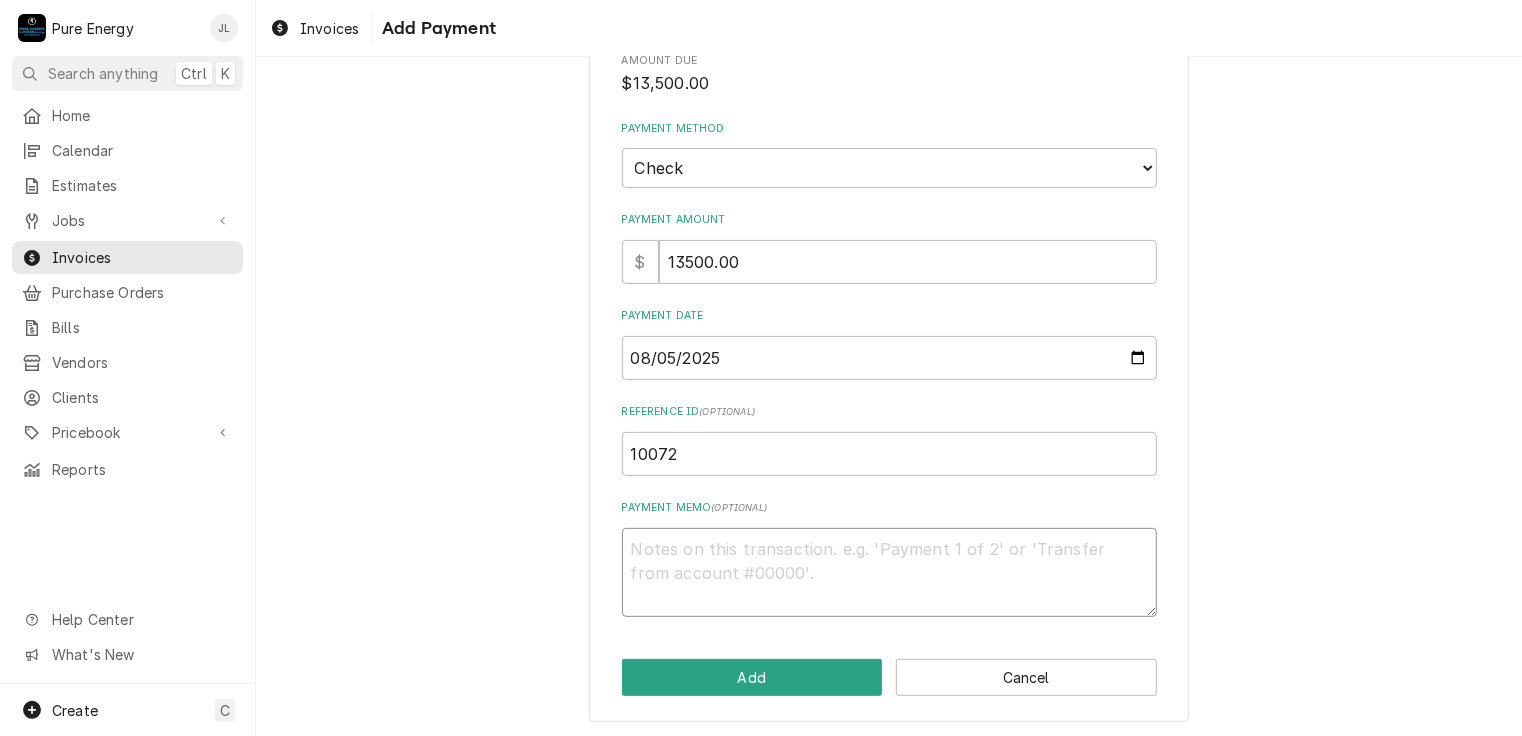 type on "x" 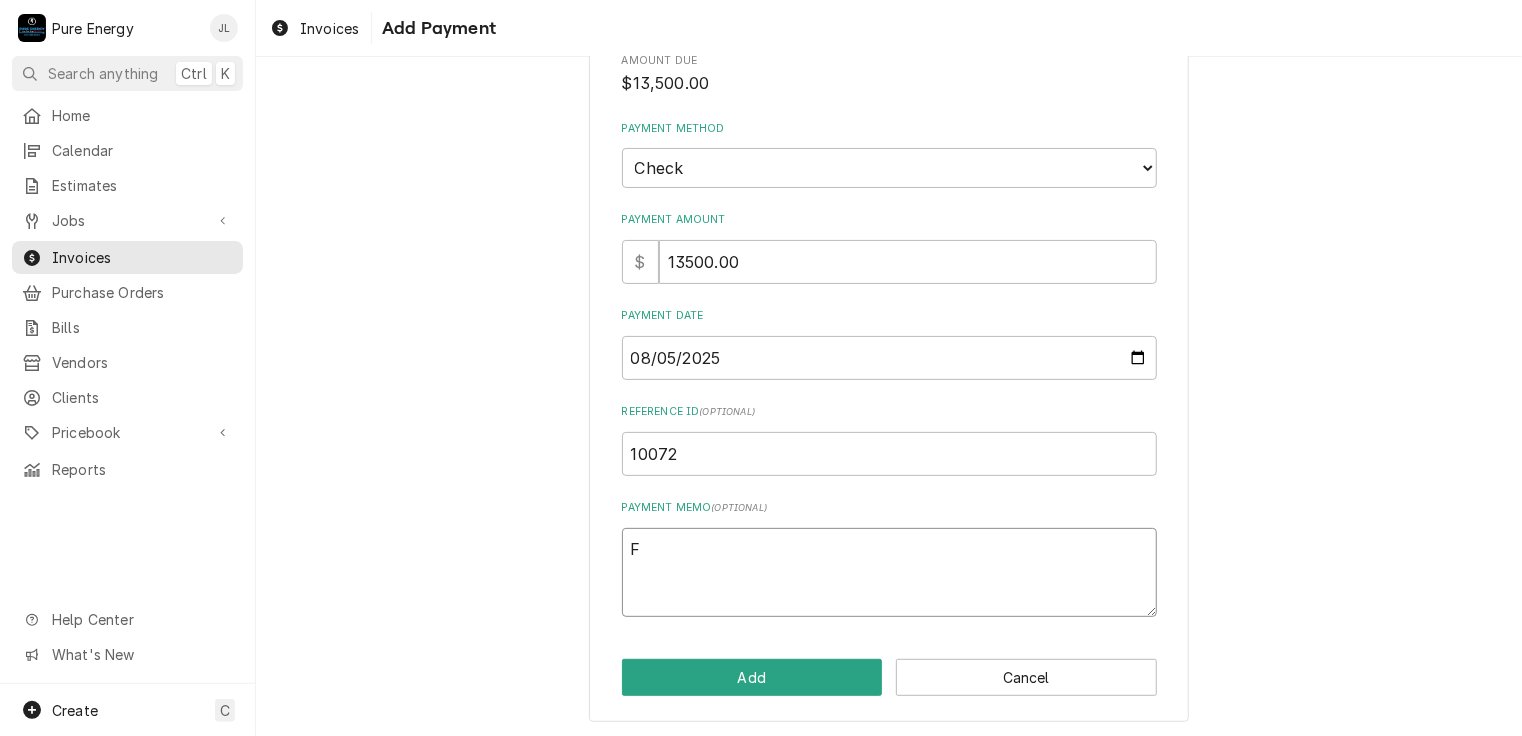 type on "Fi" 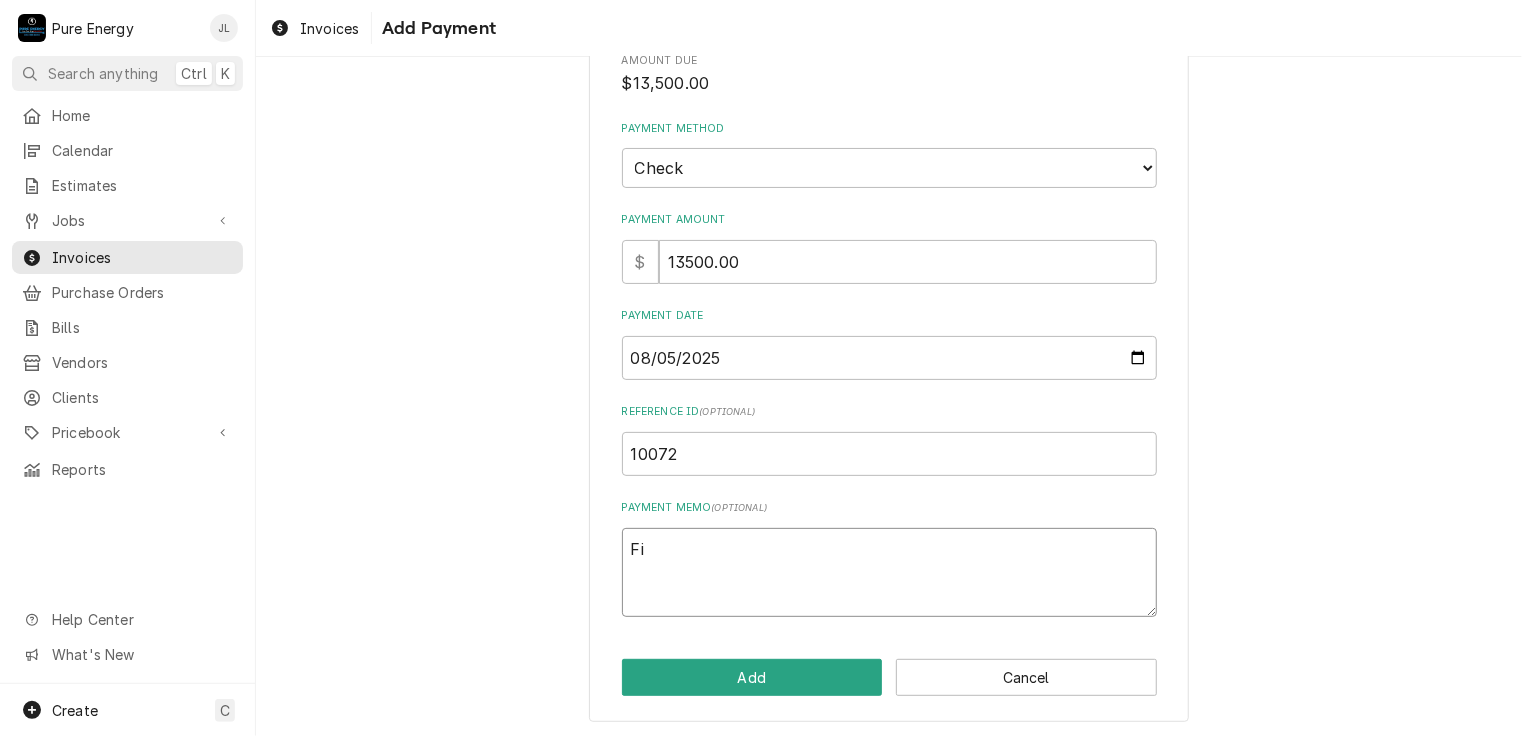 type on "x" 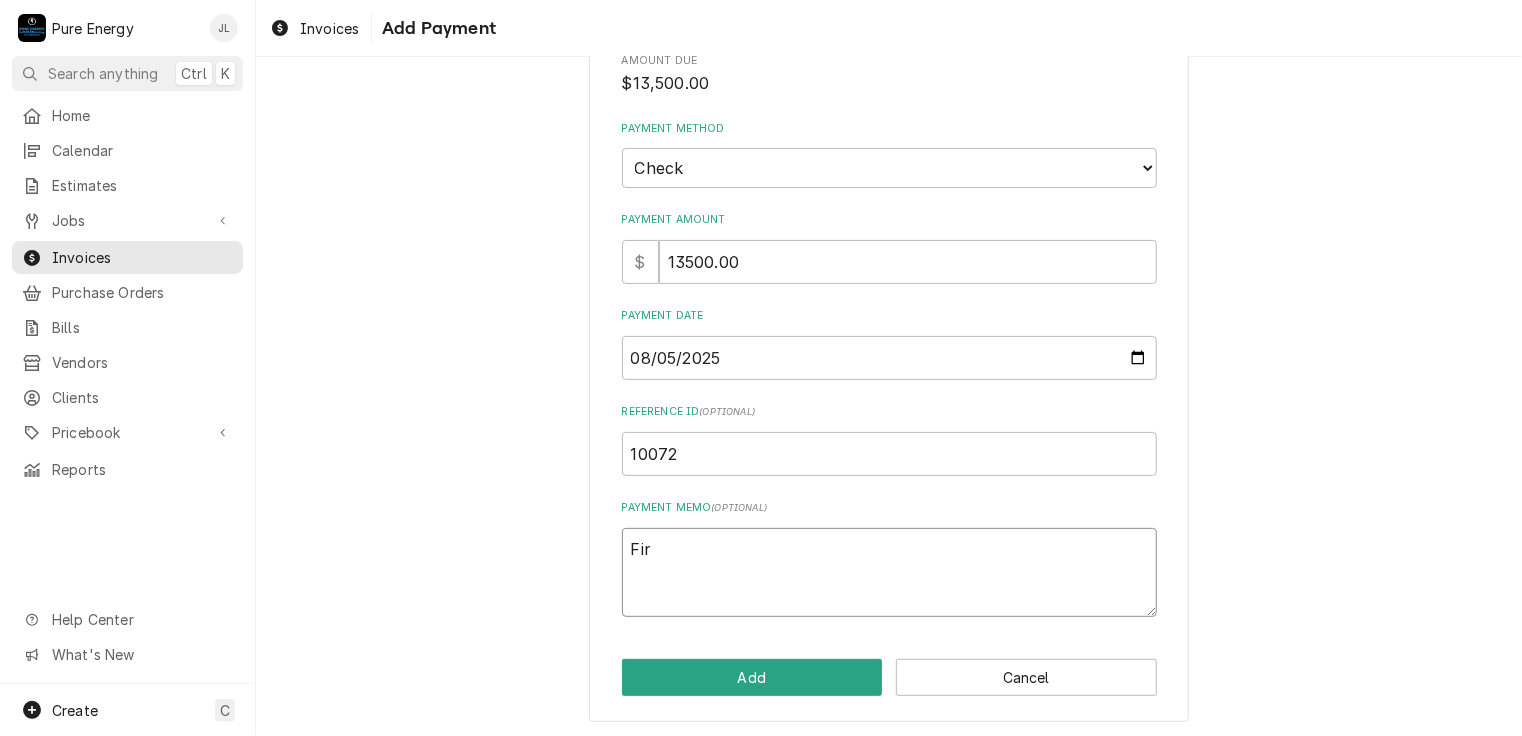 type on "x" 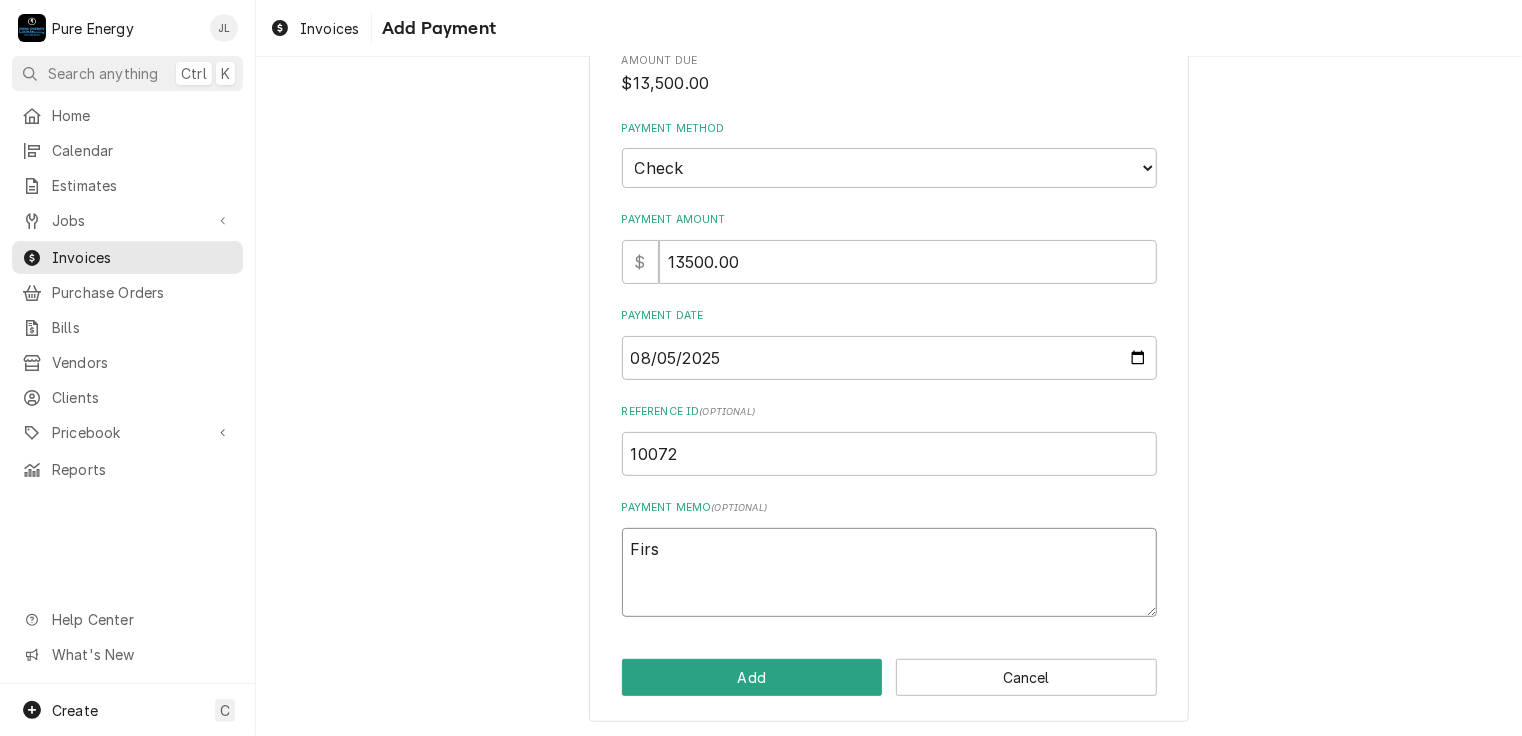 type on "x" 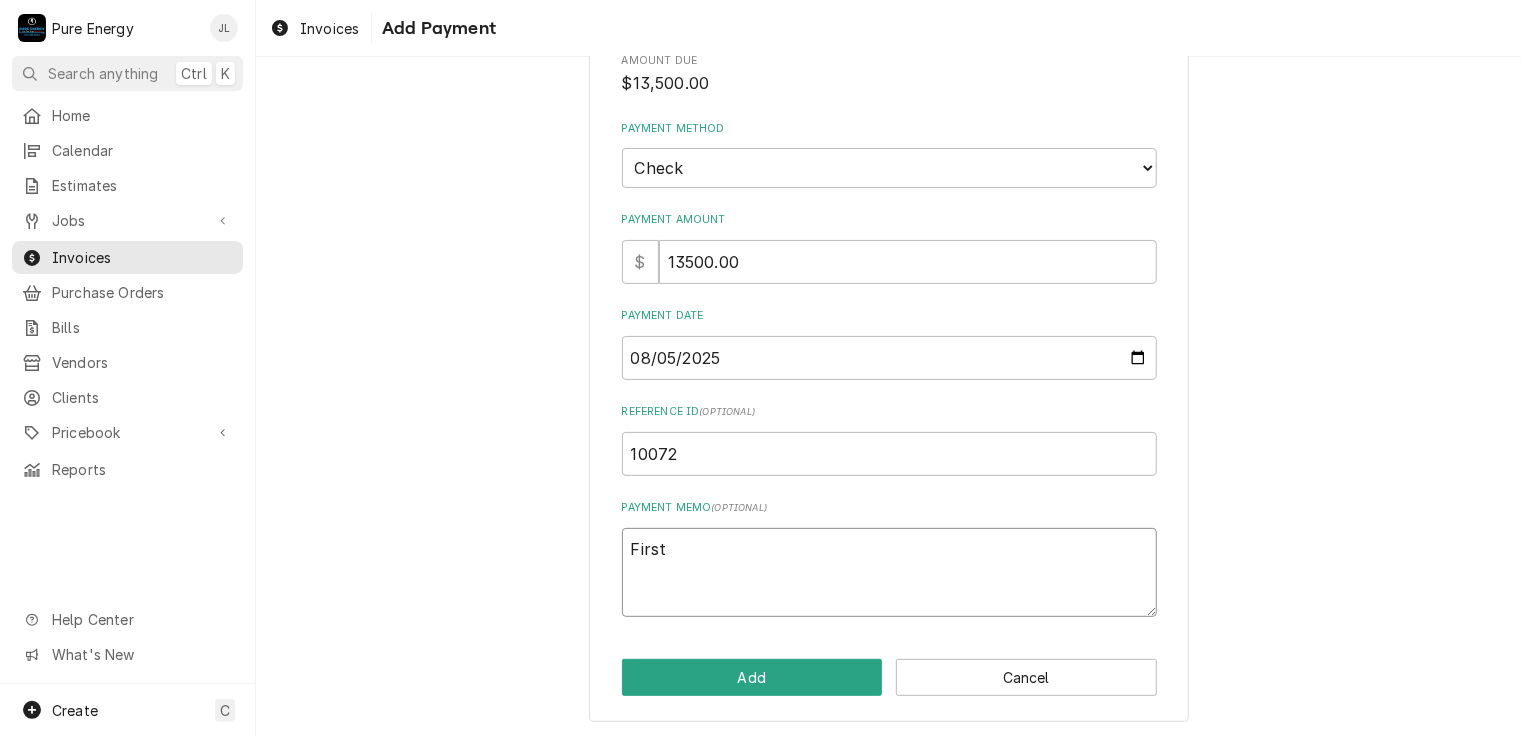 type on "First" 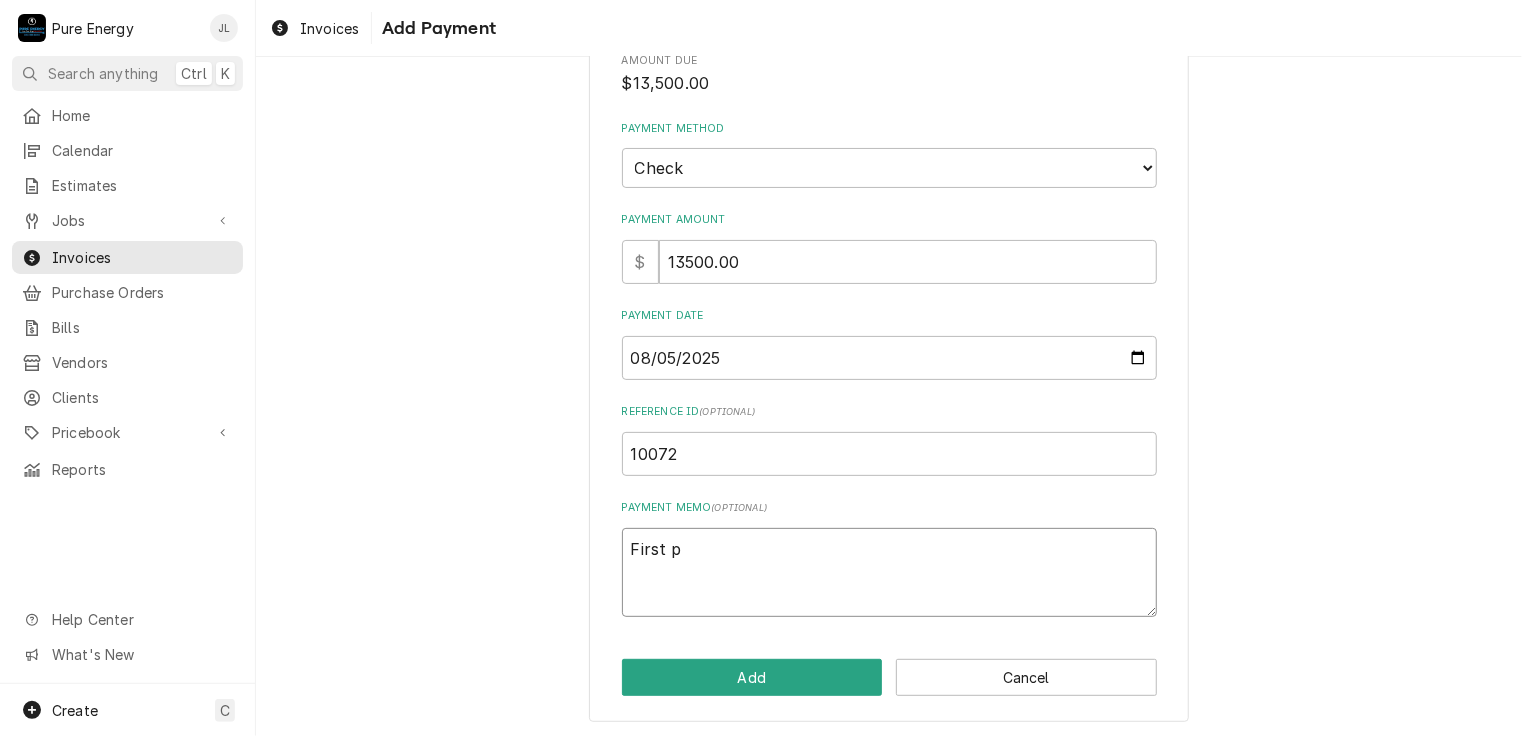 type on "x" 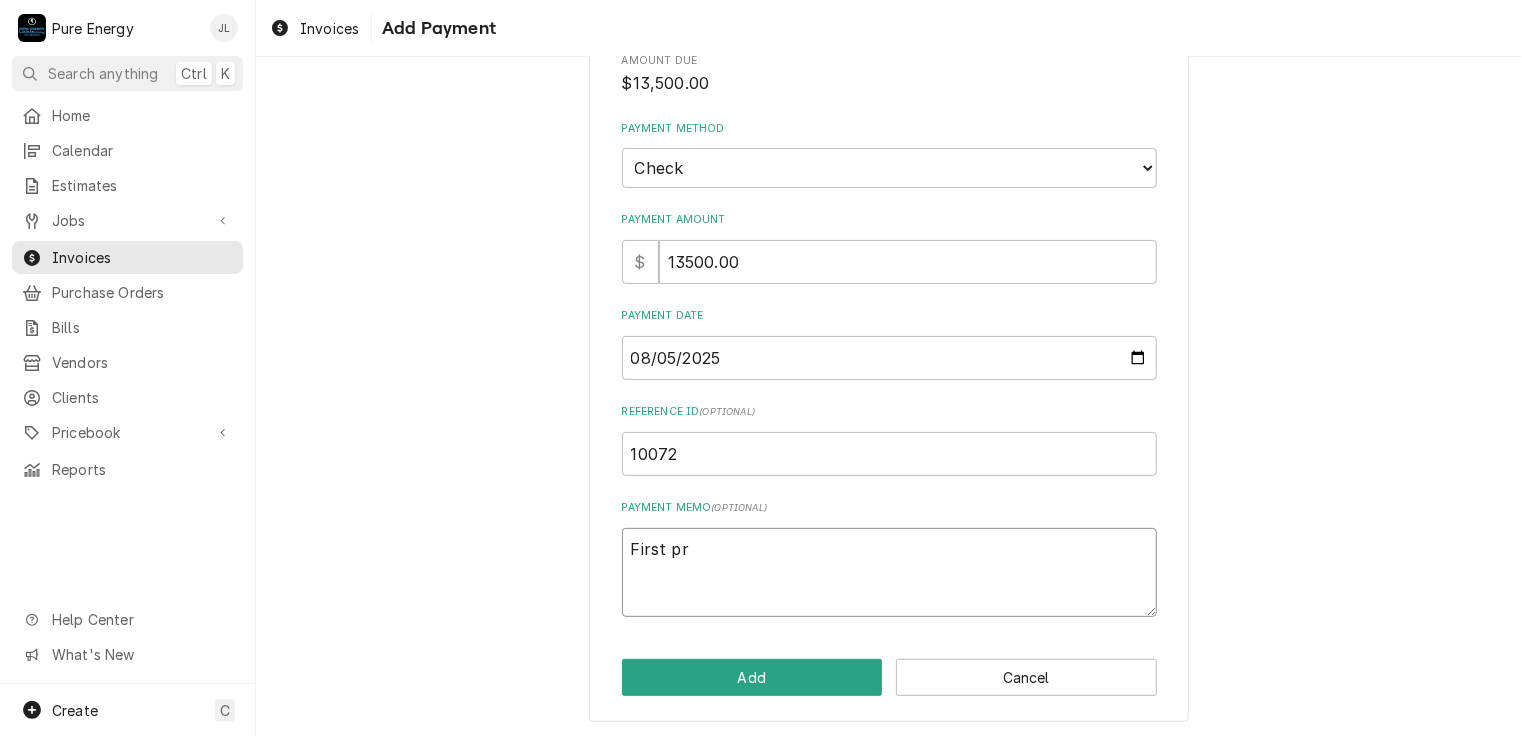 type on "x" 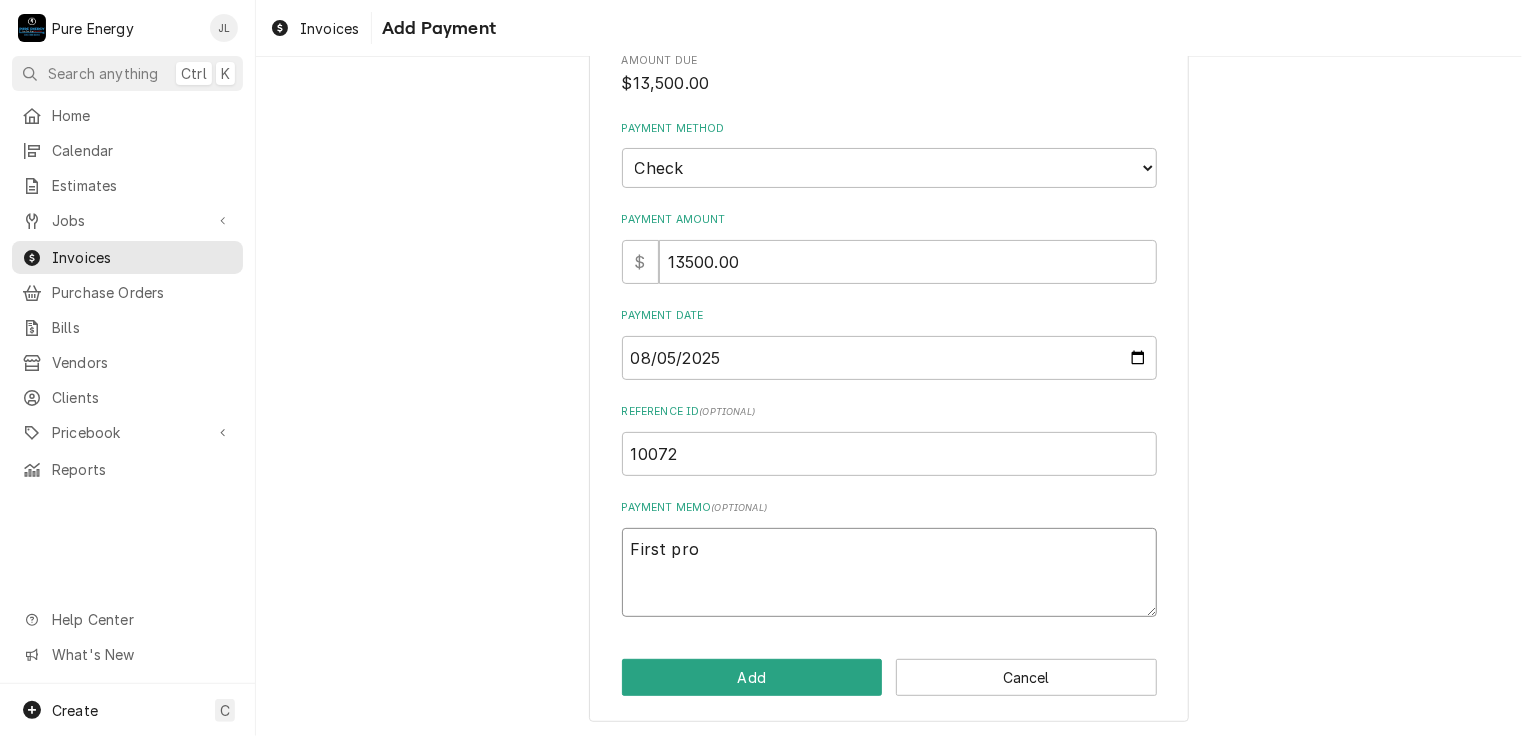 type on "x" 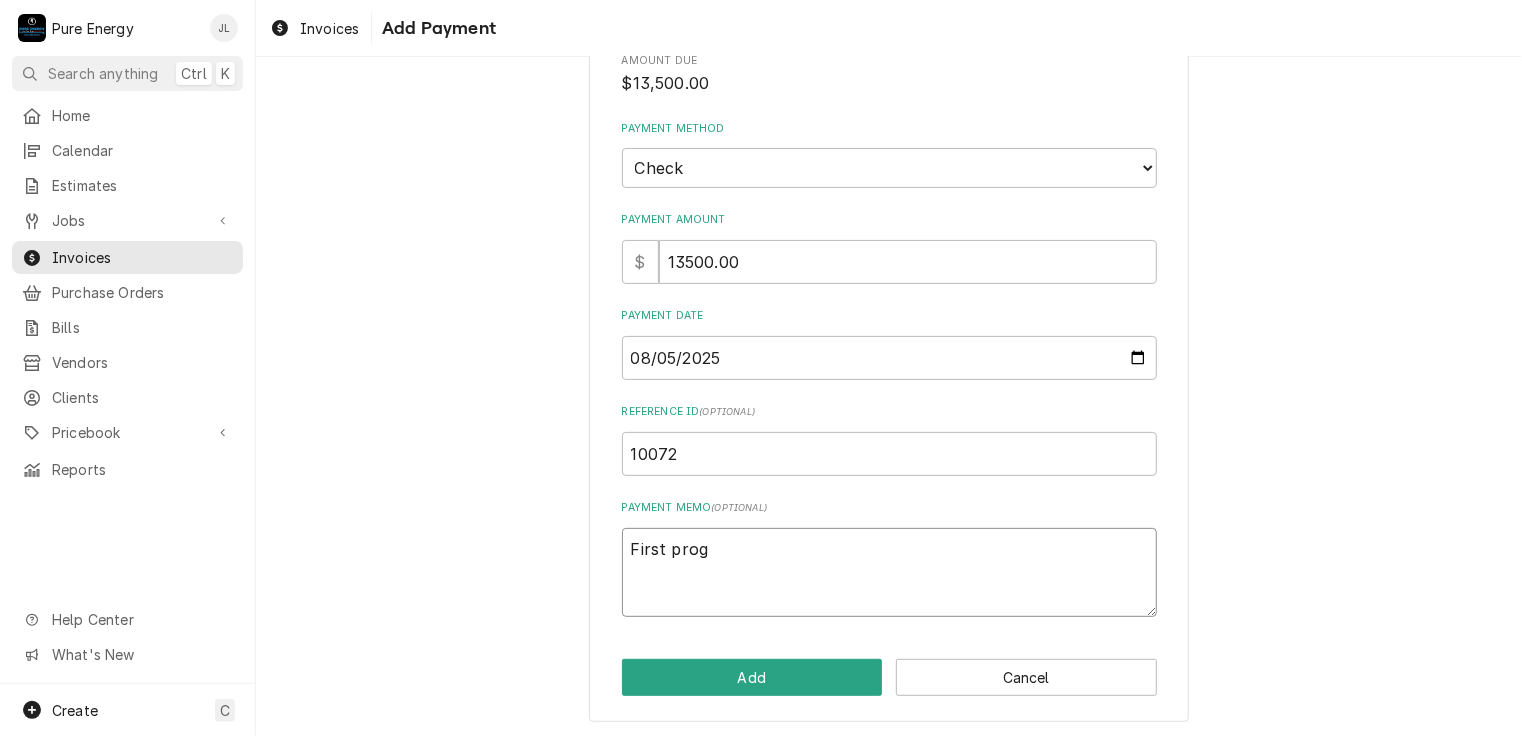 type on "x" 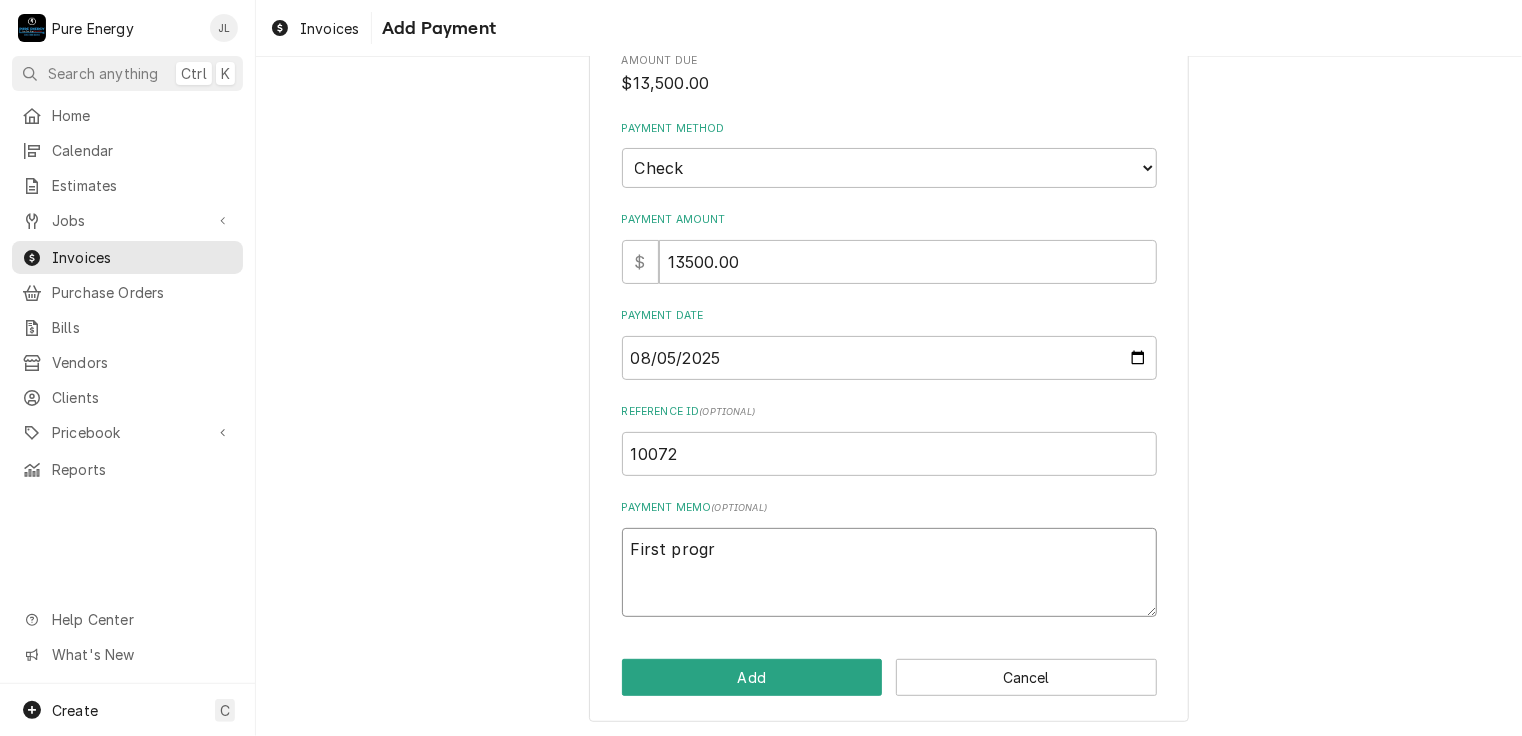 type on "x" 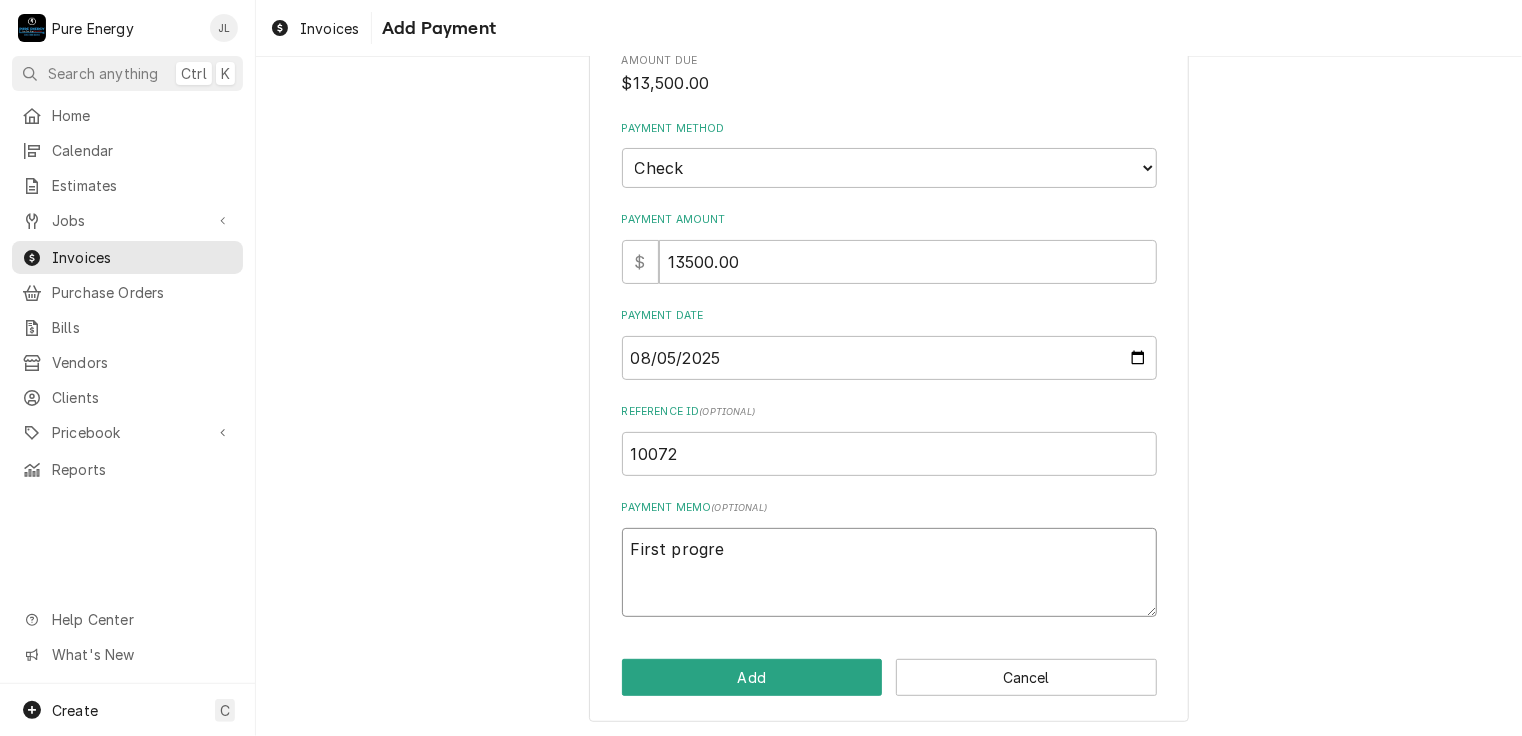 type on "x" 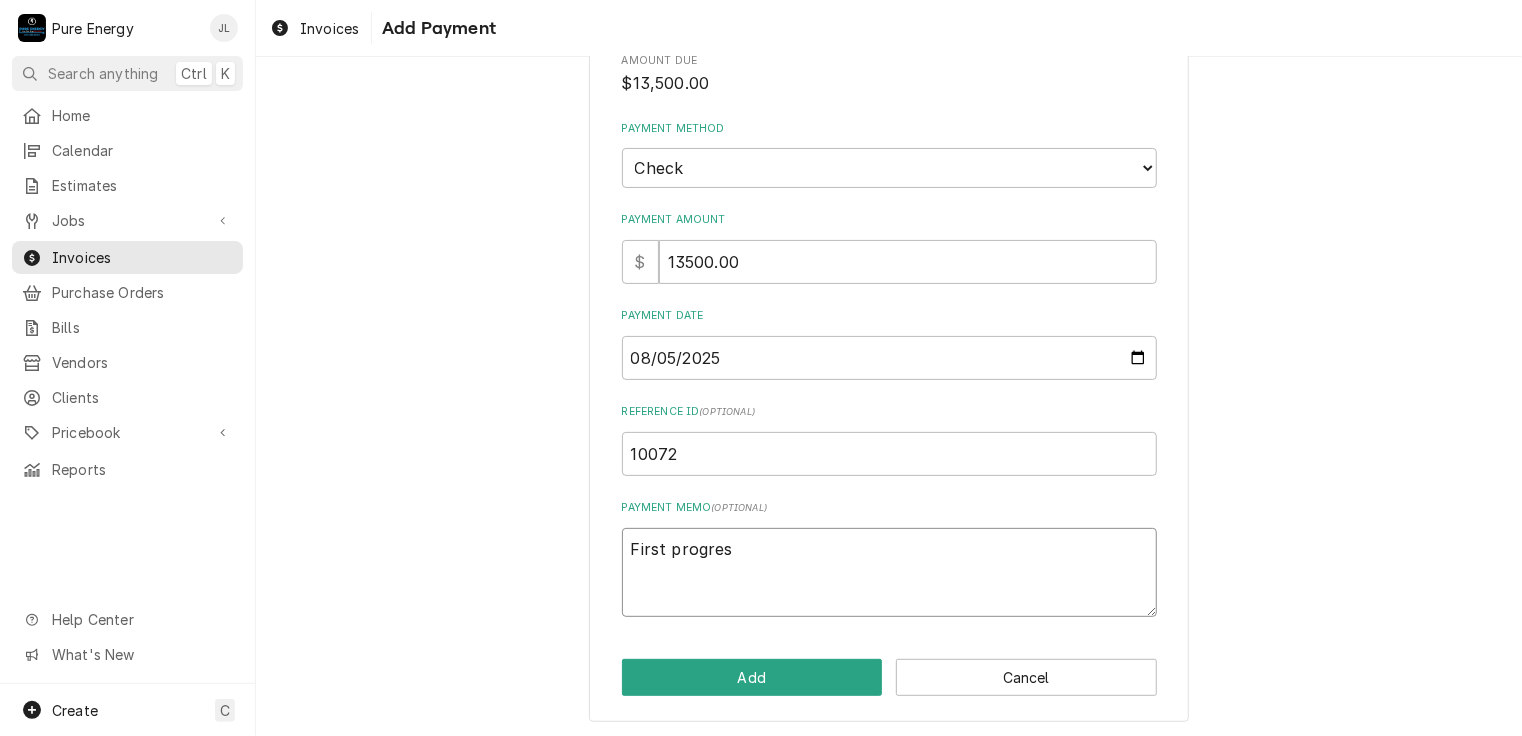 type on "x" 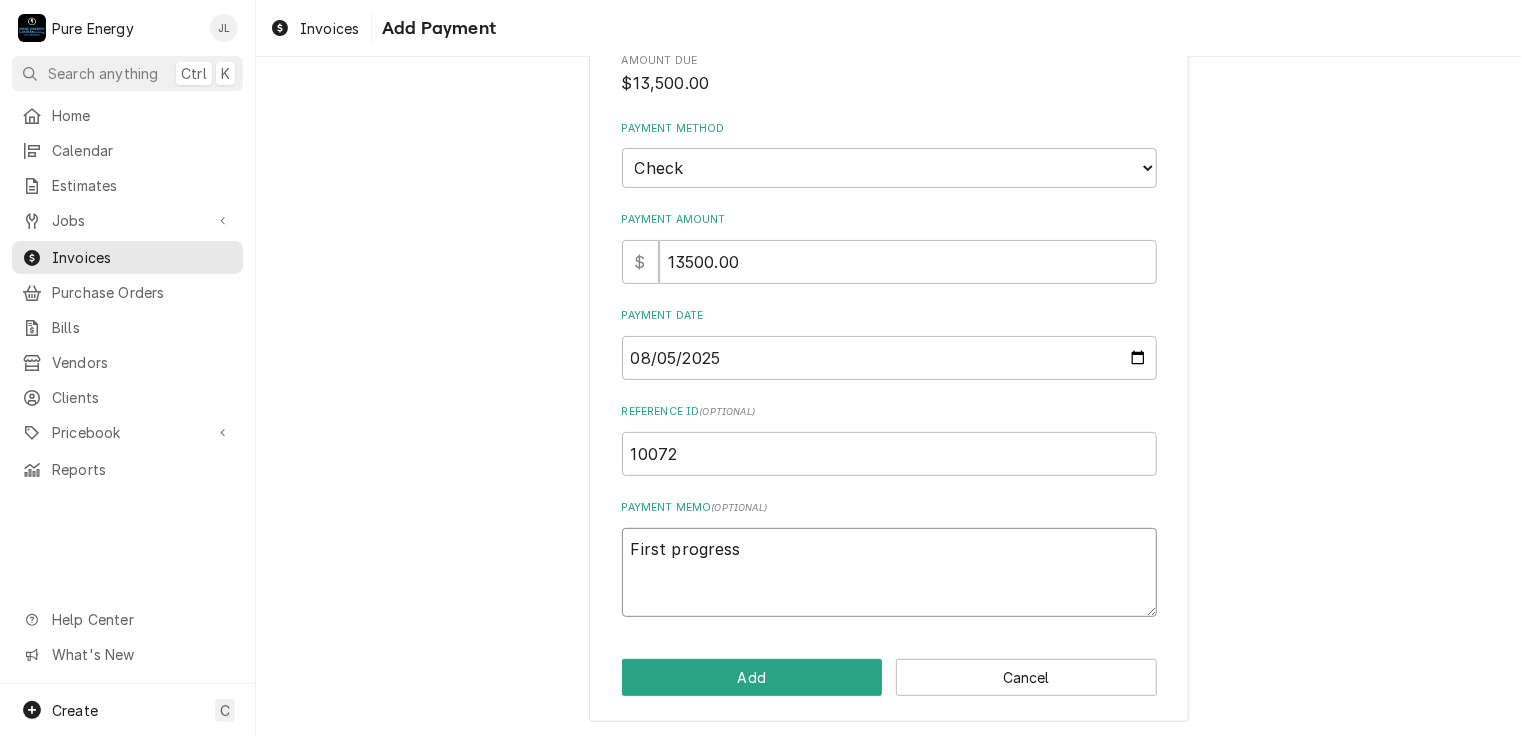 type on "First progress" 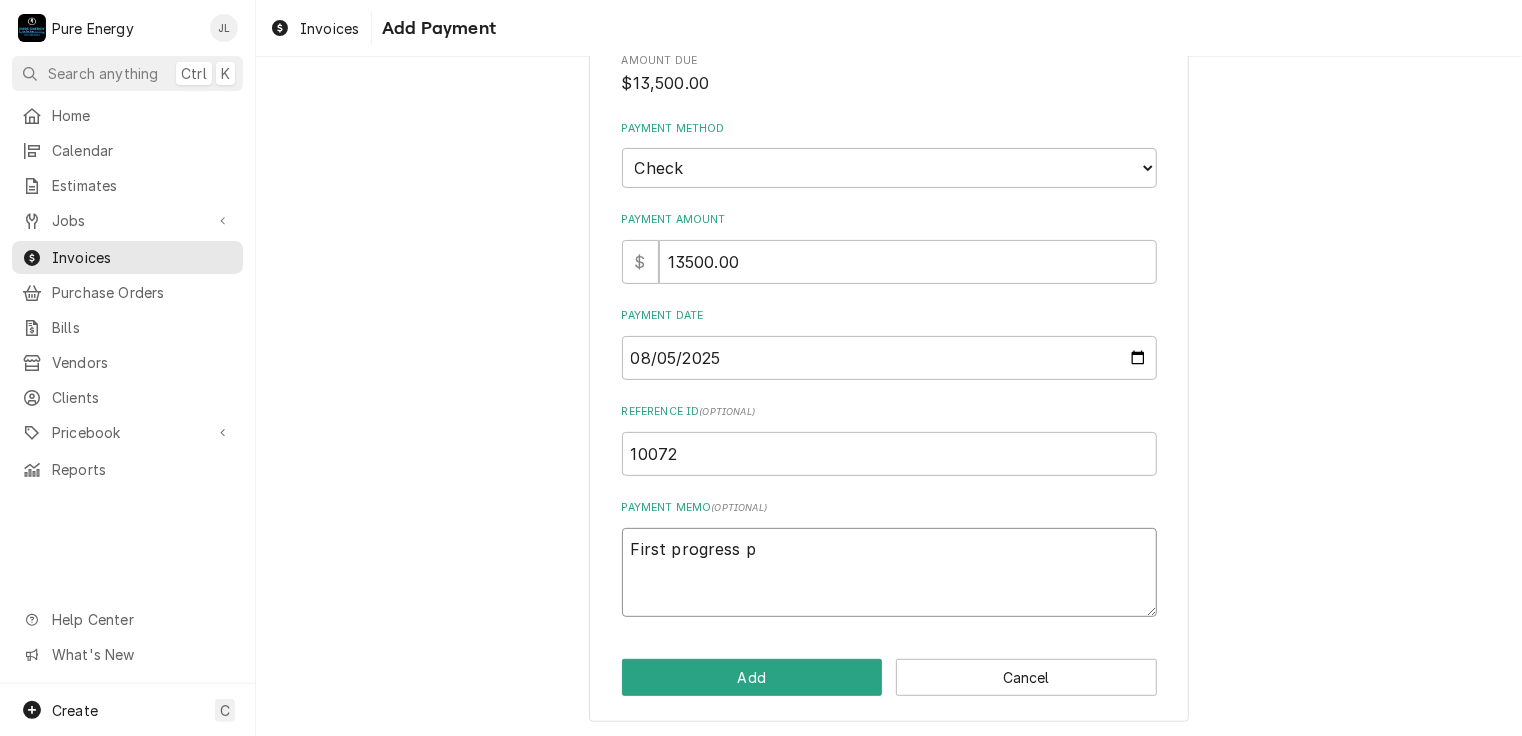type on "x" 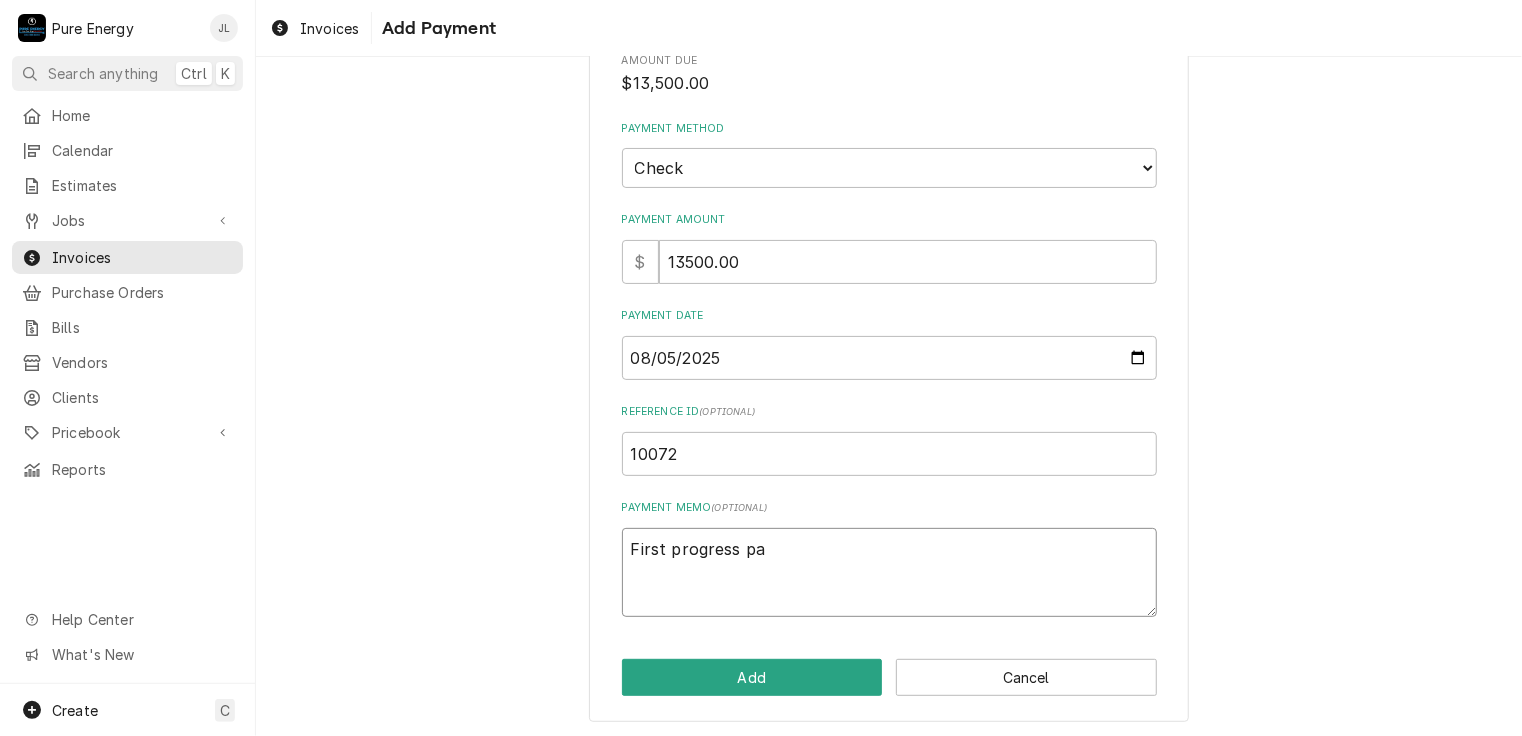 type on "First progress pay" 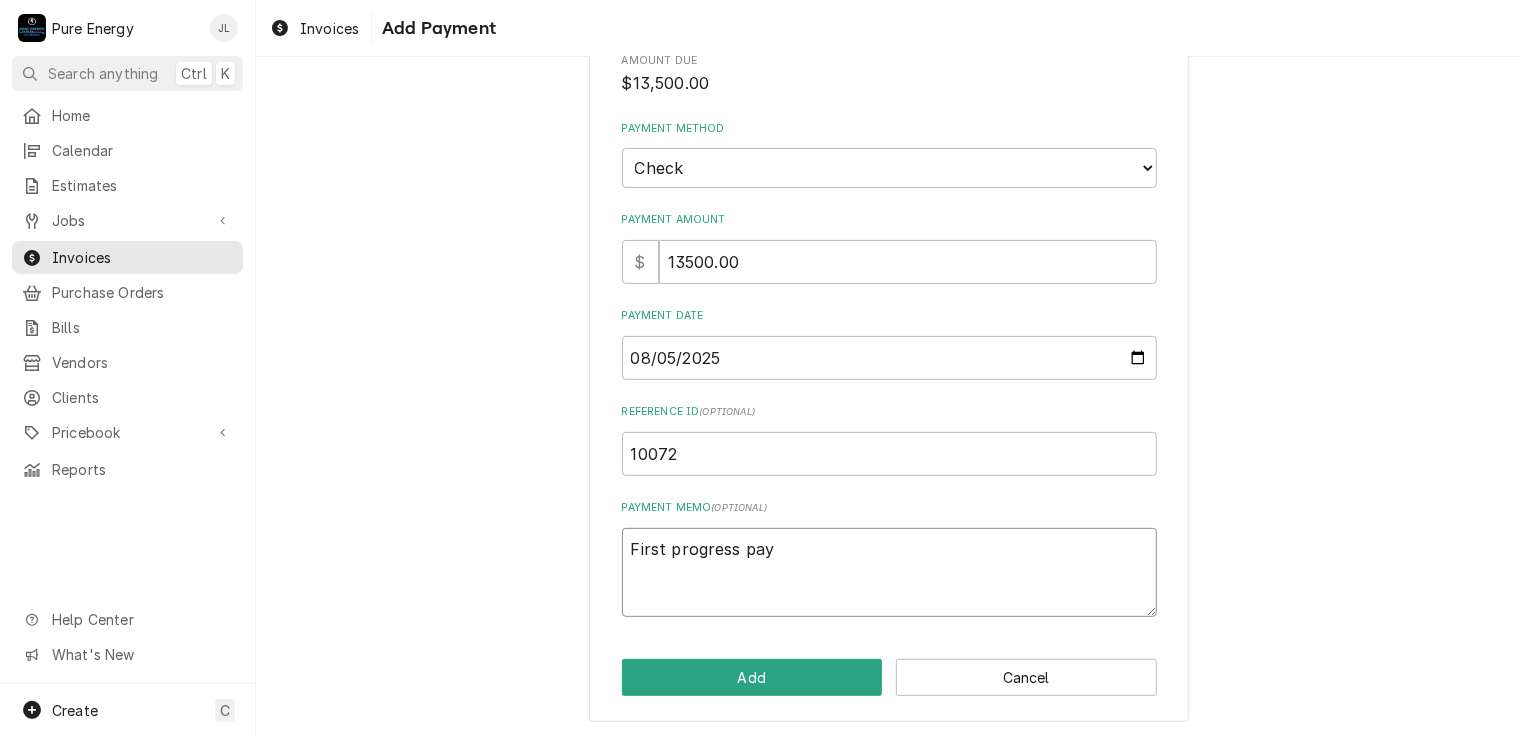 type on "x" 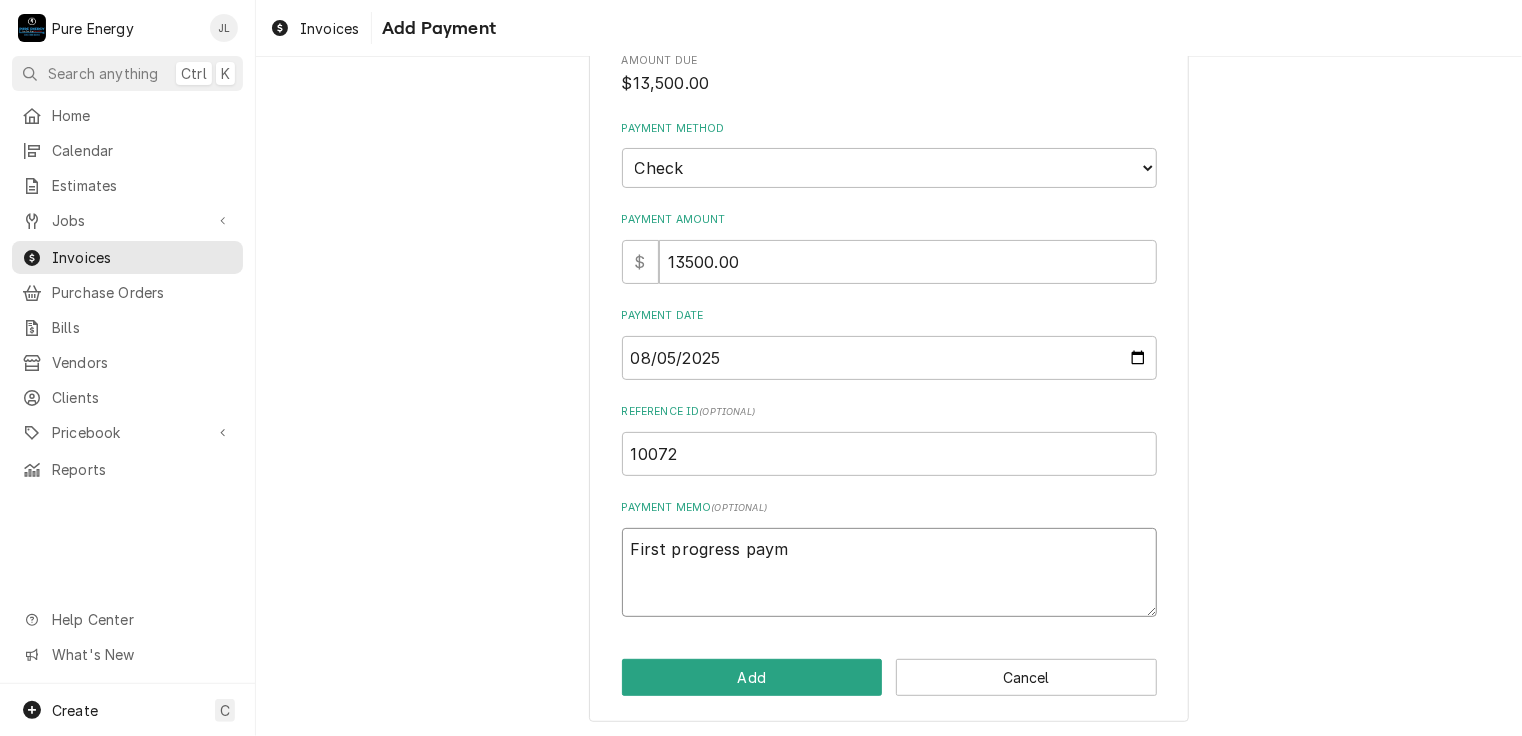 type on "x" 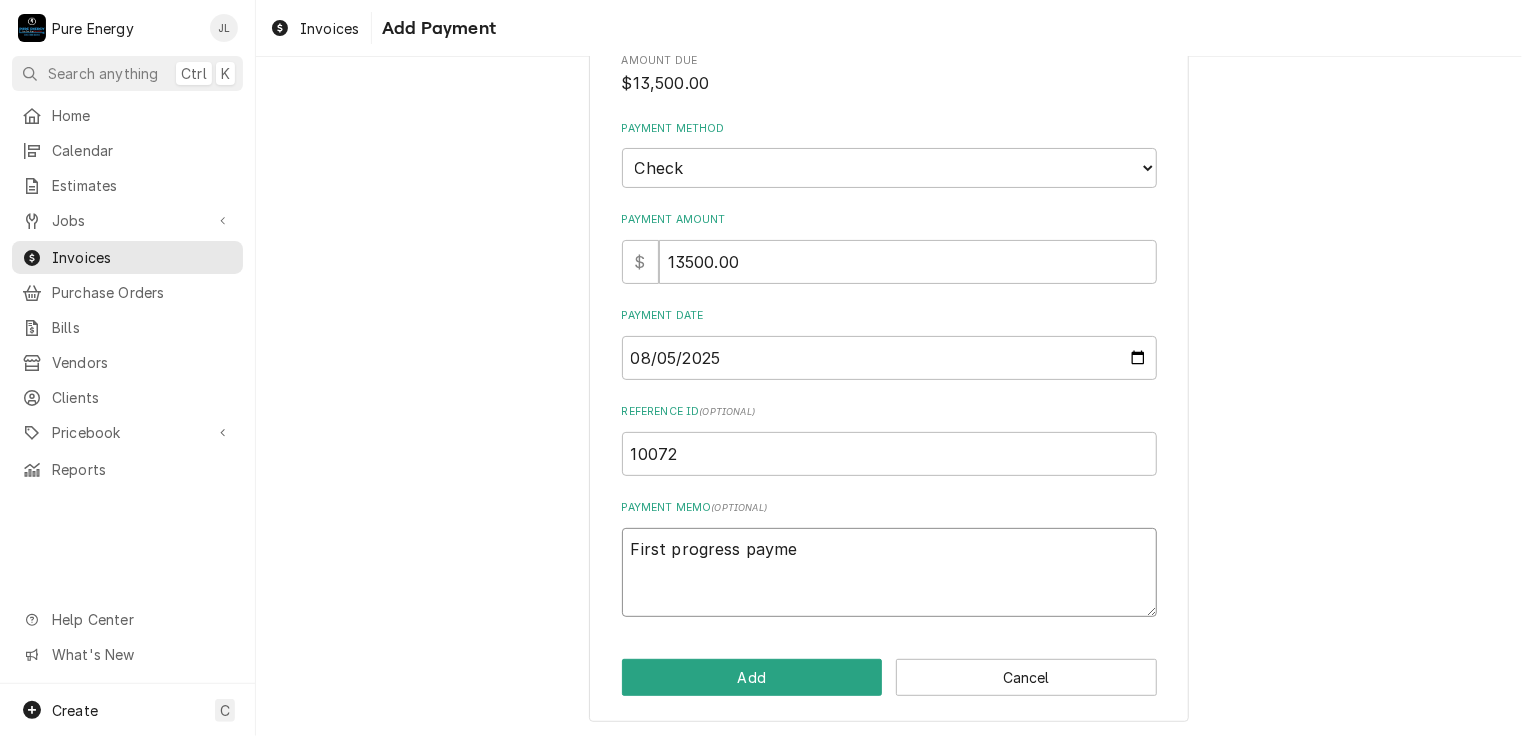 type on "First progress paymen" 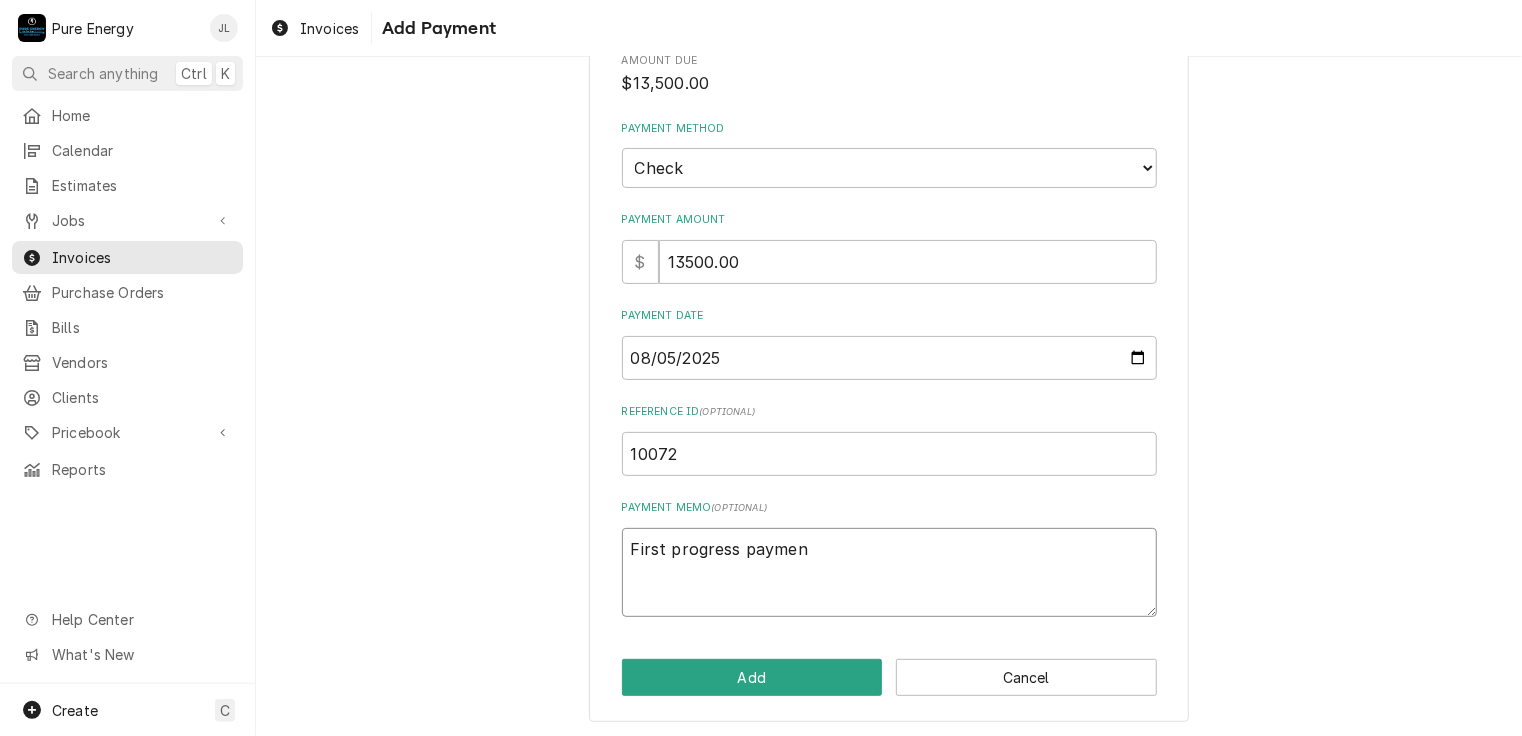 type on "x" 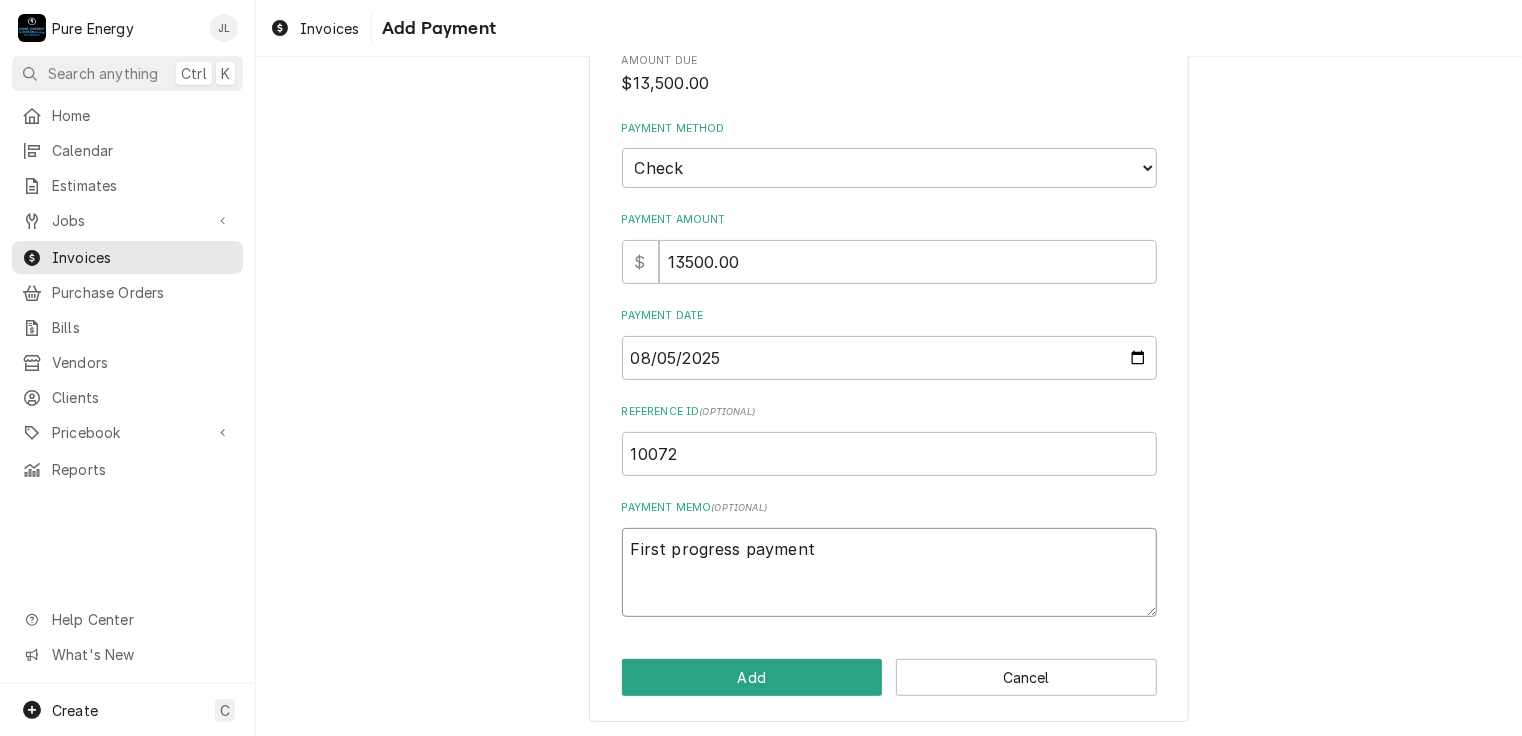 type on "x" 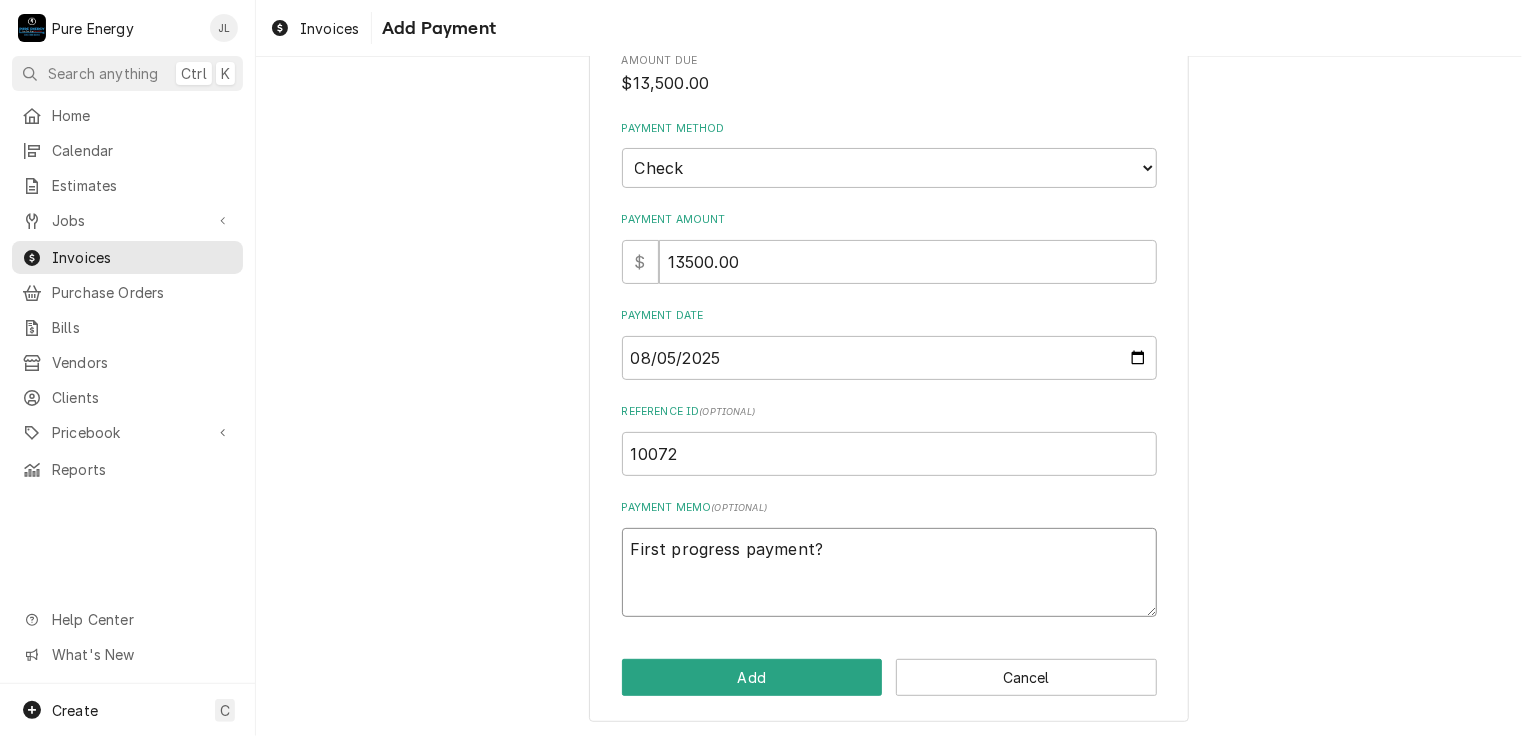 type on "x" 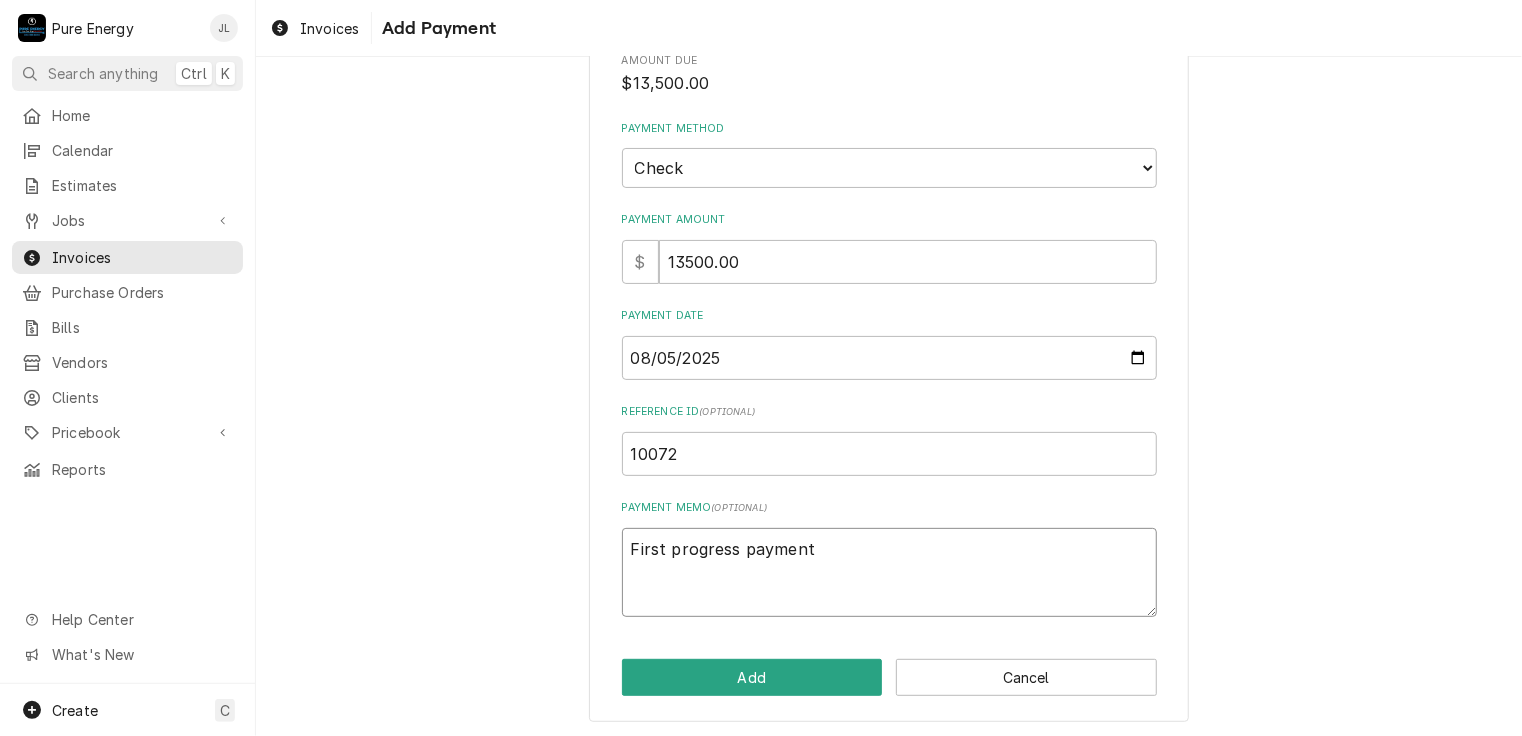 type on "x" 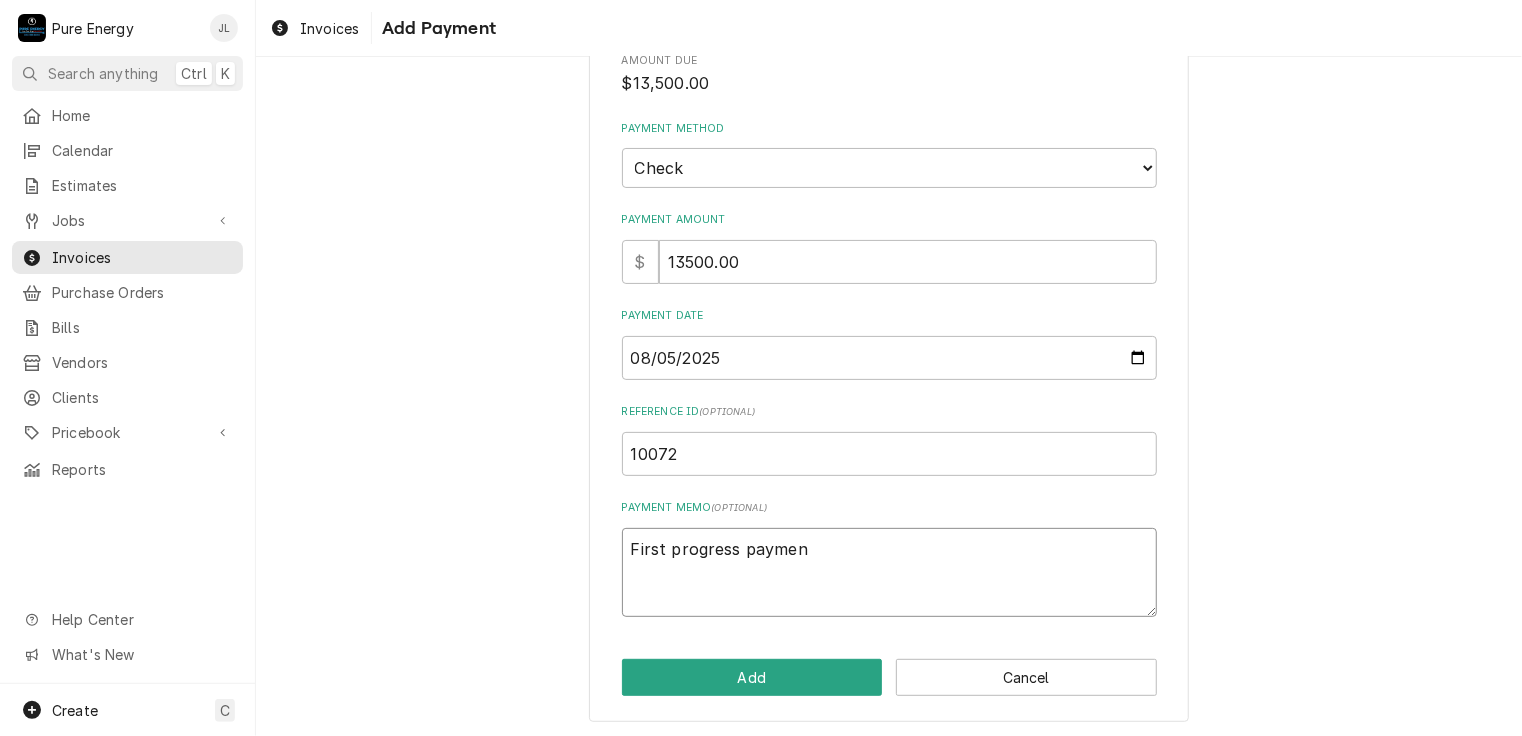 type on "x" 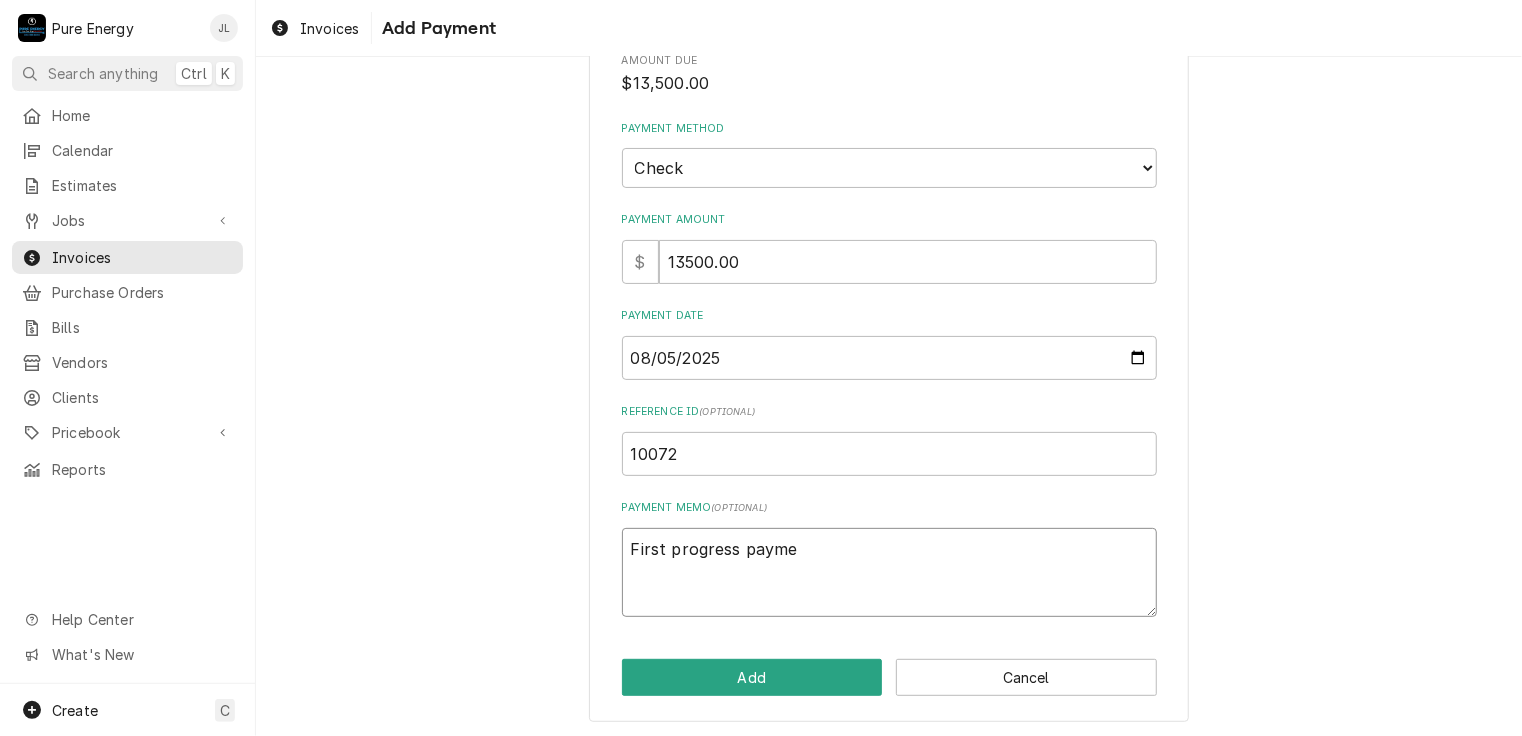 type on "x" 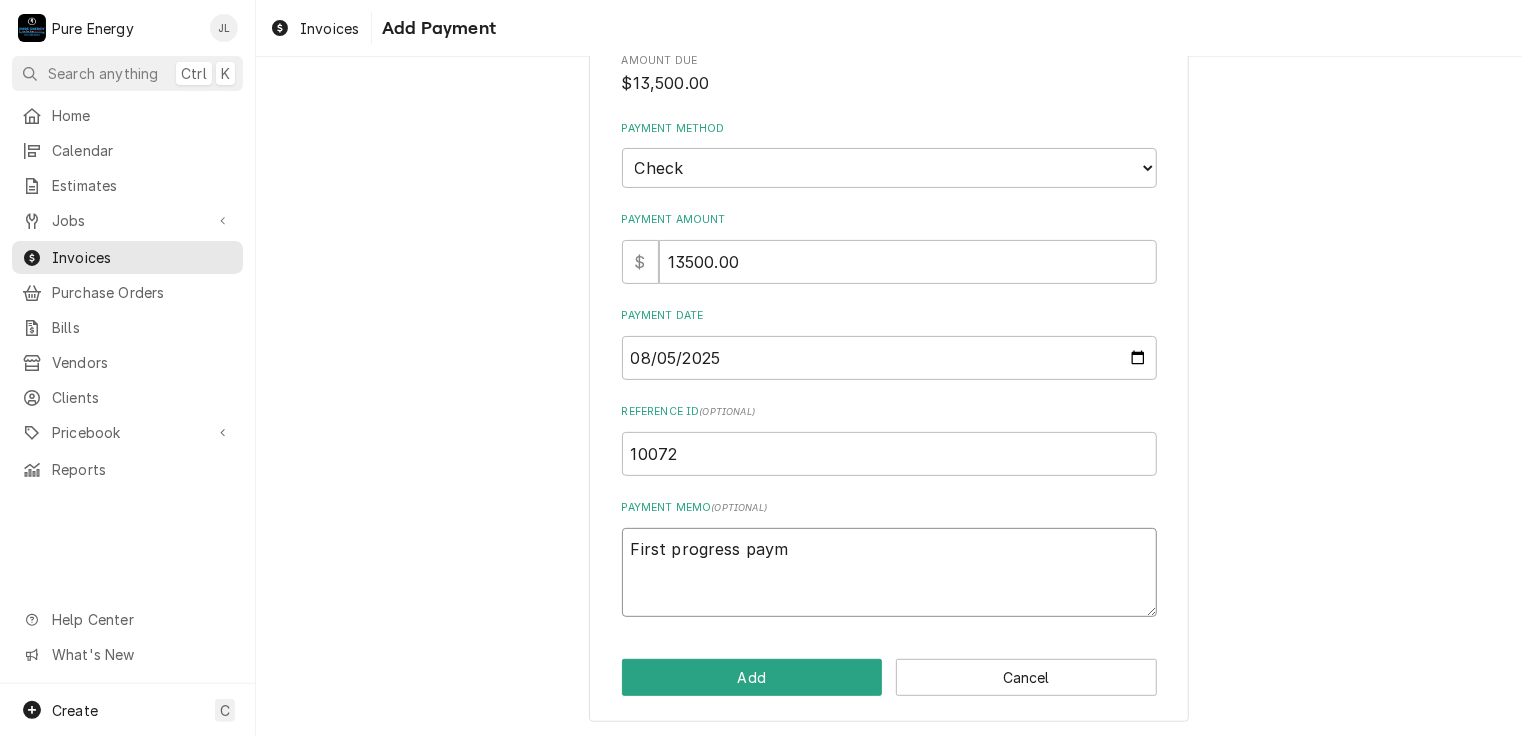 type on "x" 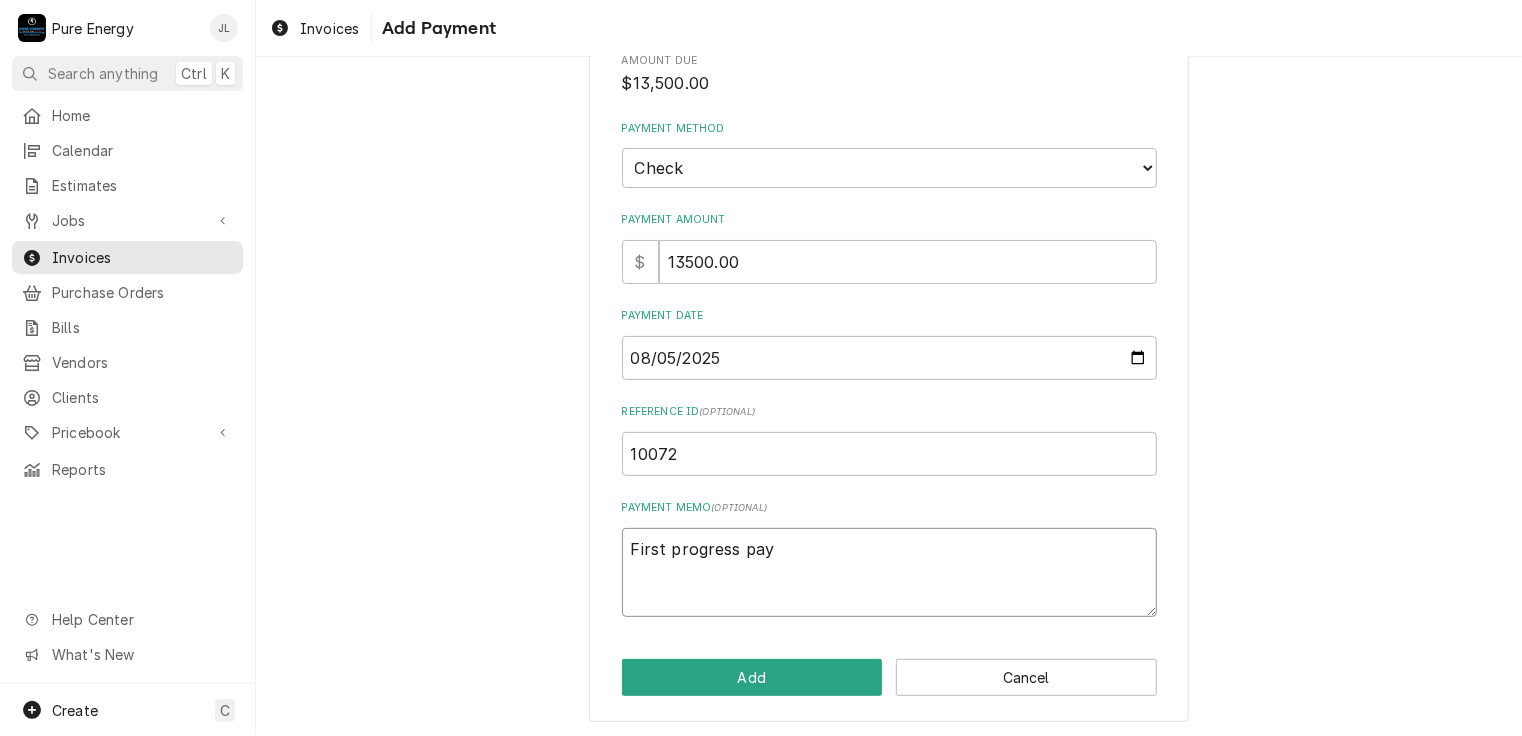type on "x" 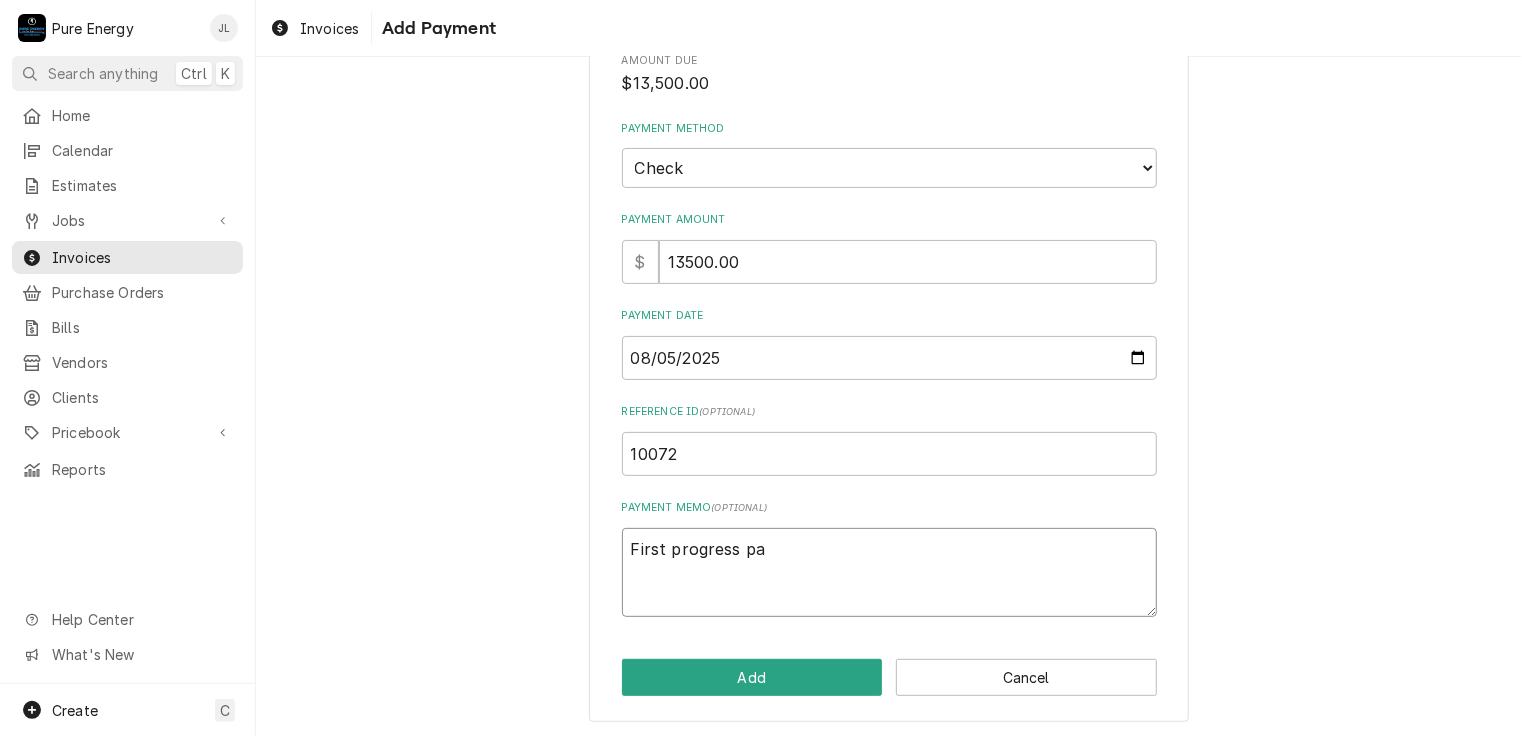 type on "x" 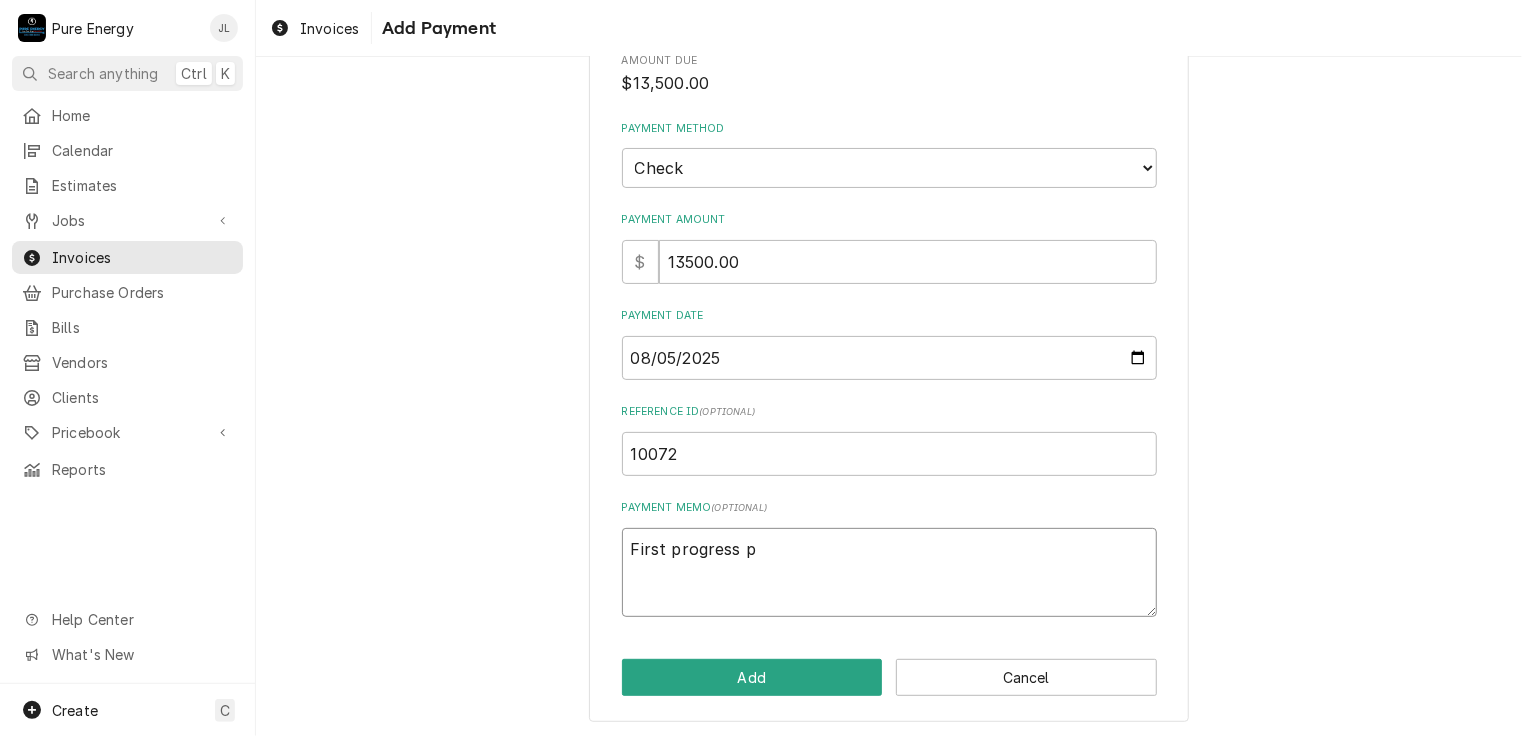 type on "x" 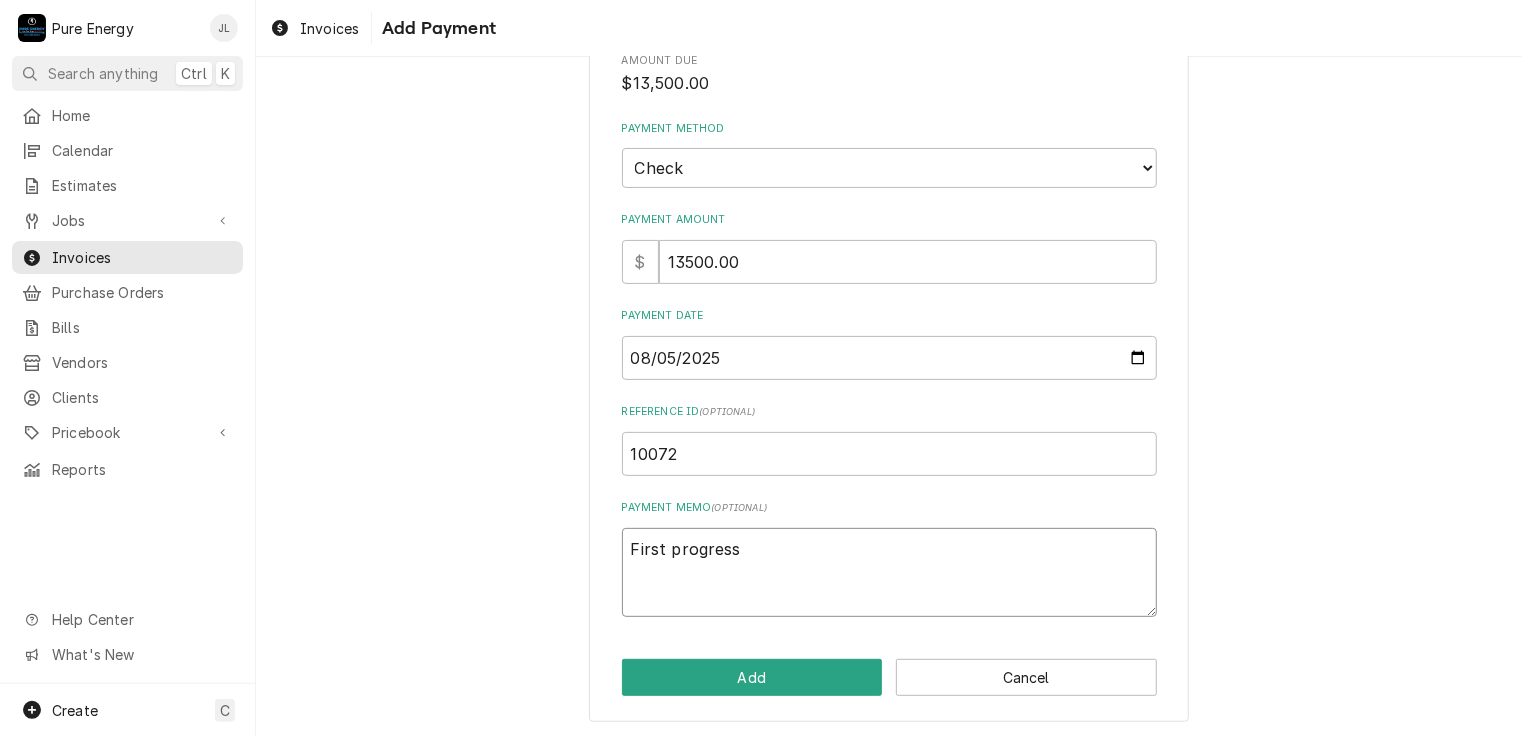 type on "x" 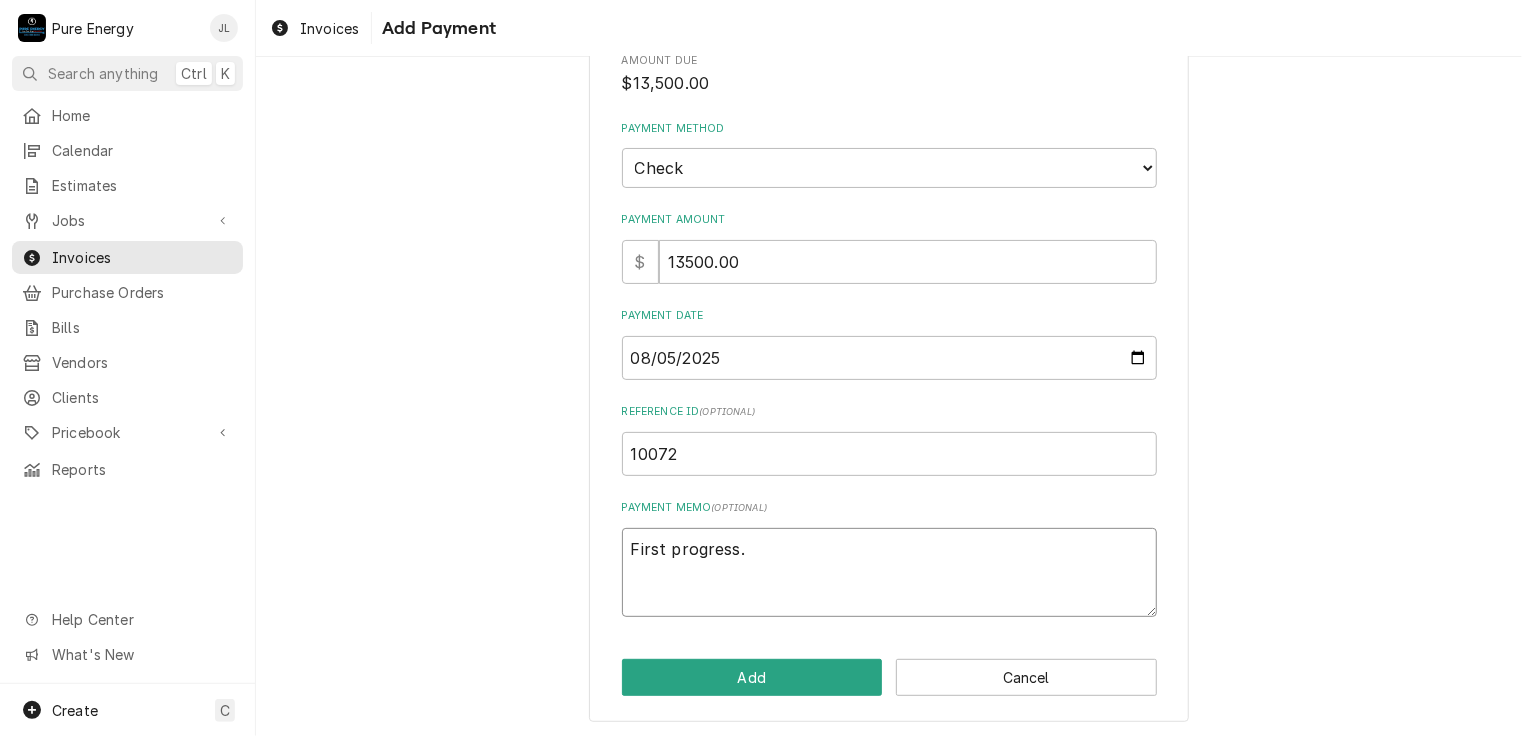 type on "x" 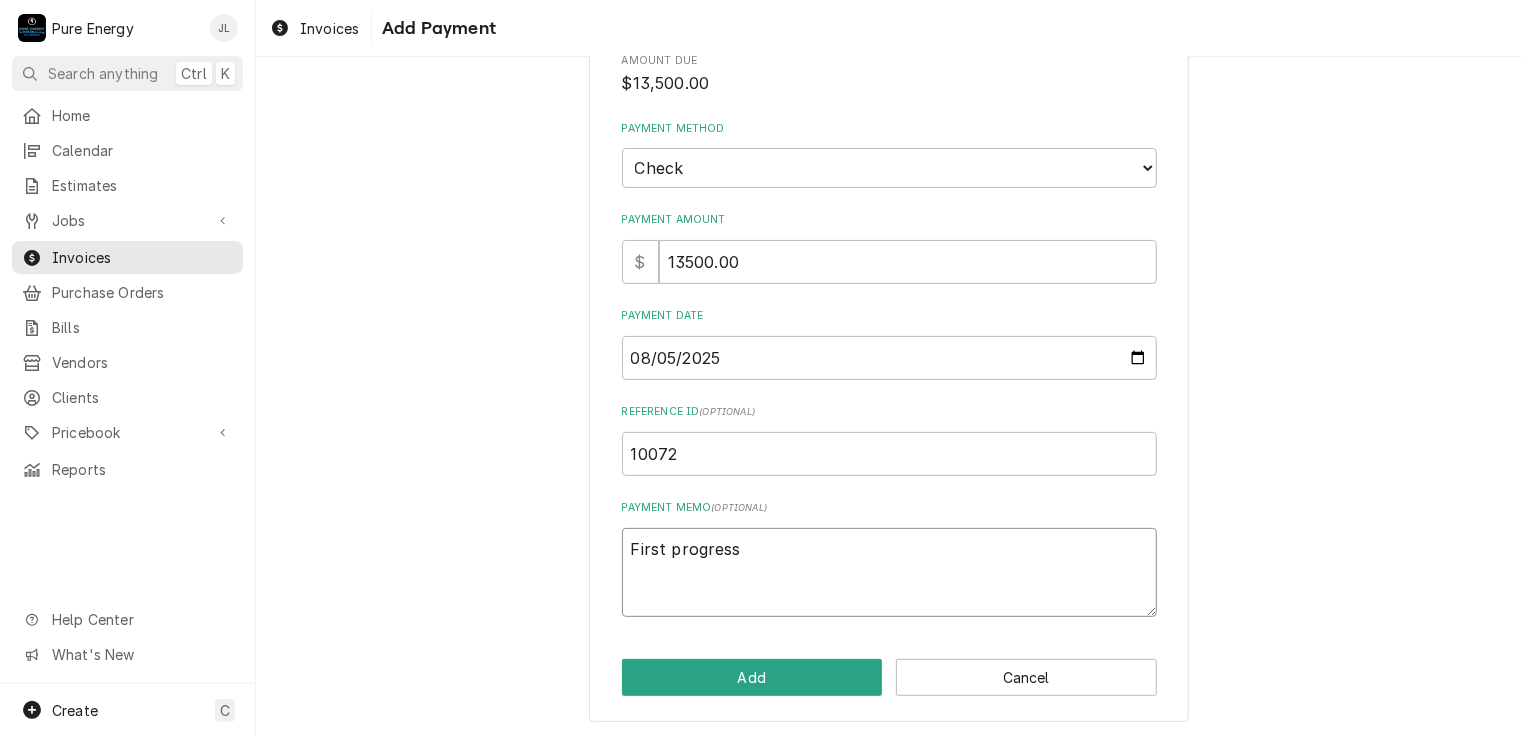 type on "x" 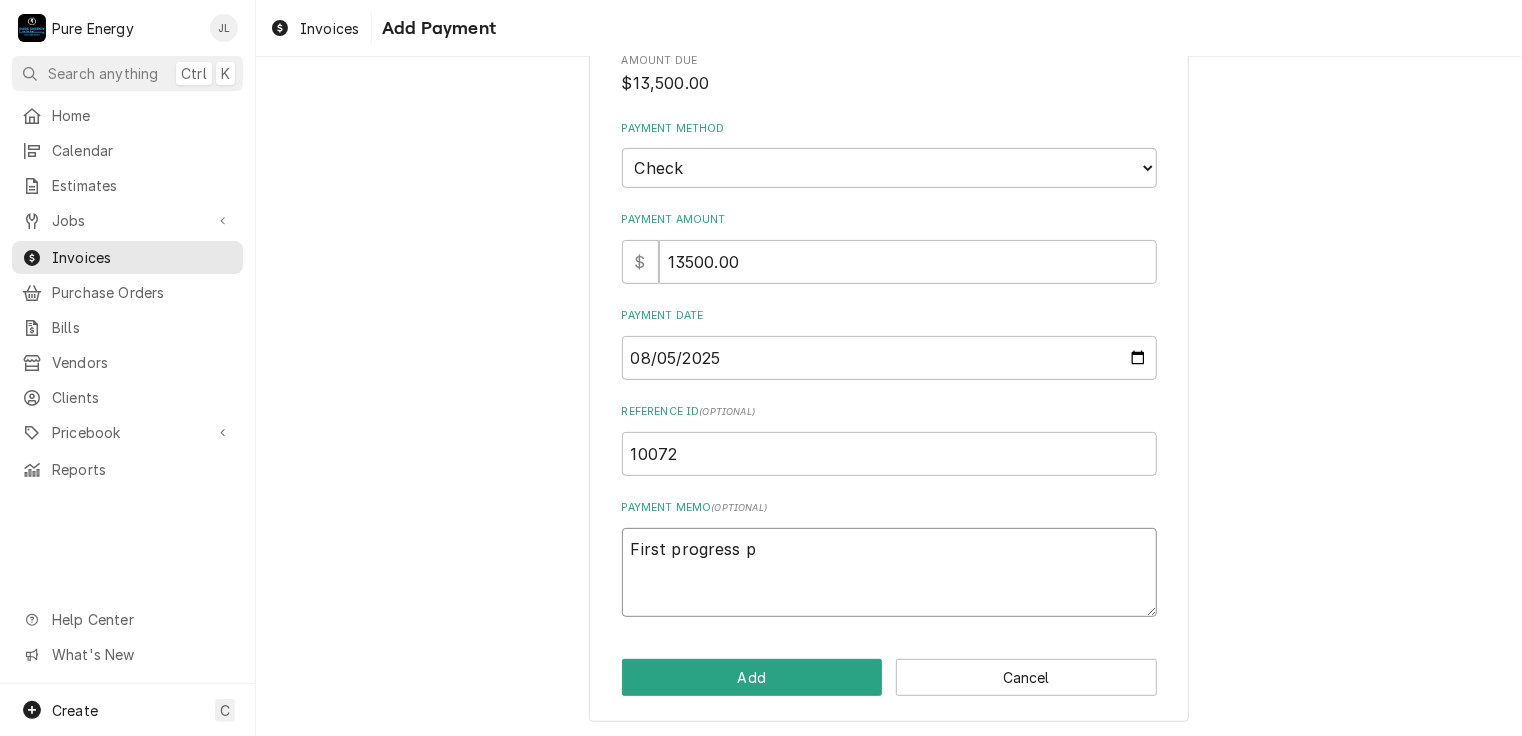 type on "x" 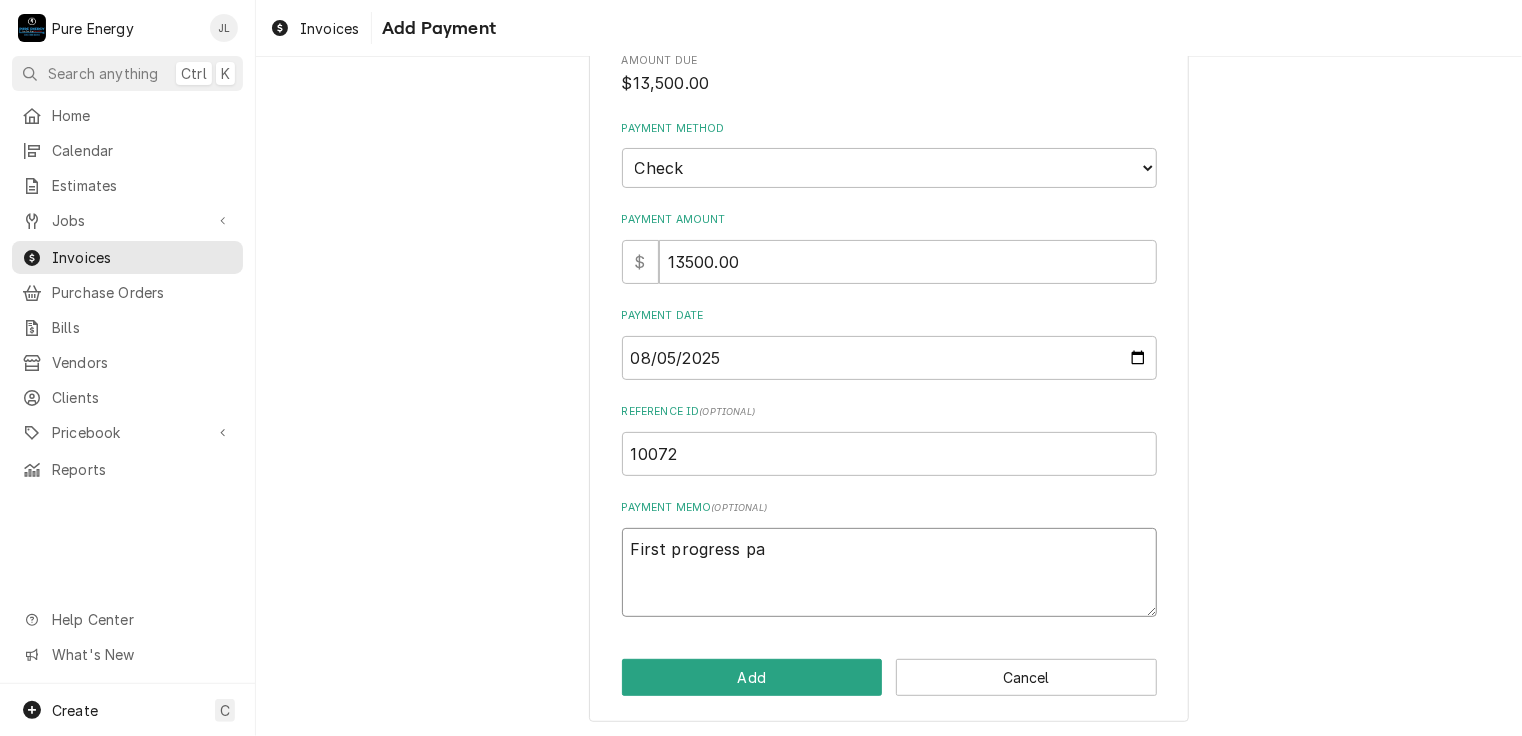 type on "x" 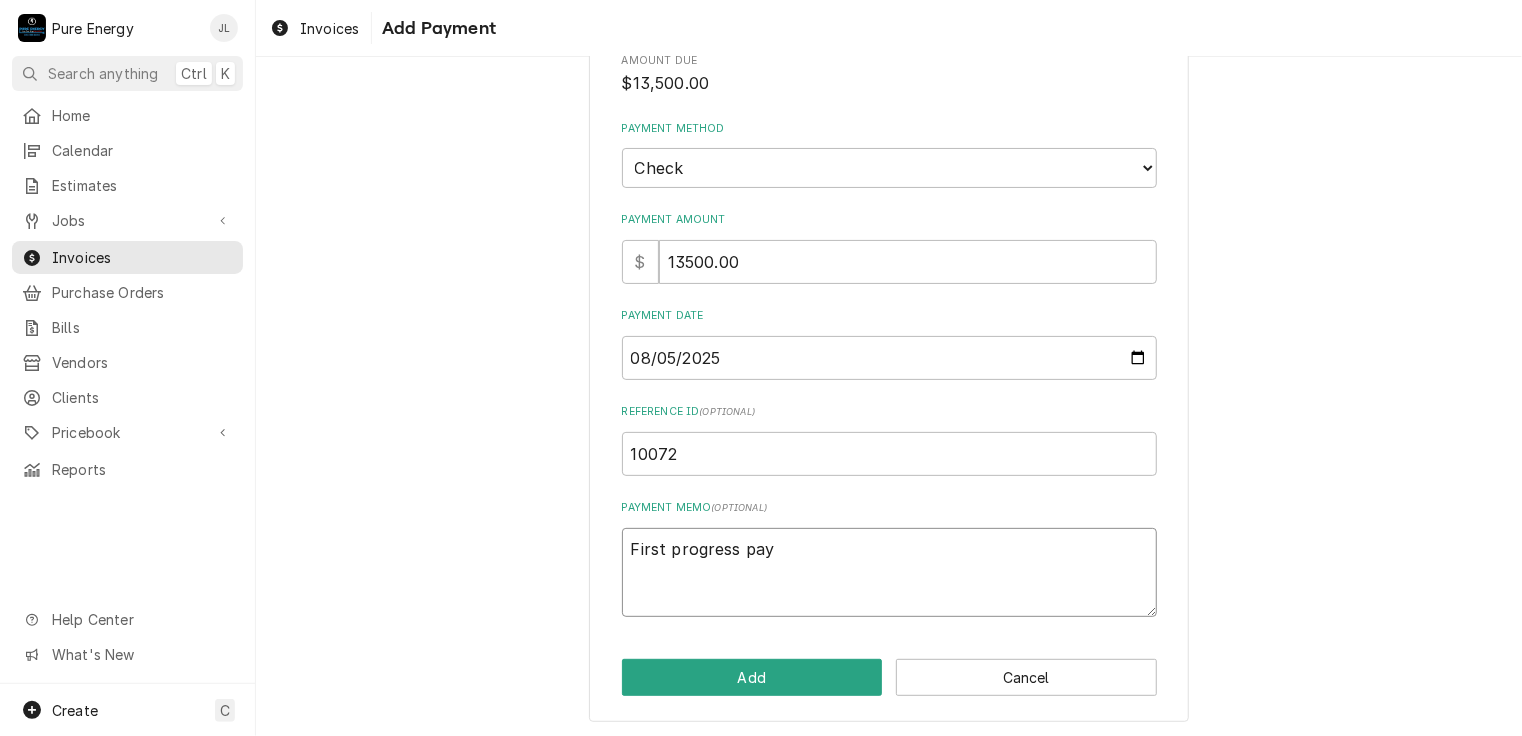 type on "x" 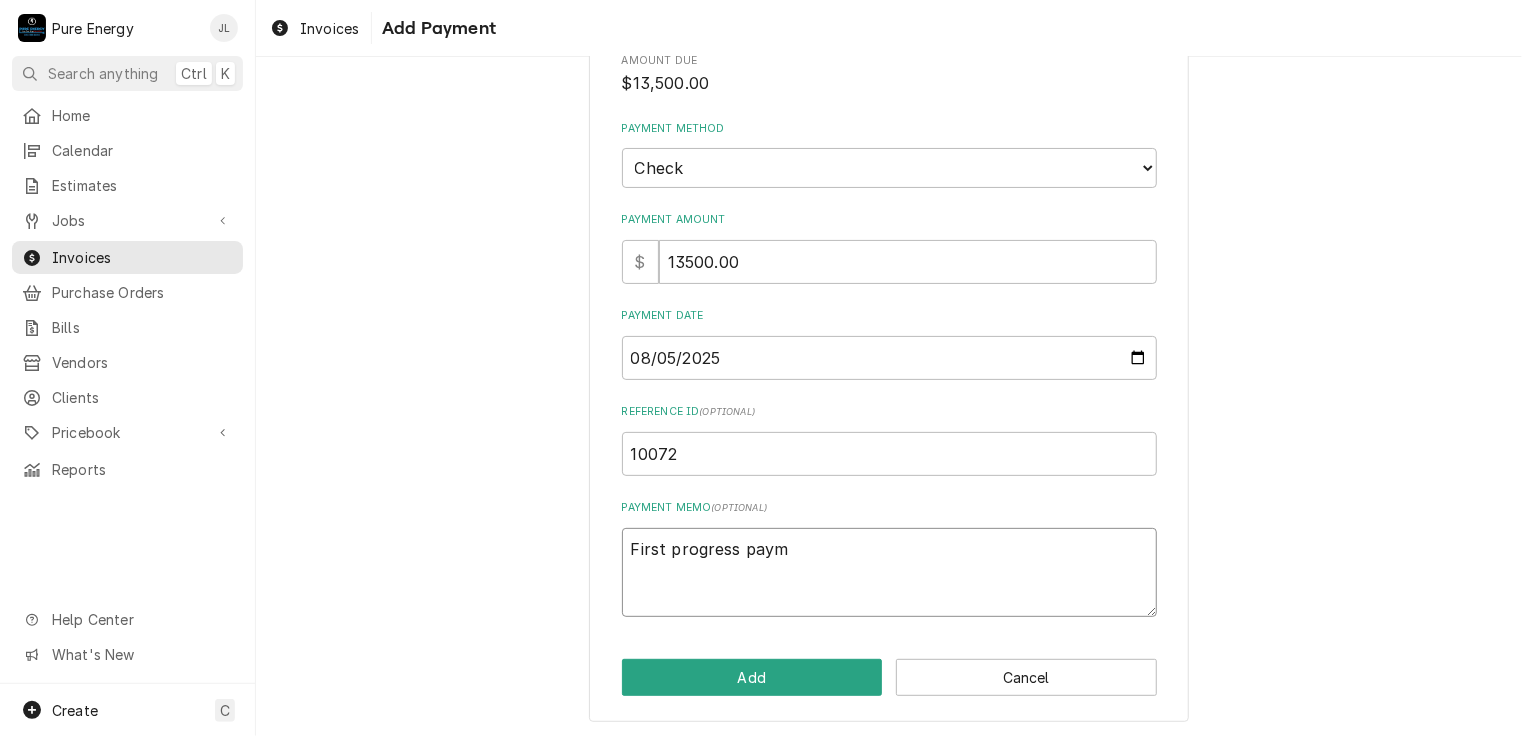 type on "First progress payme" 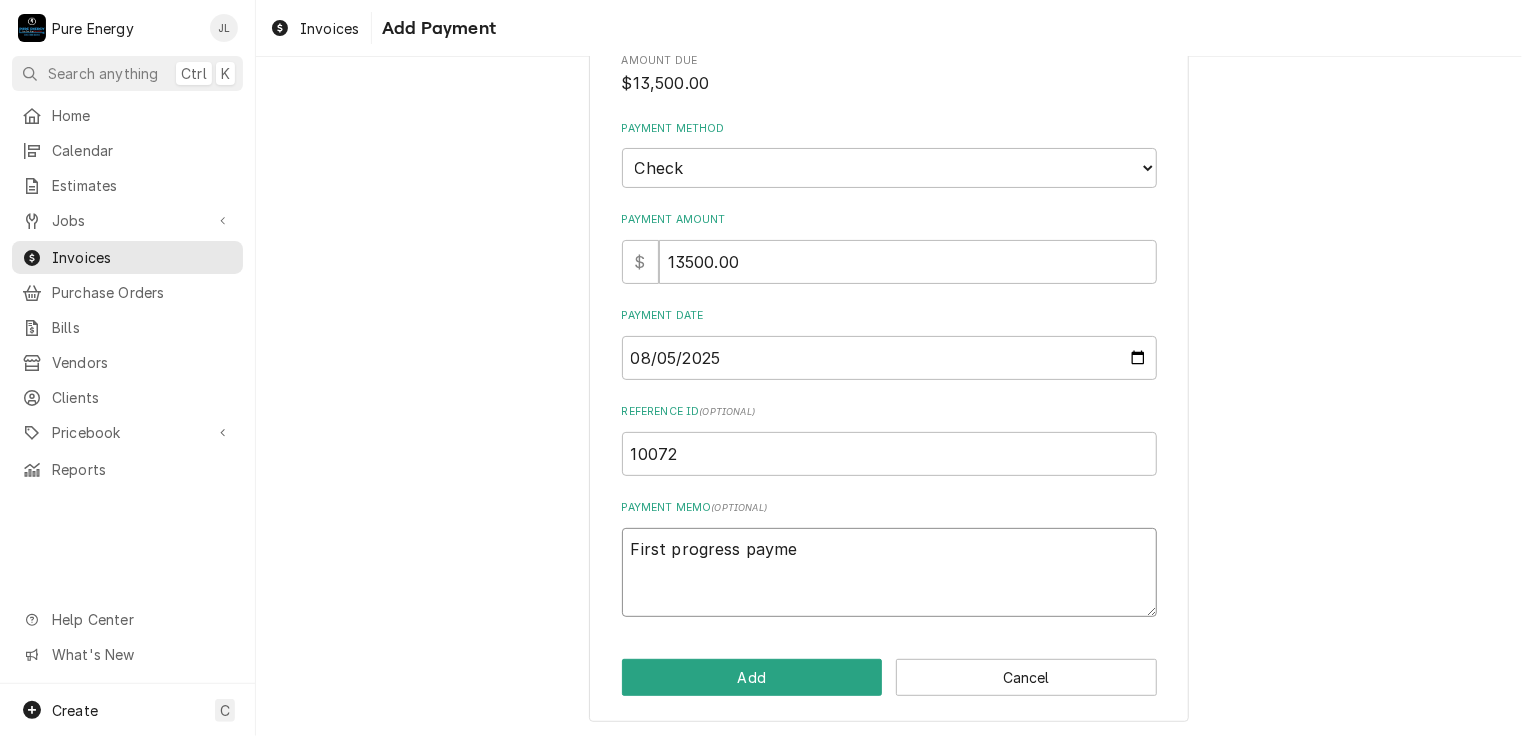 type on "x" 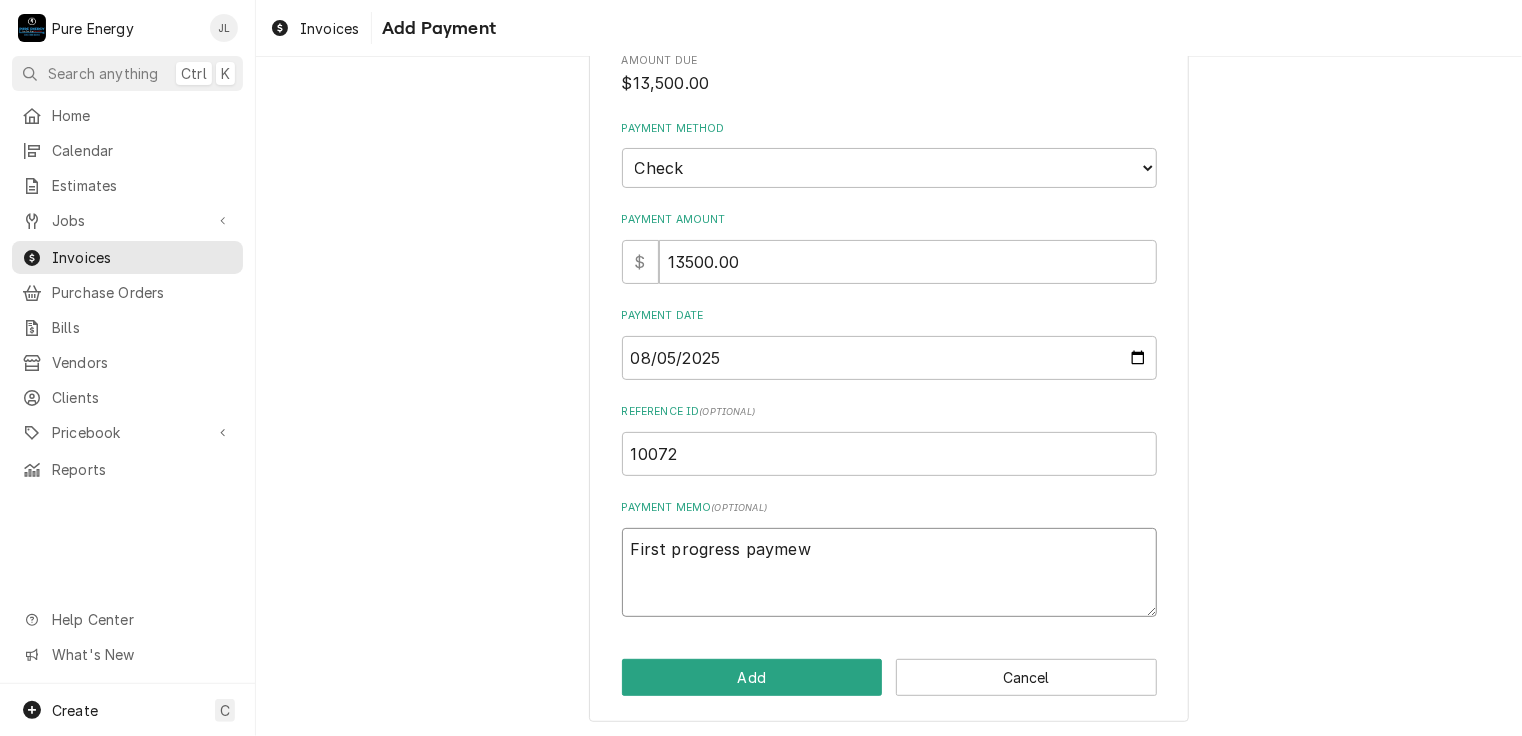 type on "x" 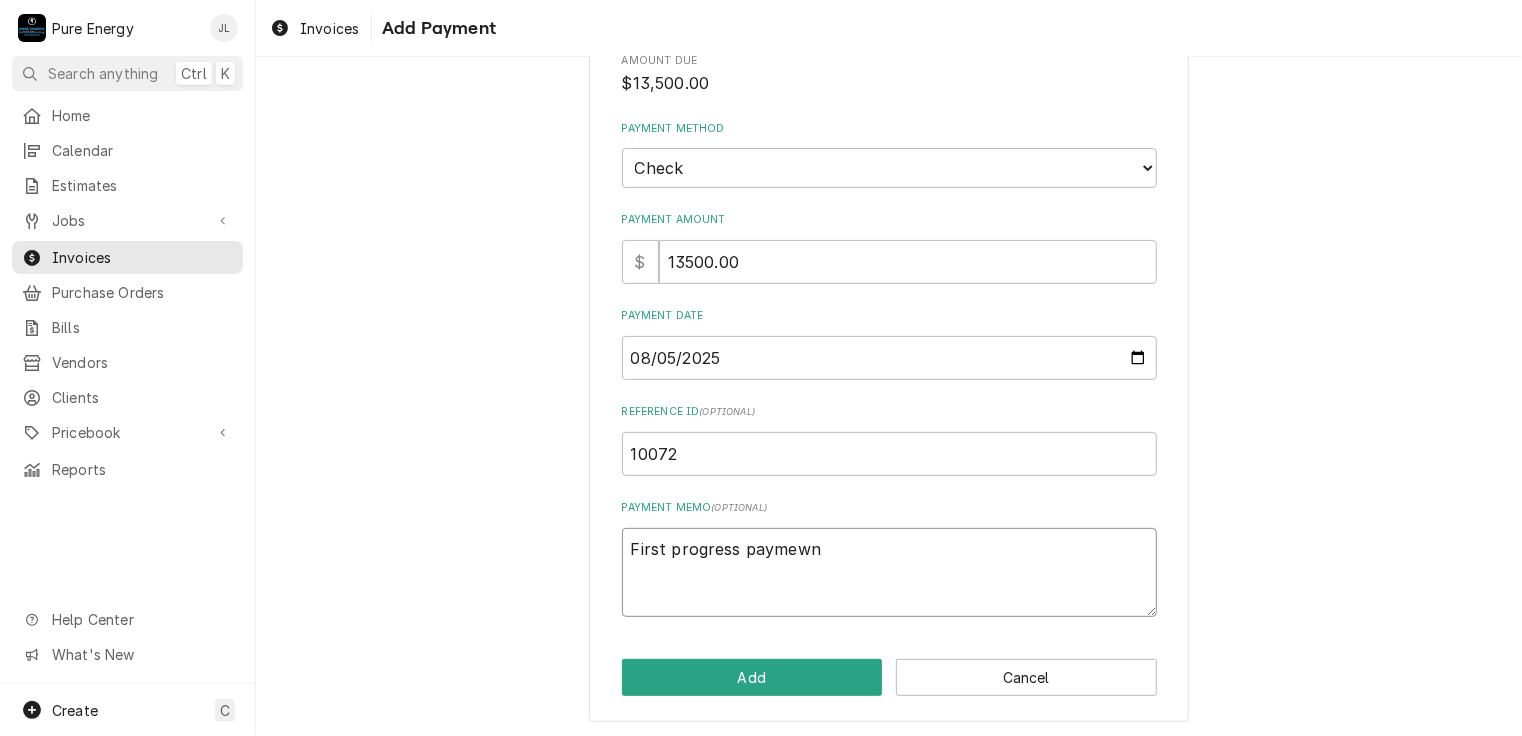 type on "x" 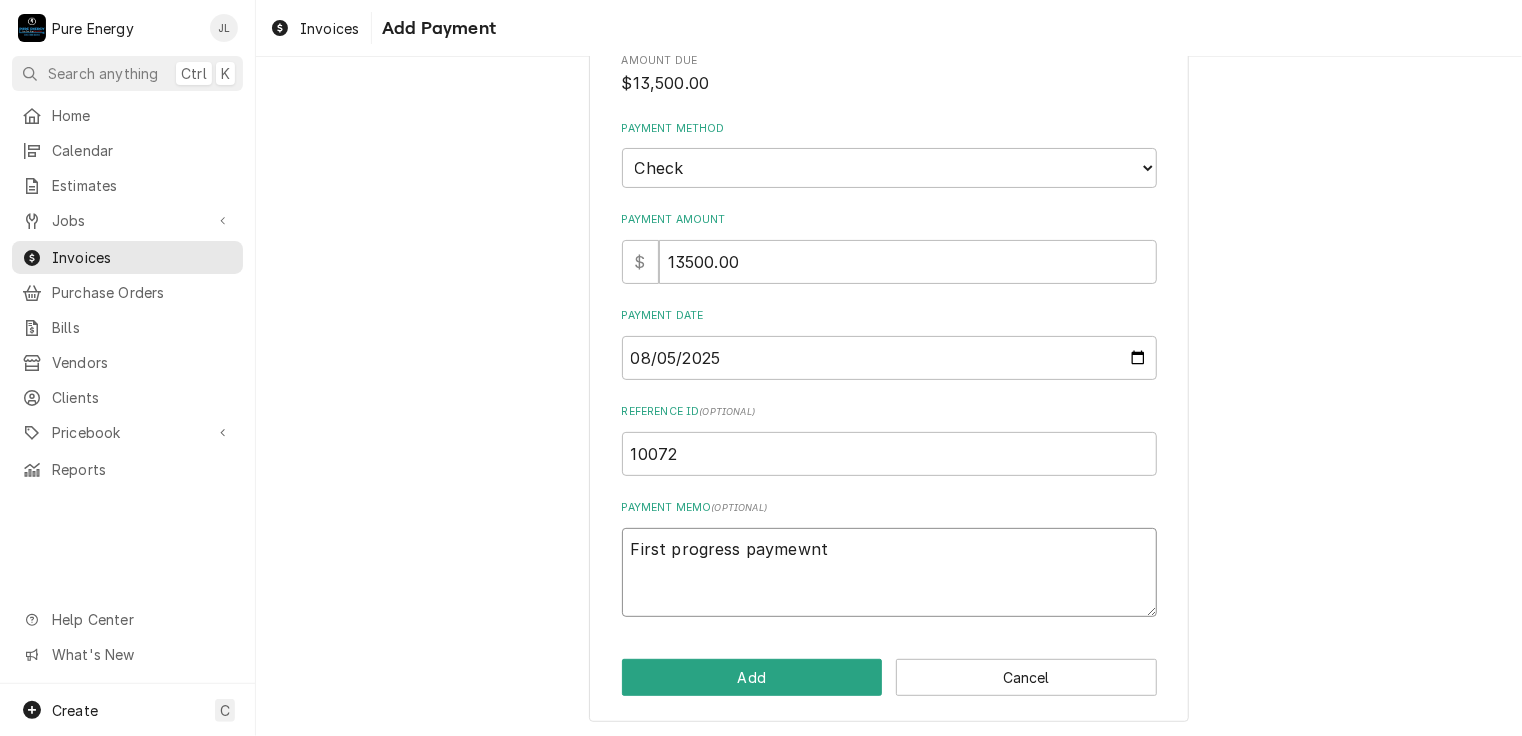 type on "x" 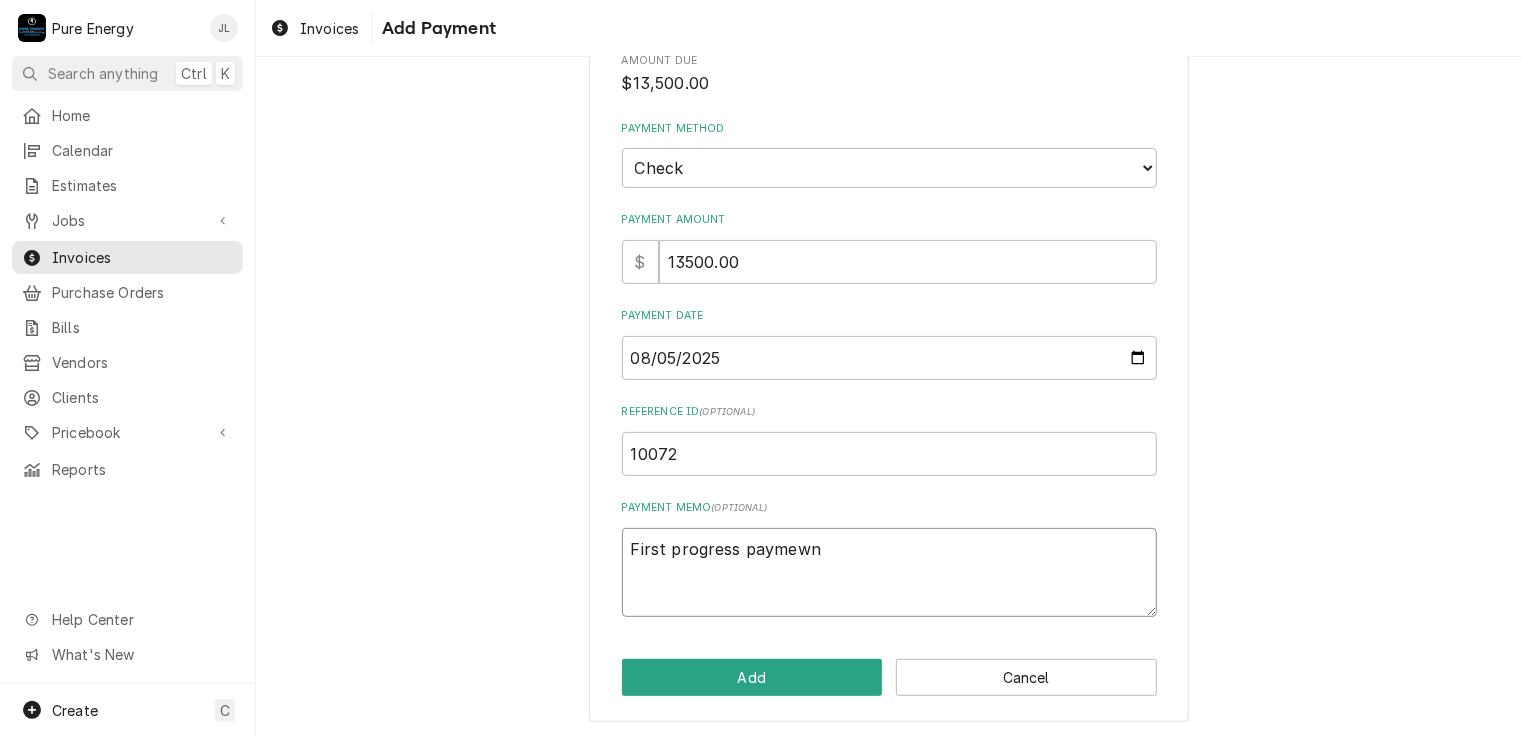 type on "x" 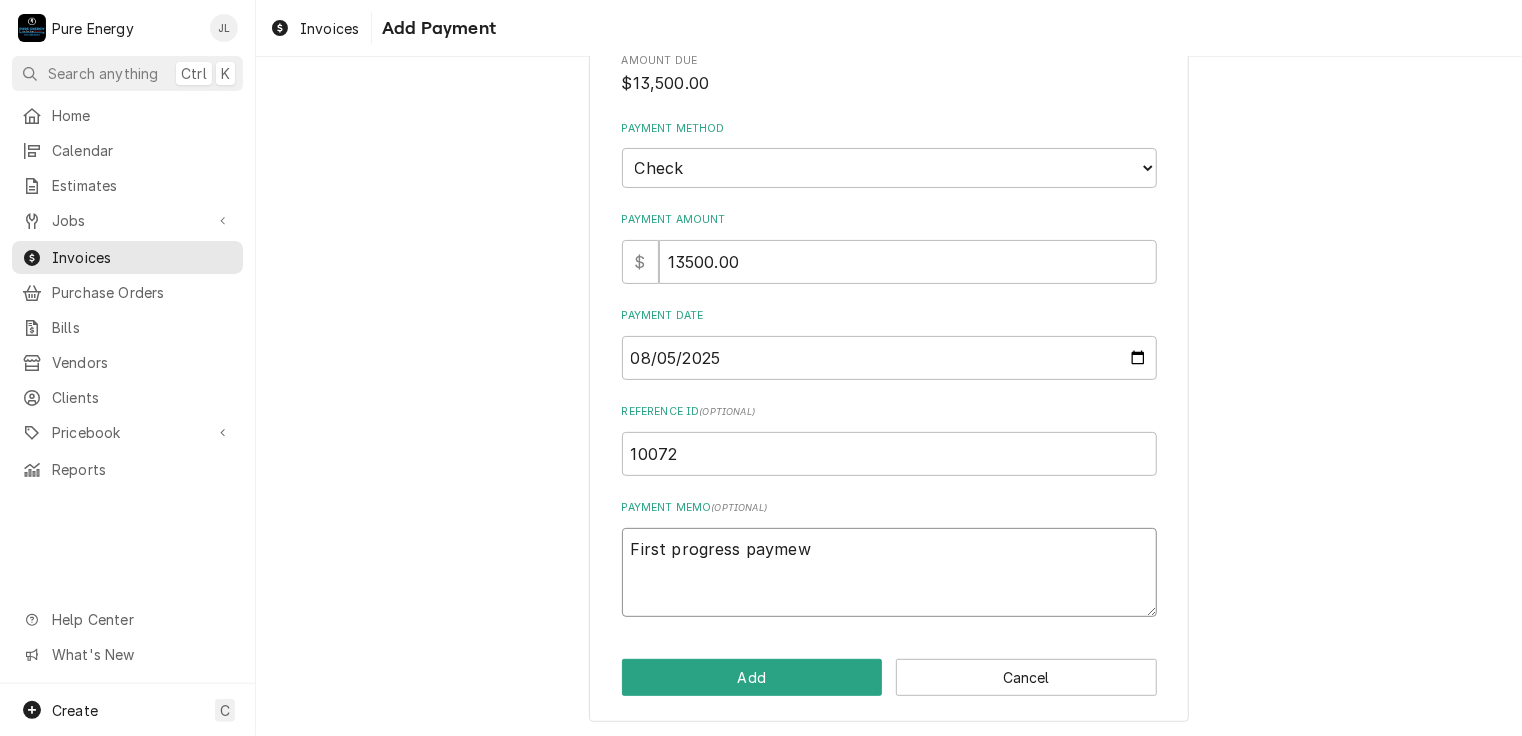 type on "x" 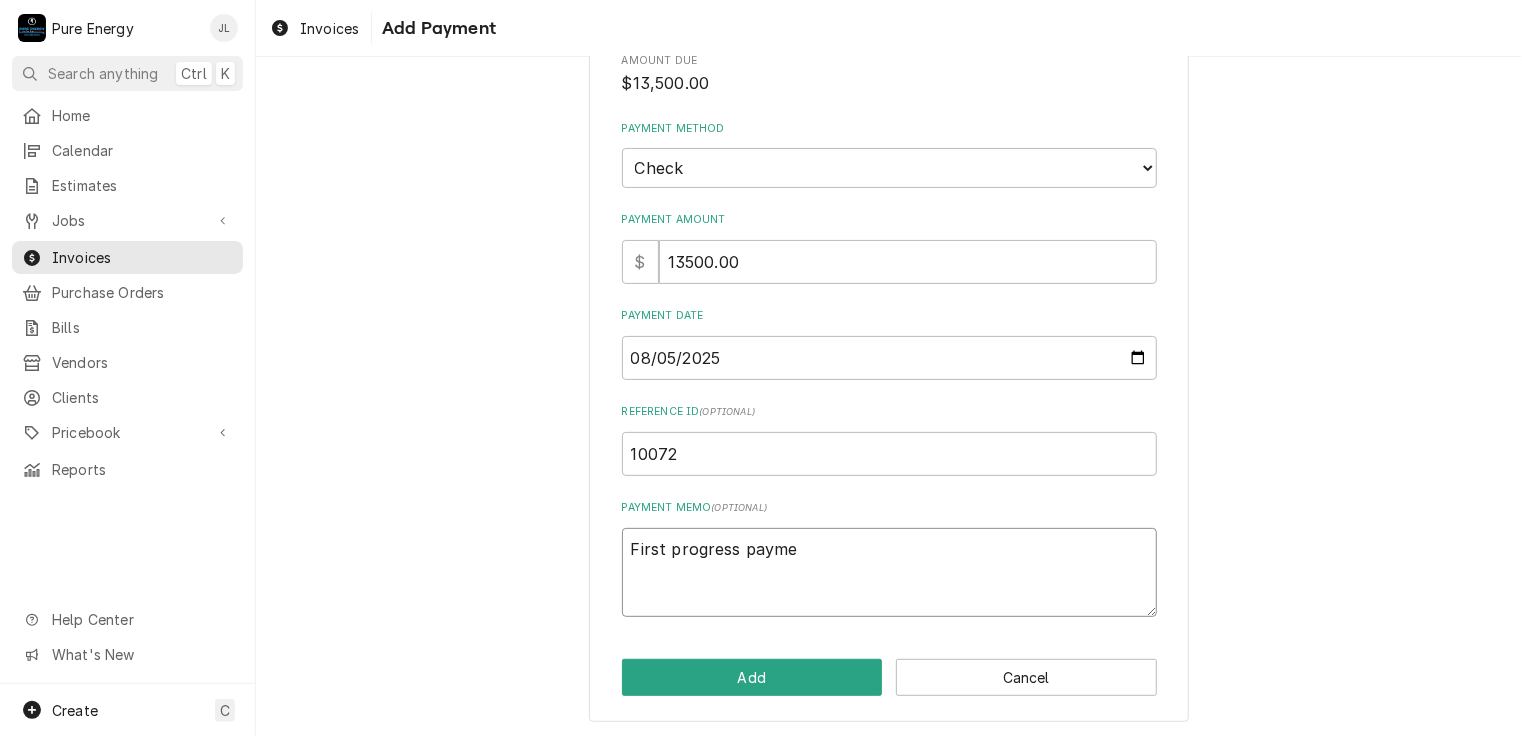 type on "x" 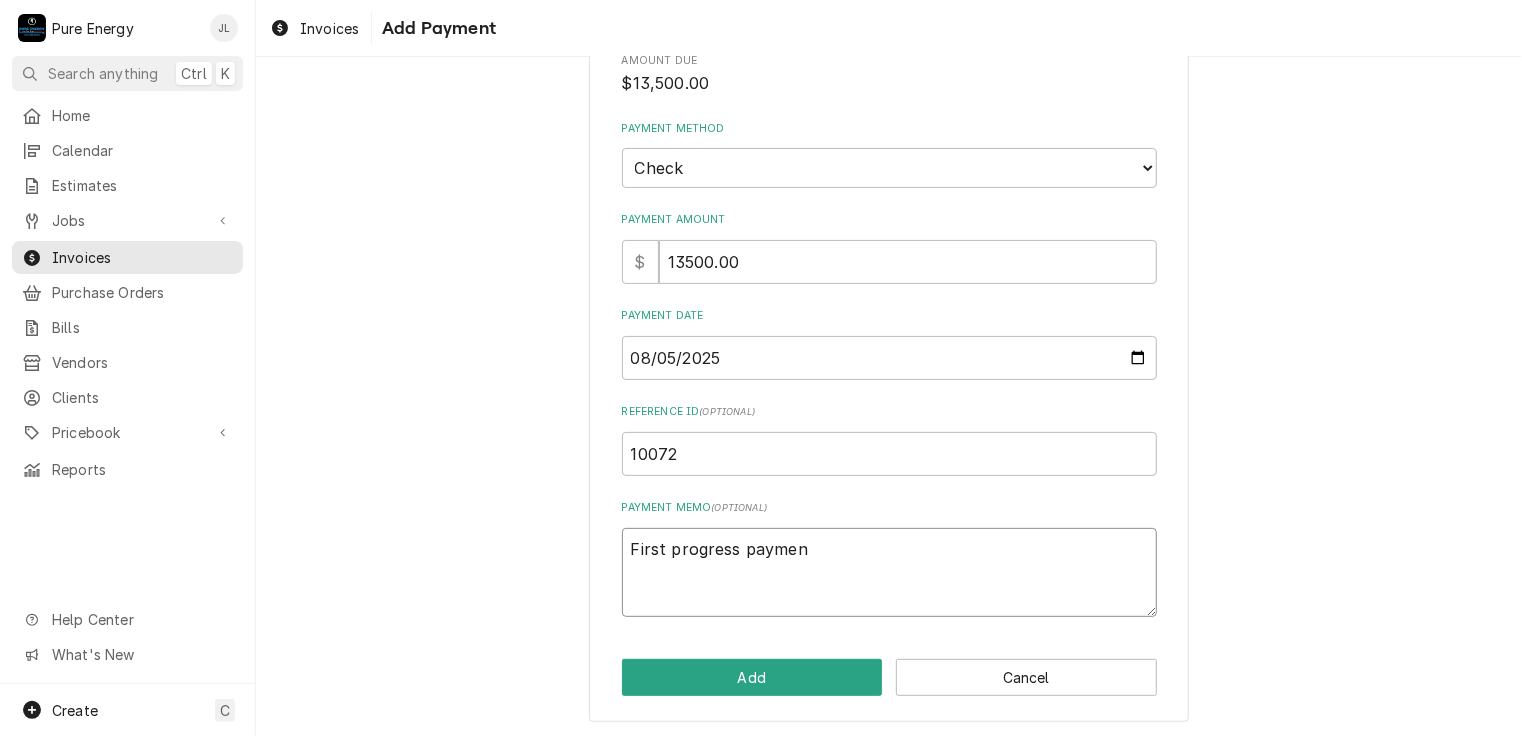 type on "x" 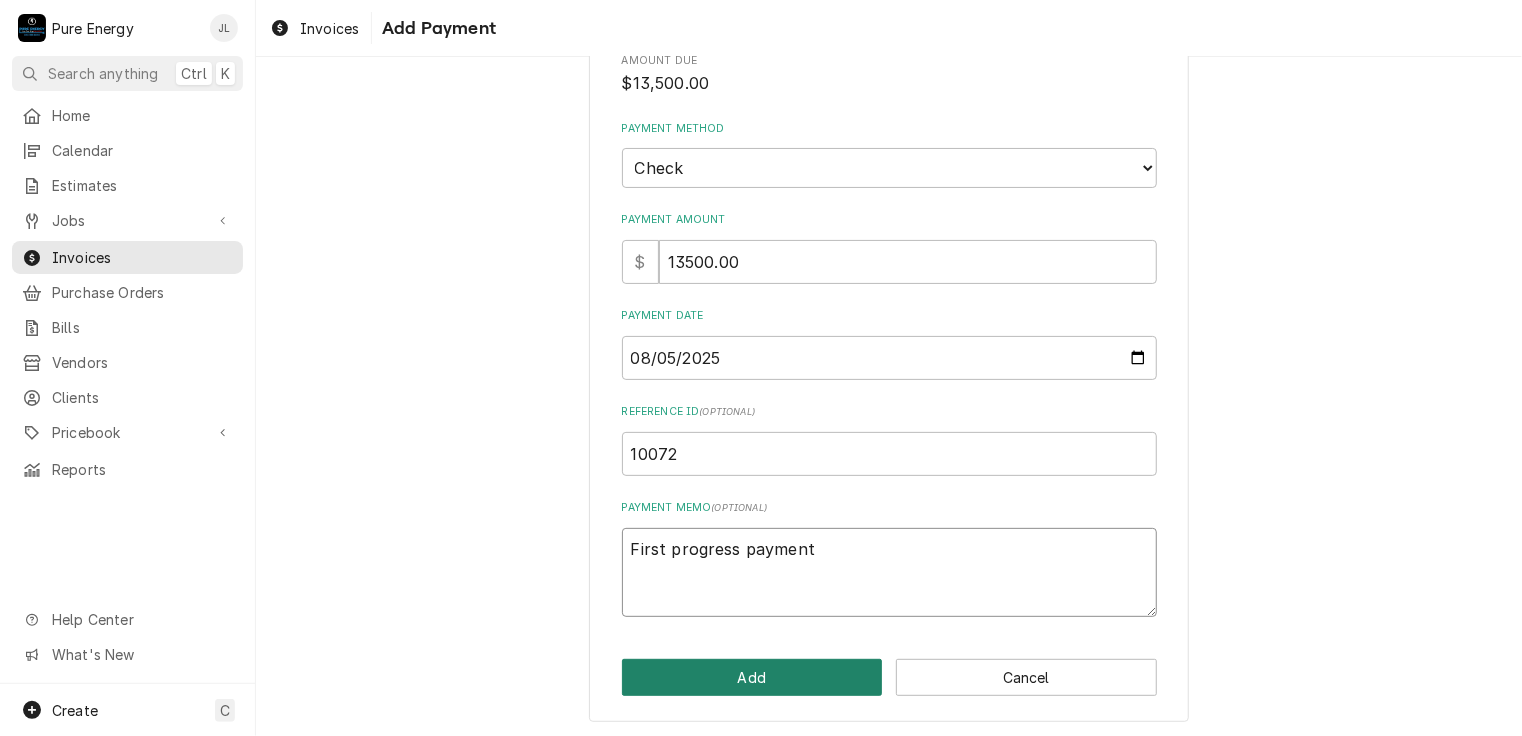 type on "First progress payment" 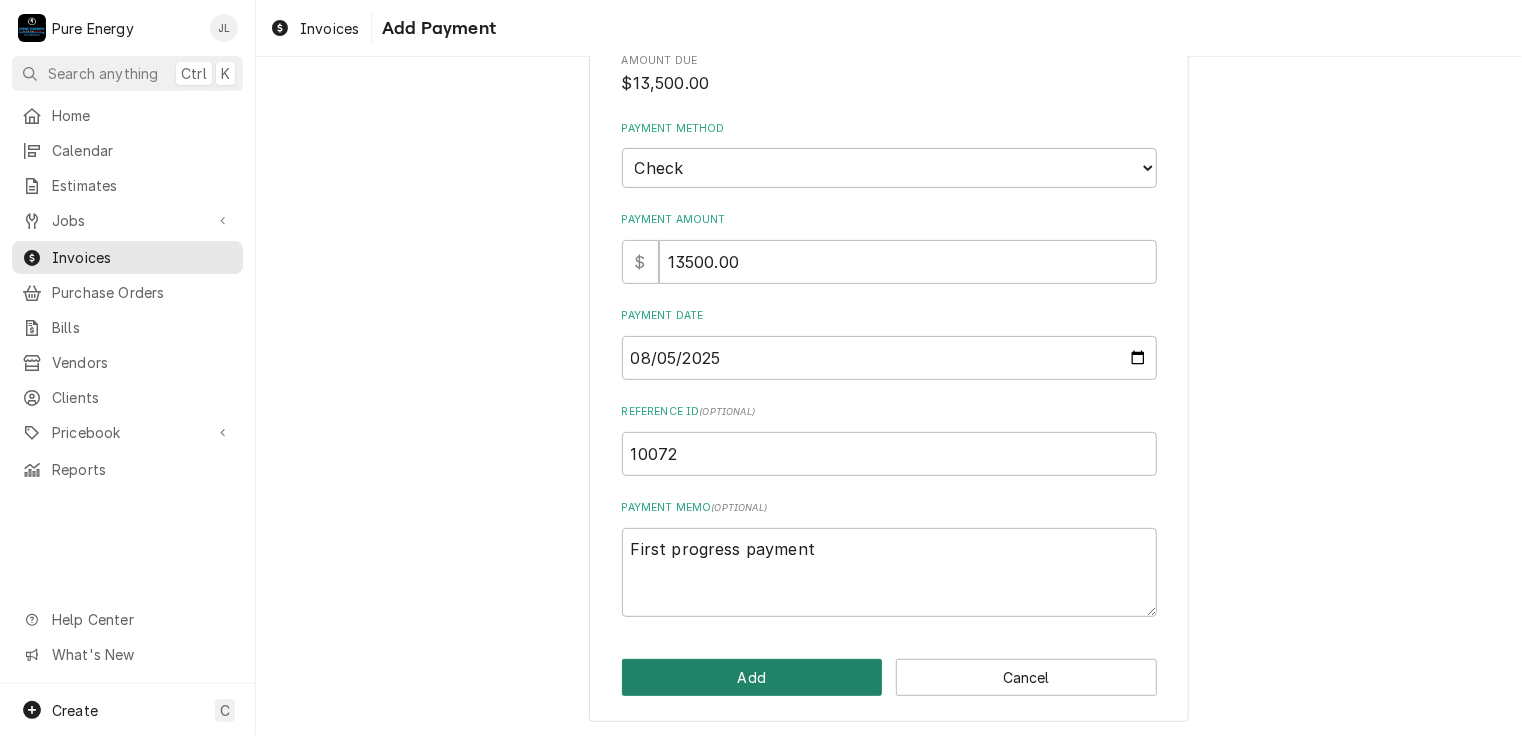 click on "Add" at bounding box center (752, 677) 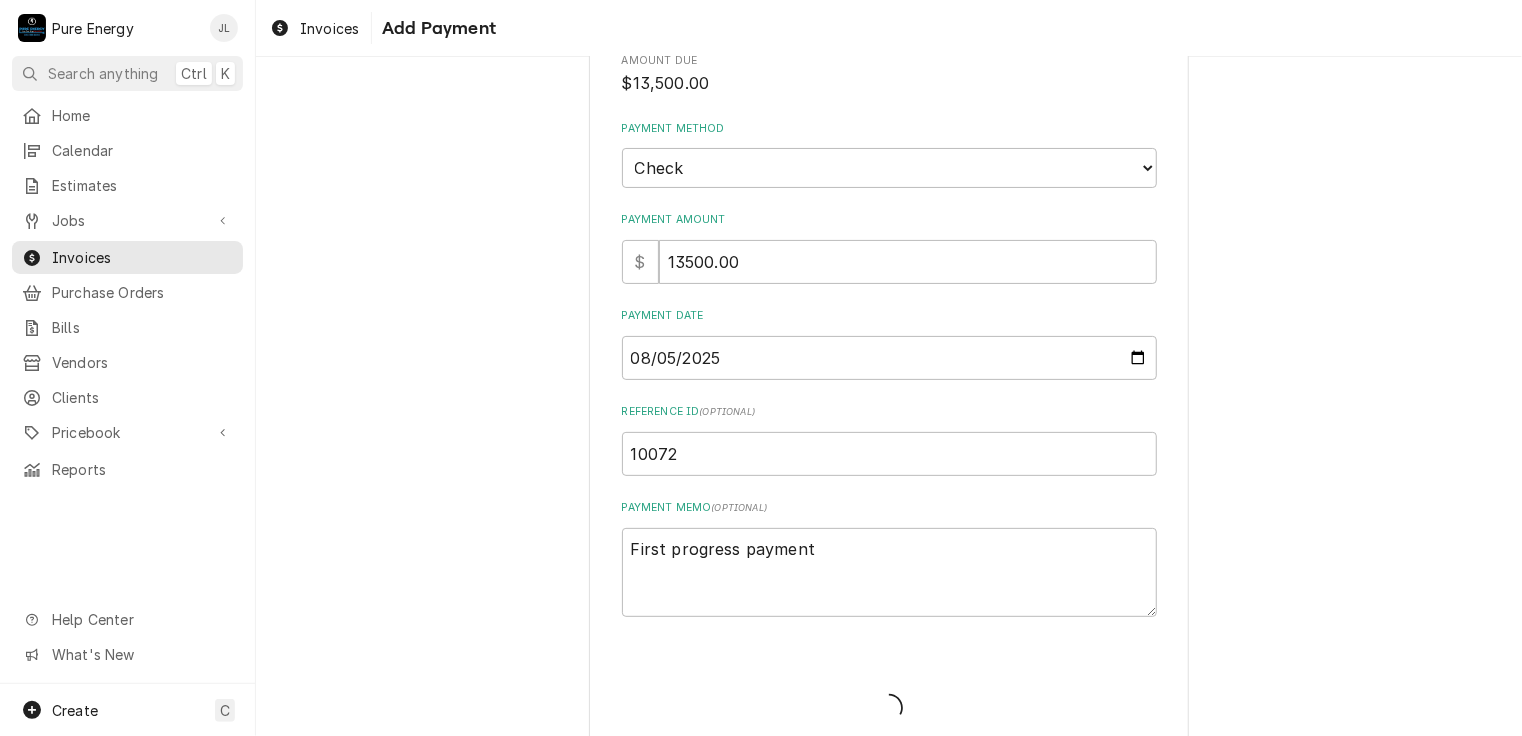 type on "x" 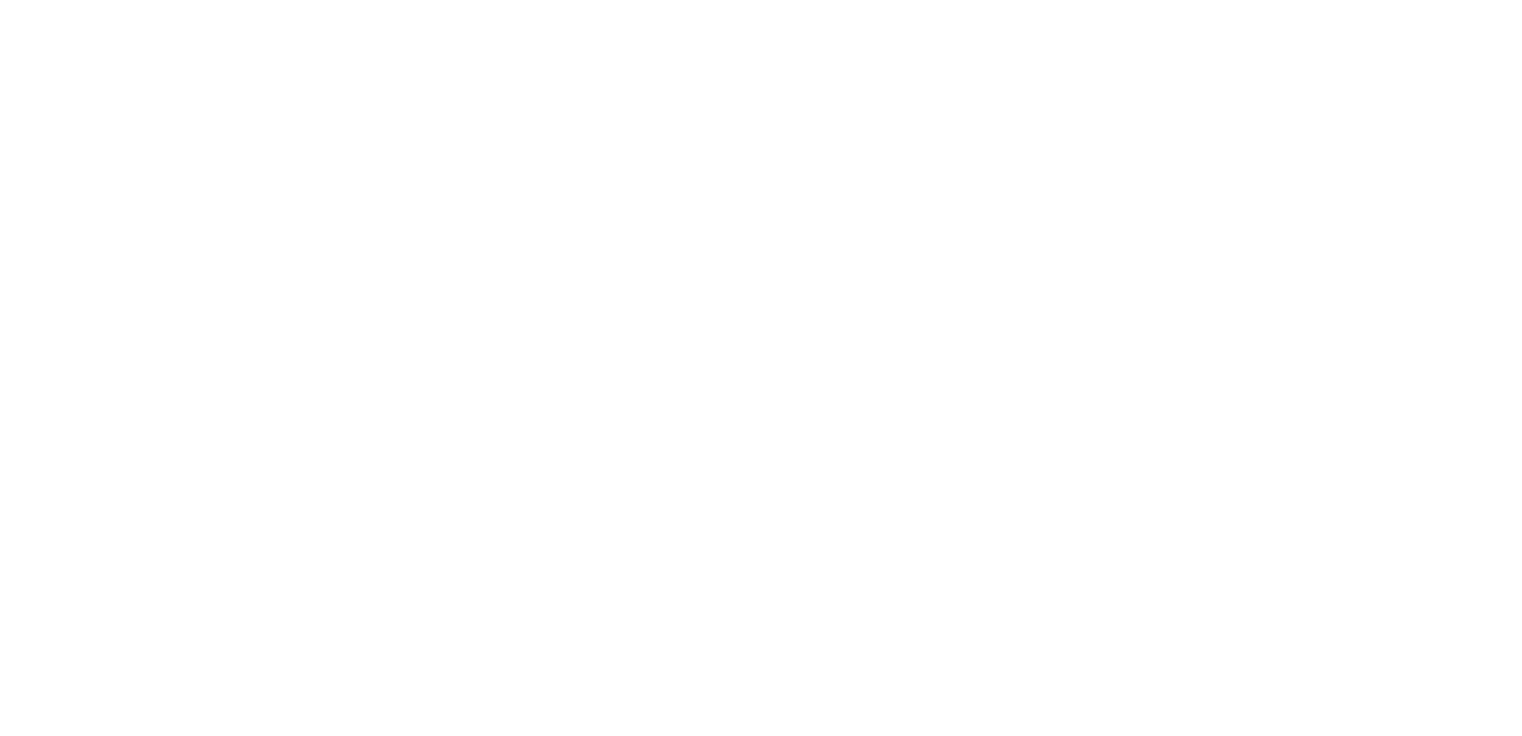 scroll, scrollTop: 0, scrollLeft: 0, axis: both 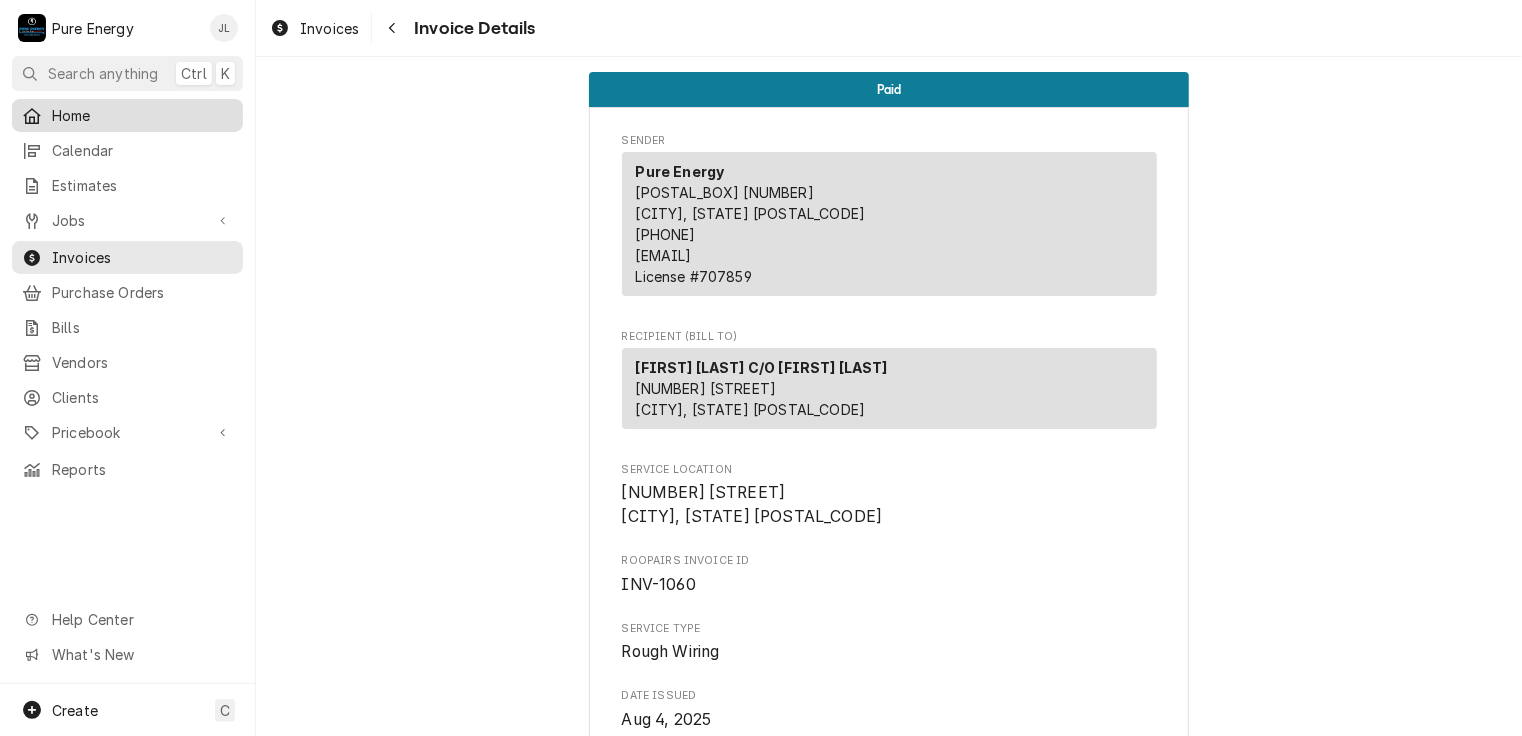 click on "Home" at bounding box center [142, 115] 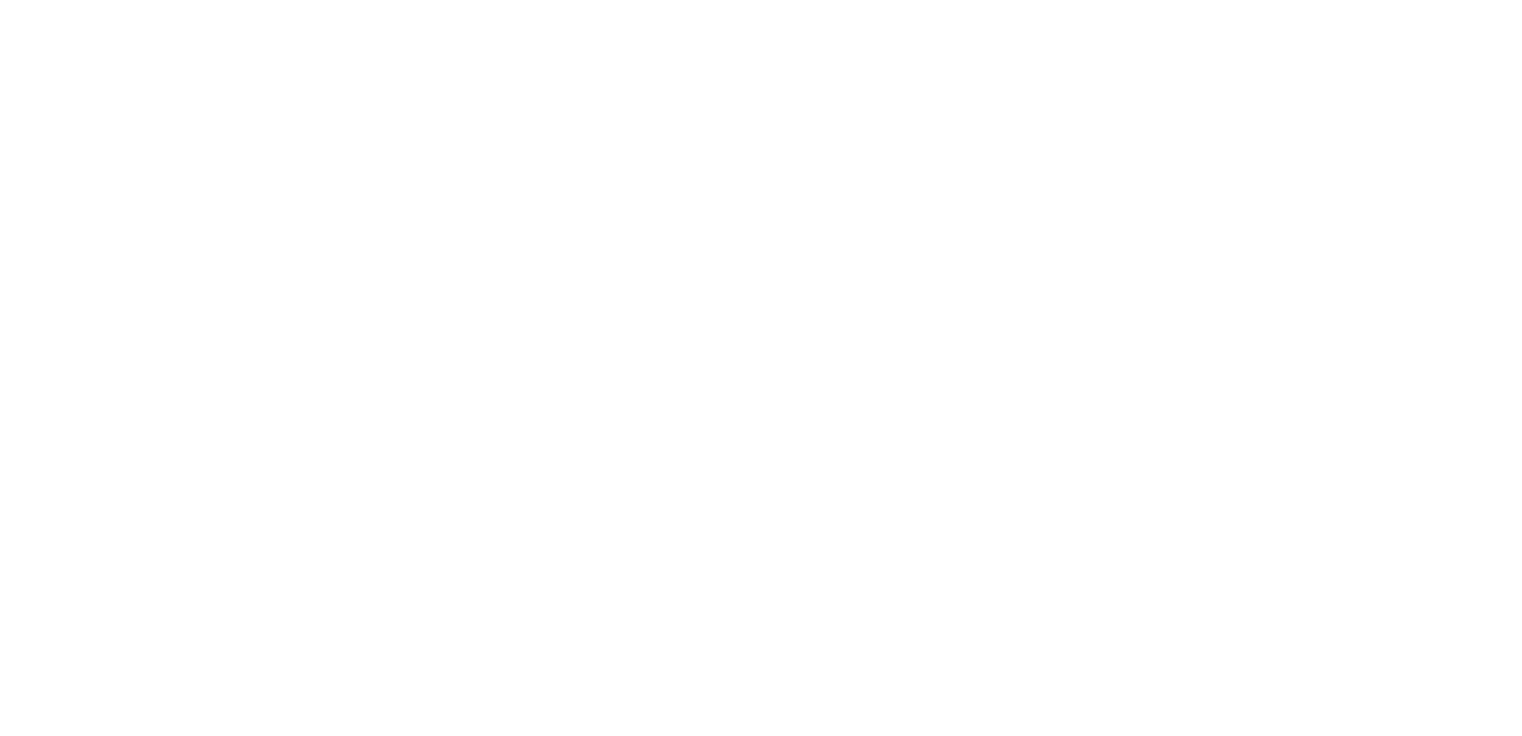 scroll, scrollTop: 0, scrollLeft: 0, axis: both 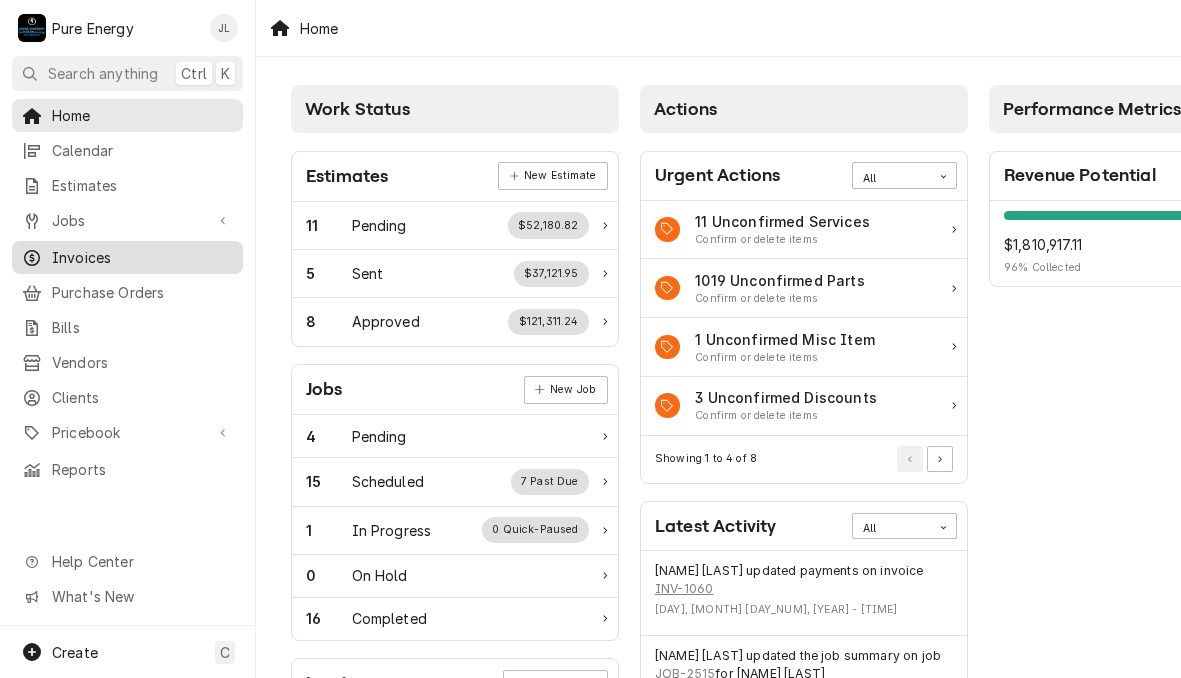 click on "Invoices" at bounding box center (142, 257) 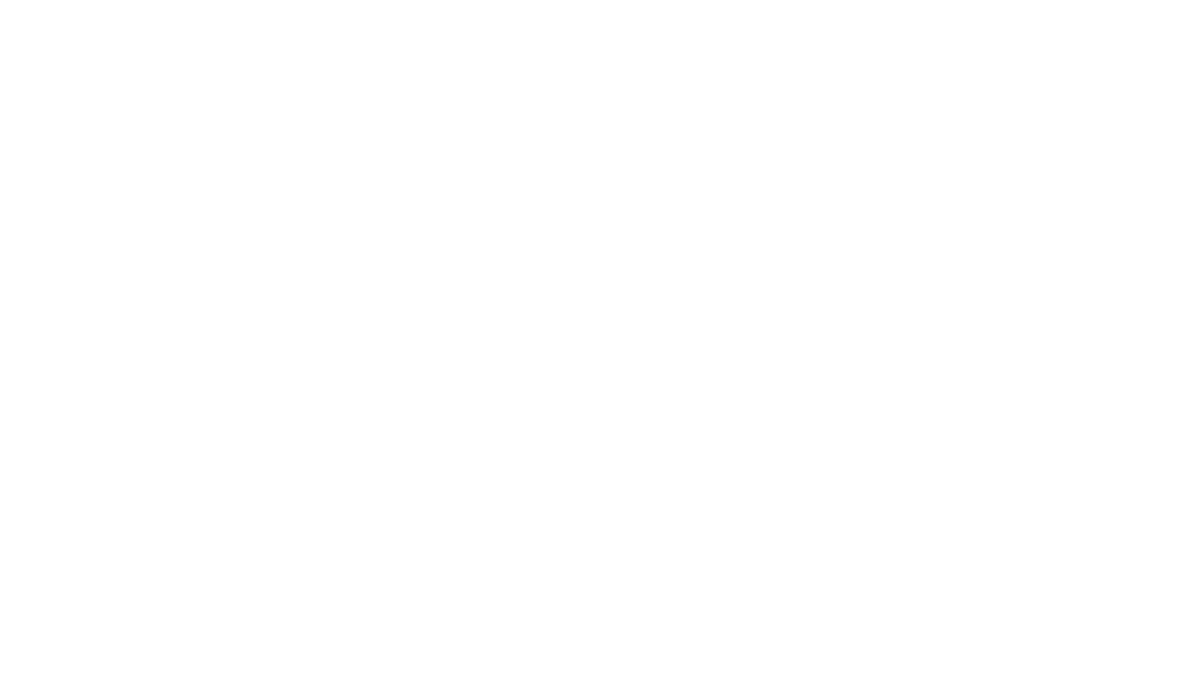 scroll, scrollTop: 0, scrollLeft: 0, axis: both 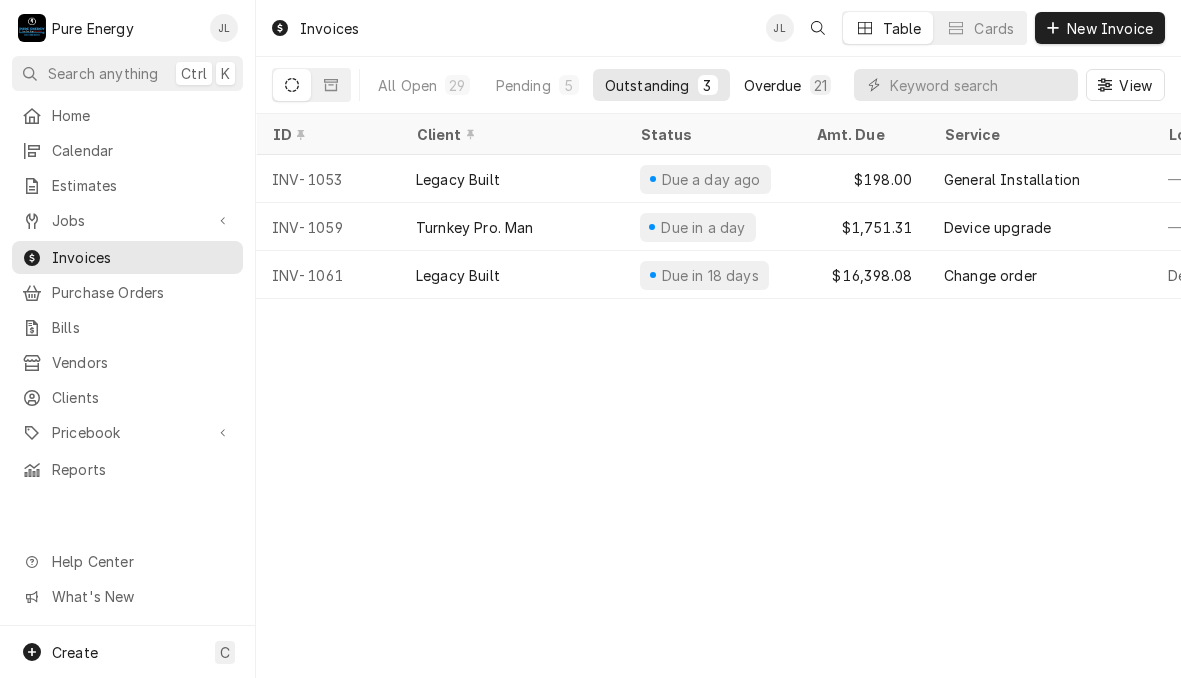 click on "Overdue" at bounding box center [773, 85] 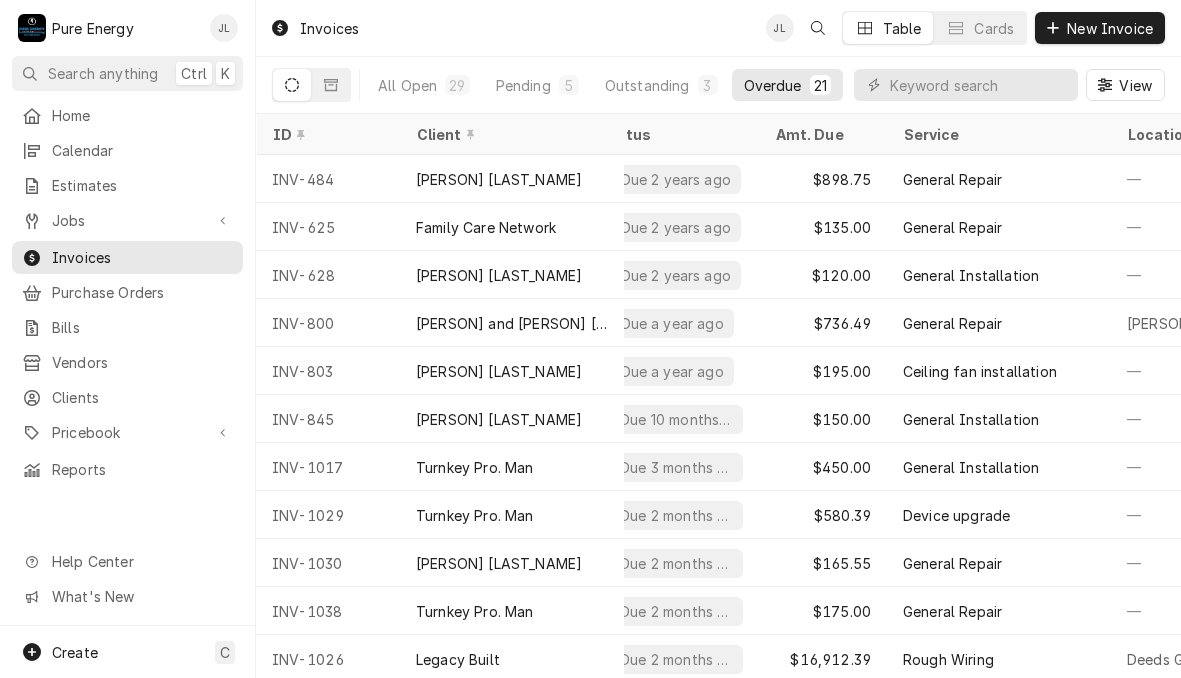 scroll, scrollTop: 0, scrollLeft: 0, axis: both 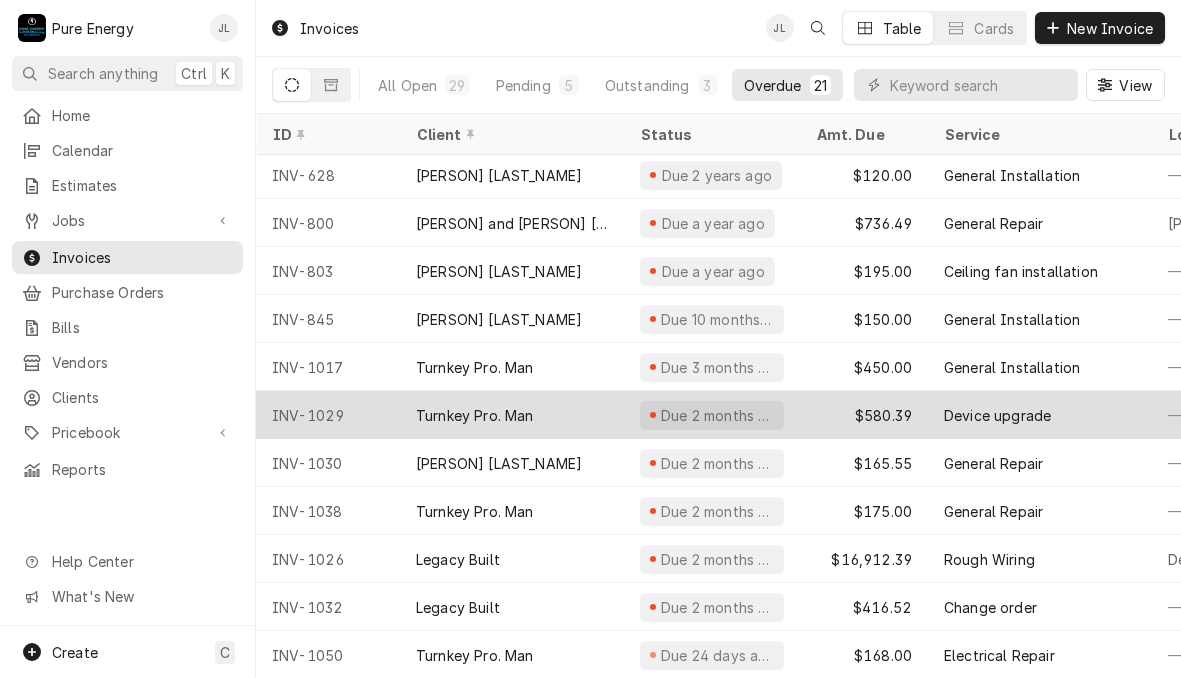 click on "Turnkey Pro. Man" at bounding box center [512, 415] 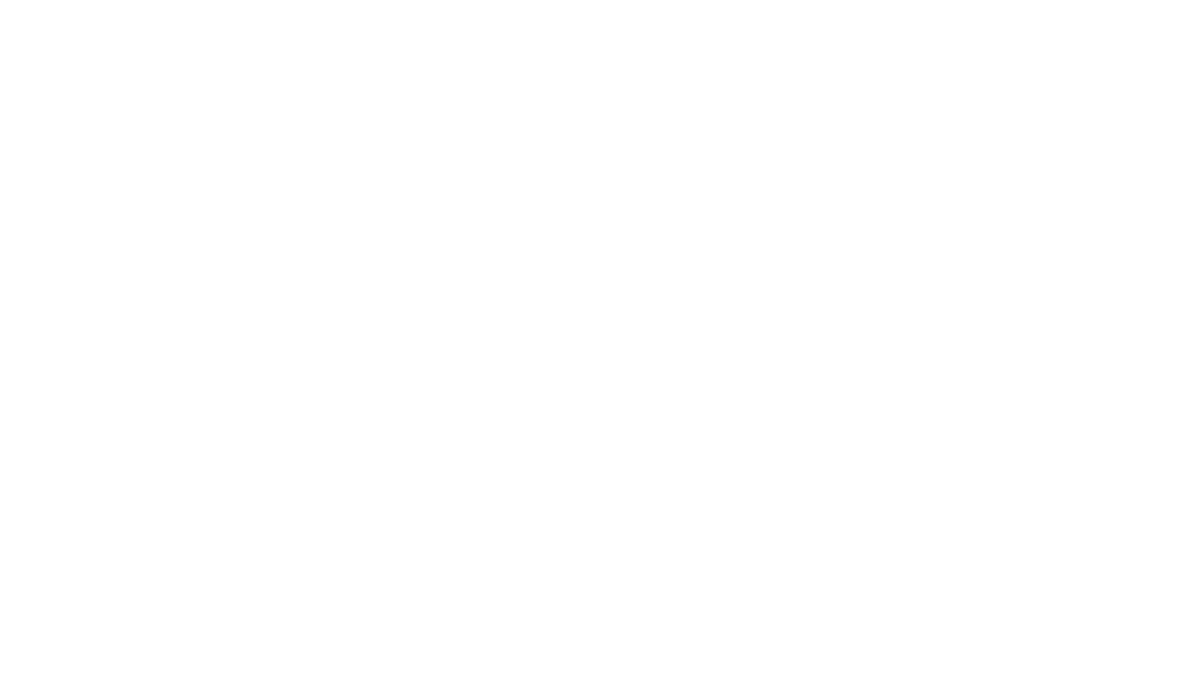 scroll, scrollTop: 0, scrollLeft: 0, axis: both 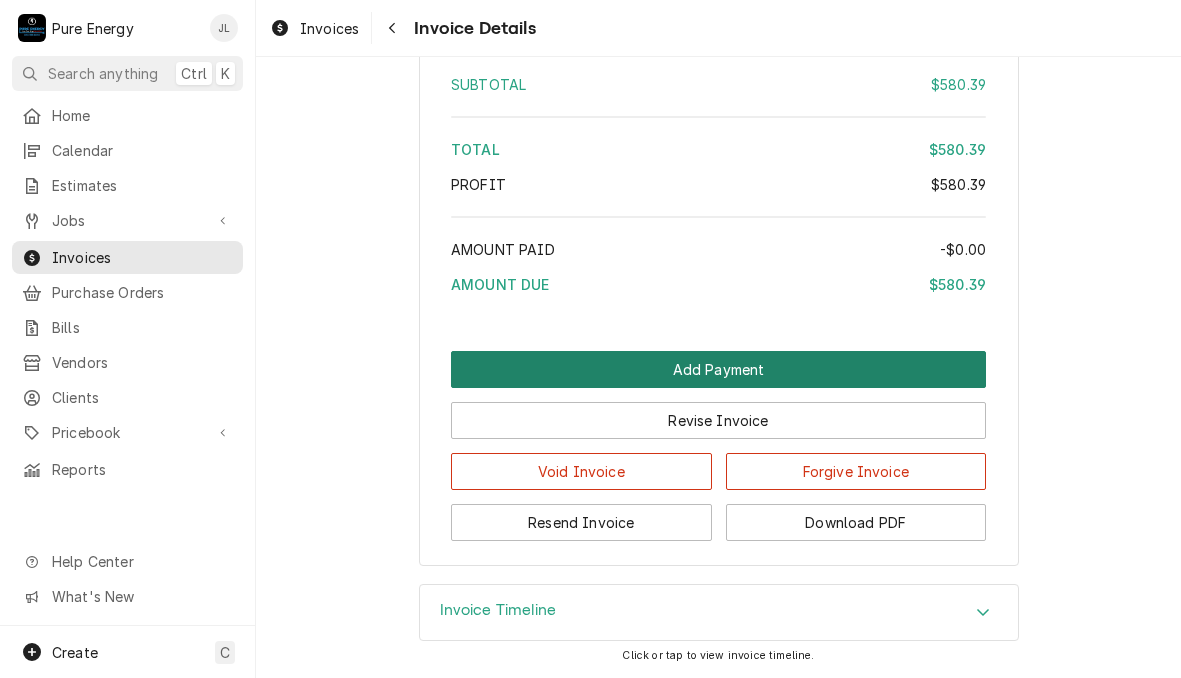 click on "Add Payment" at bounding box center (718, 369) 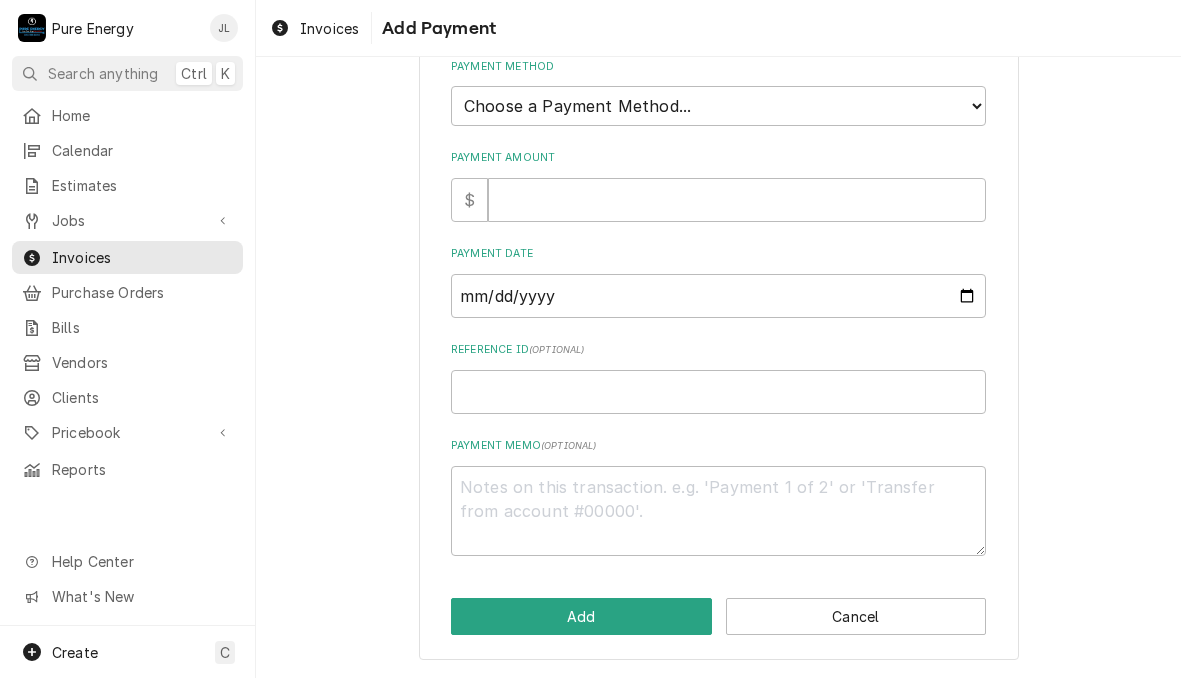 scroll, scrollTop: 0, scrollLeft: 0, axis: both 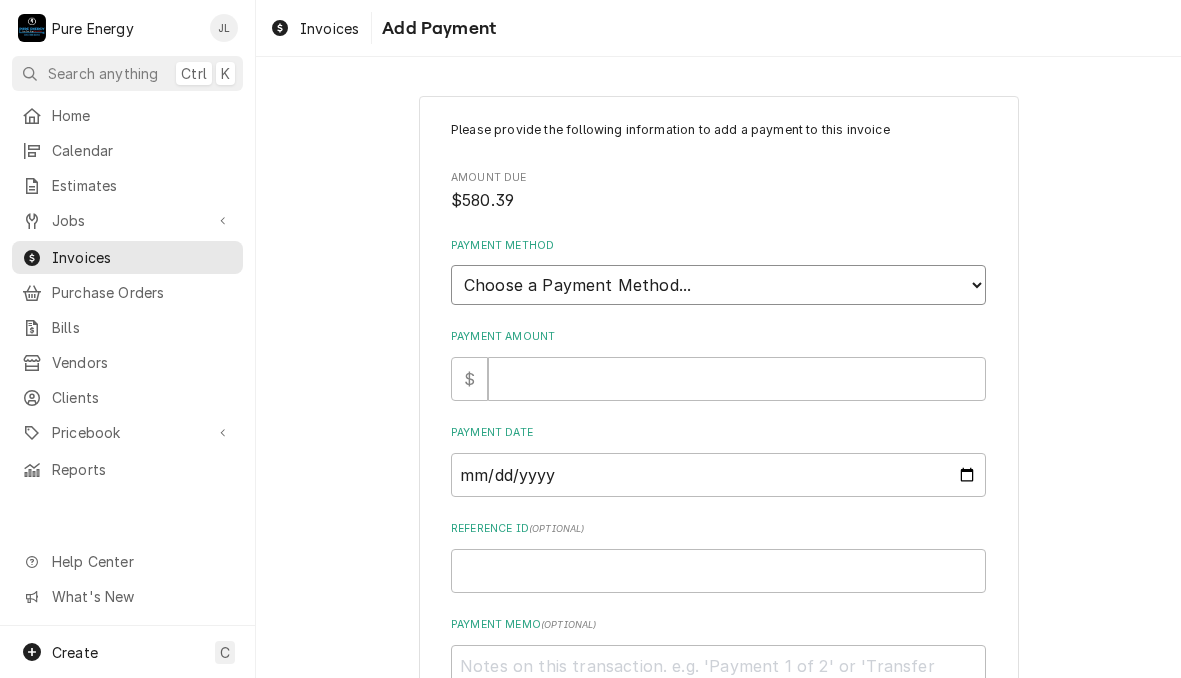 click on "Choose a Payment Method... Cash Check Credit/Debit Card ACH/eCheck Other" at bounding box center (718, 285) 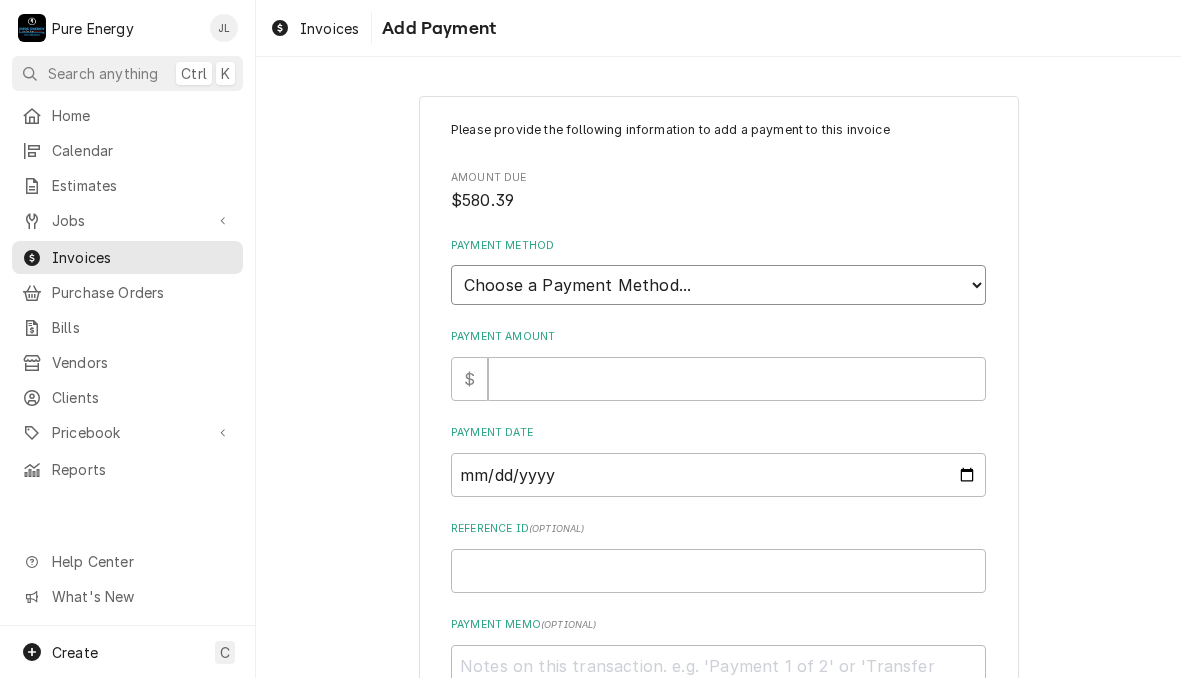 select on "4" 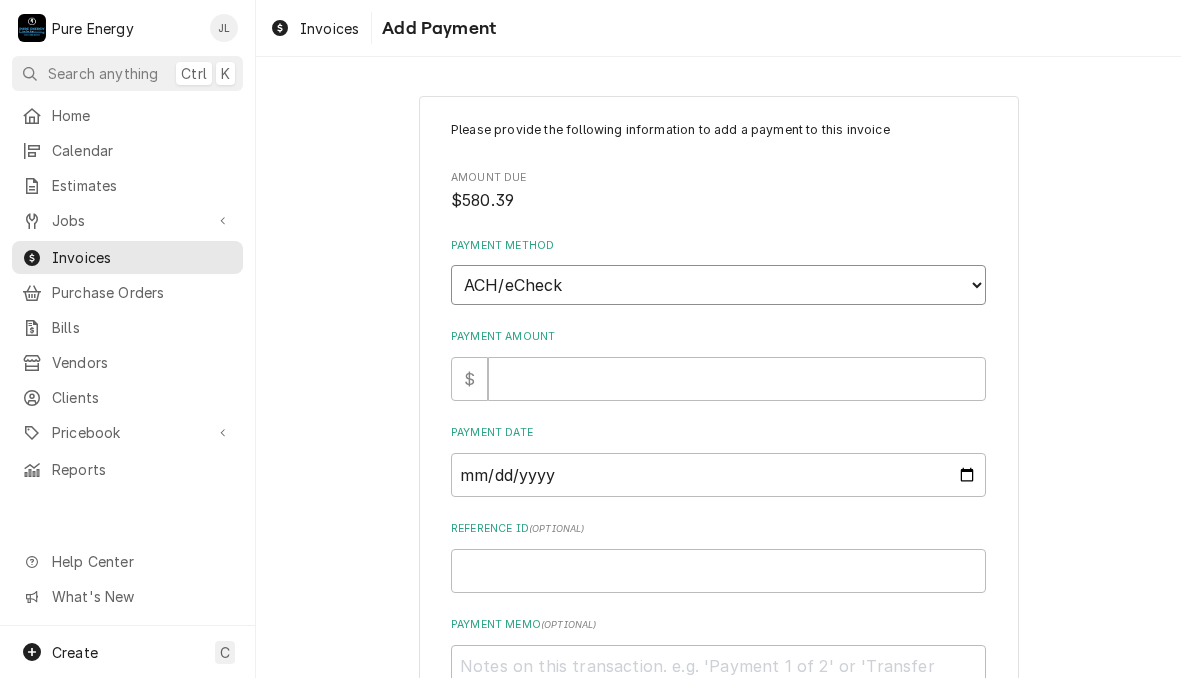 click on "Choose a Payment Method... Cash Check Credit/Debit Card ACH/eCheck Other" at bounding box center [718, 285] 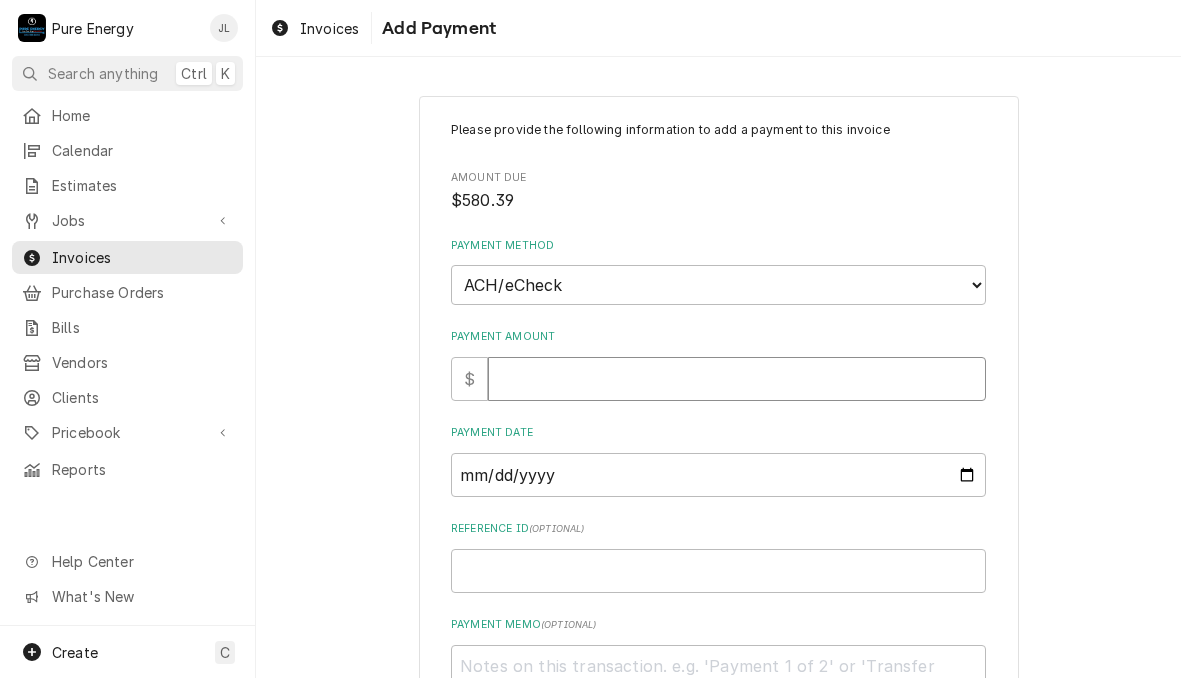 click on "Payment Amount" at bounding box center (737, 379) 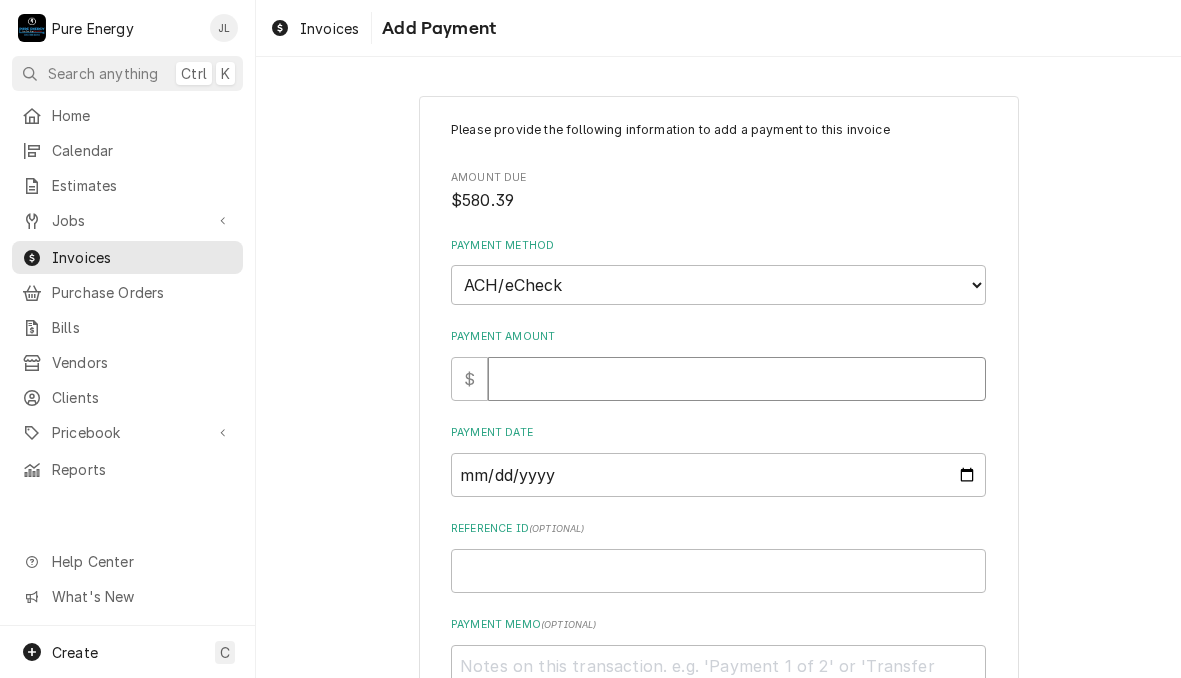 type on "x" 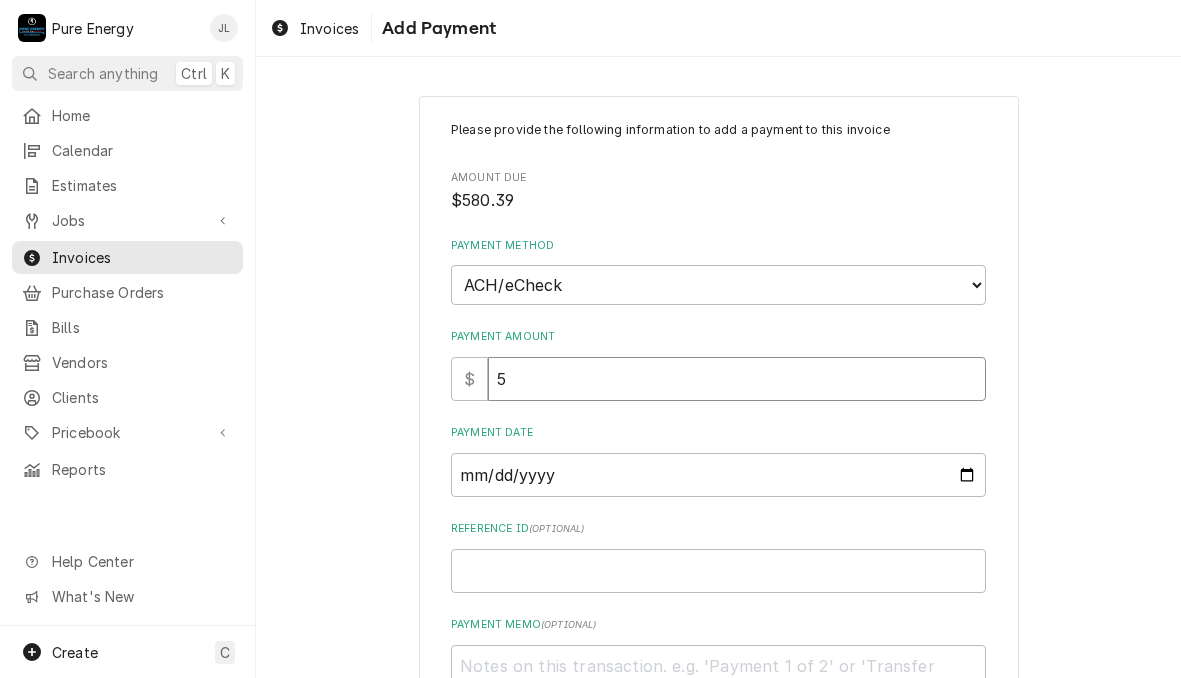 type on "x" 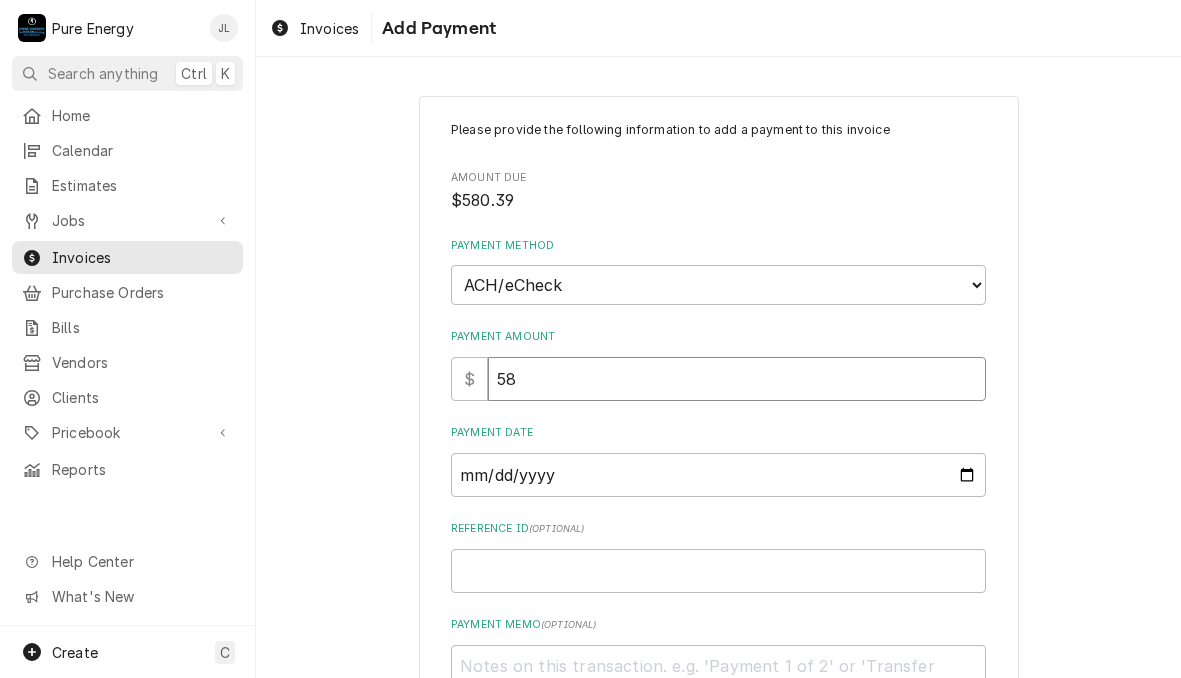 type on "x" 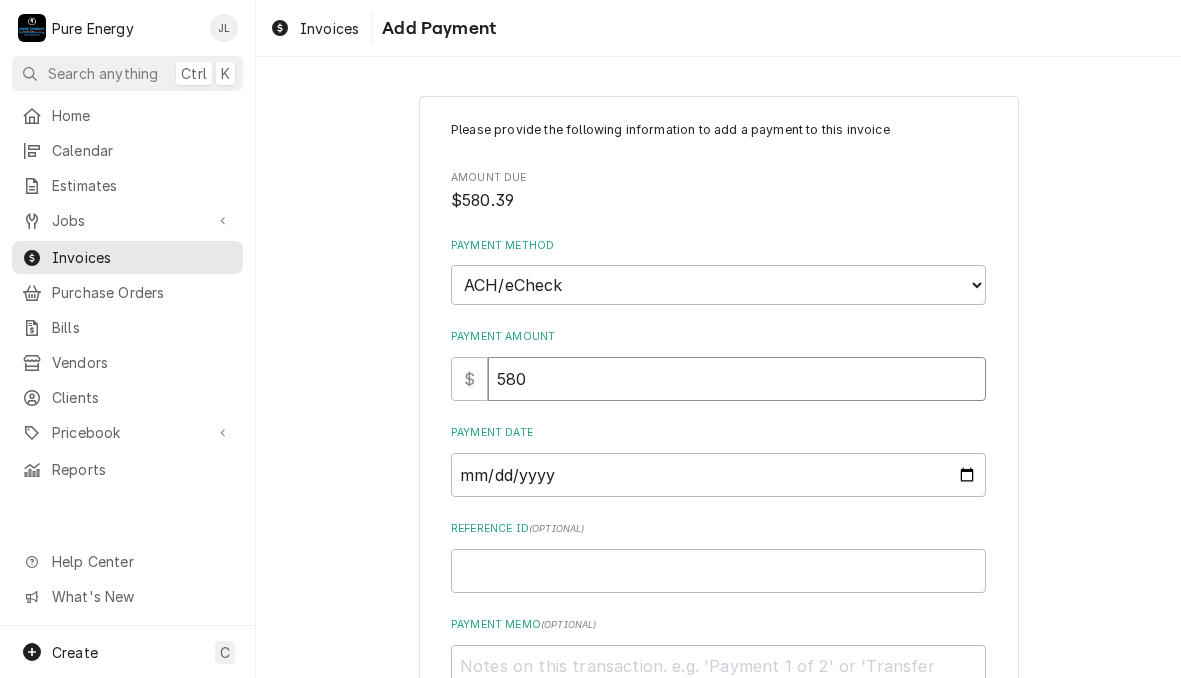 type on "x" 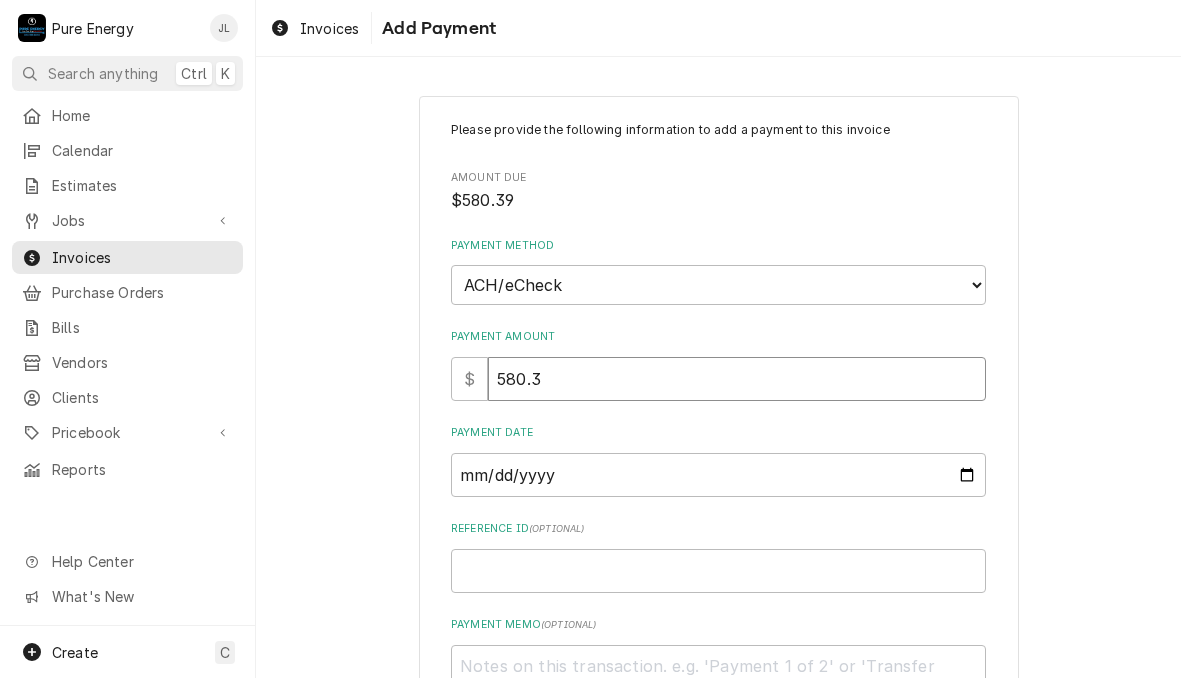 type on "x" 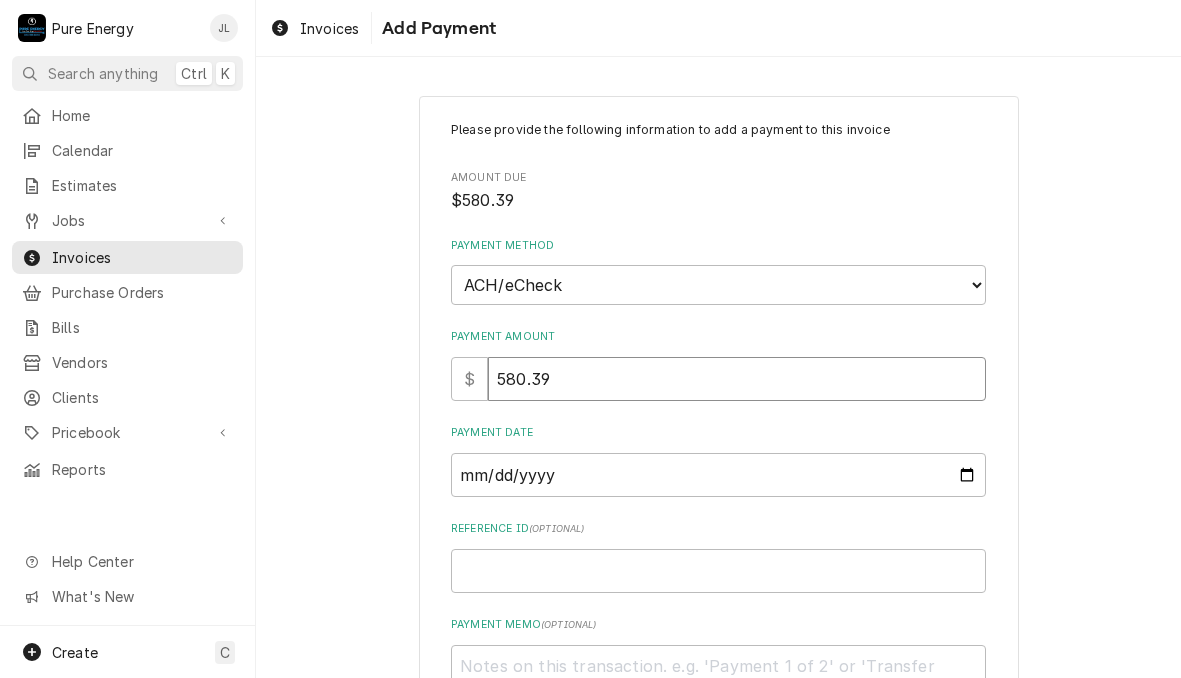 type on "580.39" 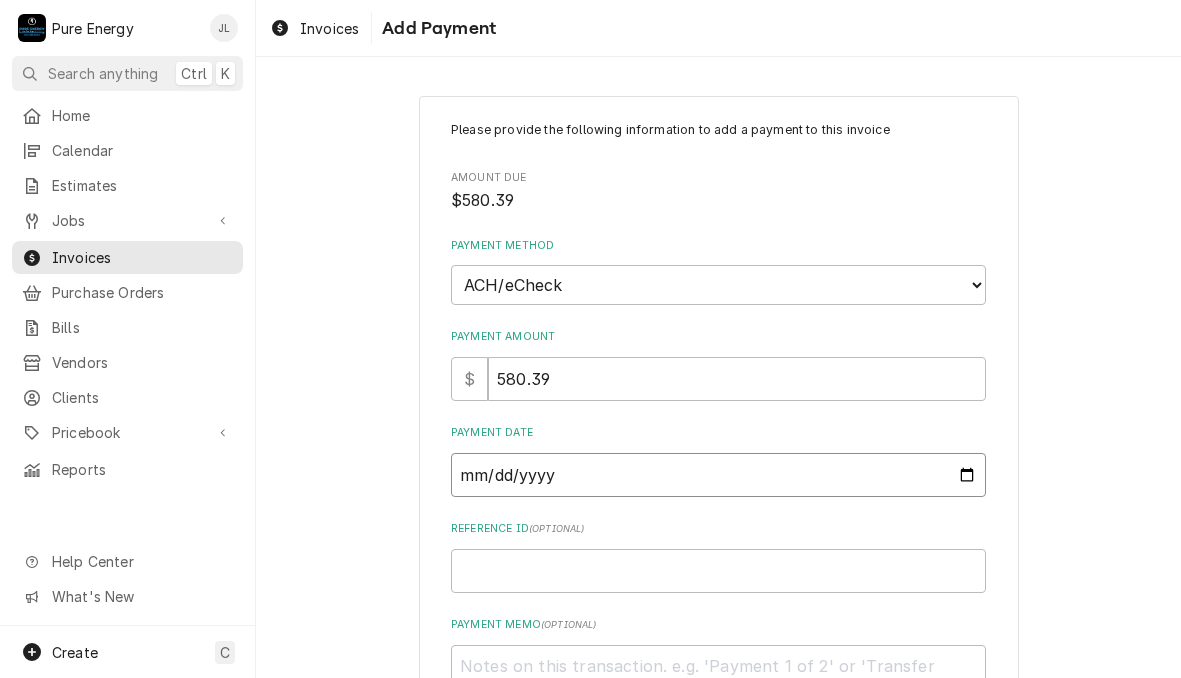 click on "Payment Date" at bounding box center [718, 475] 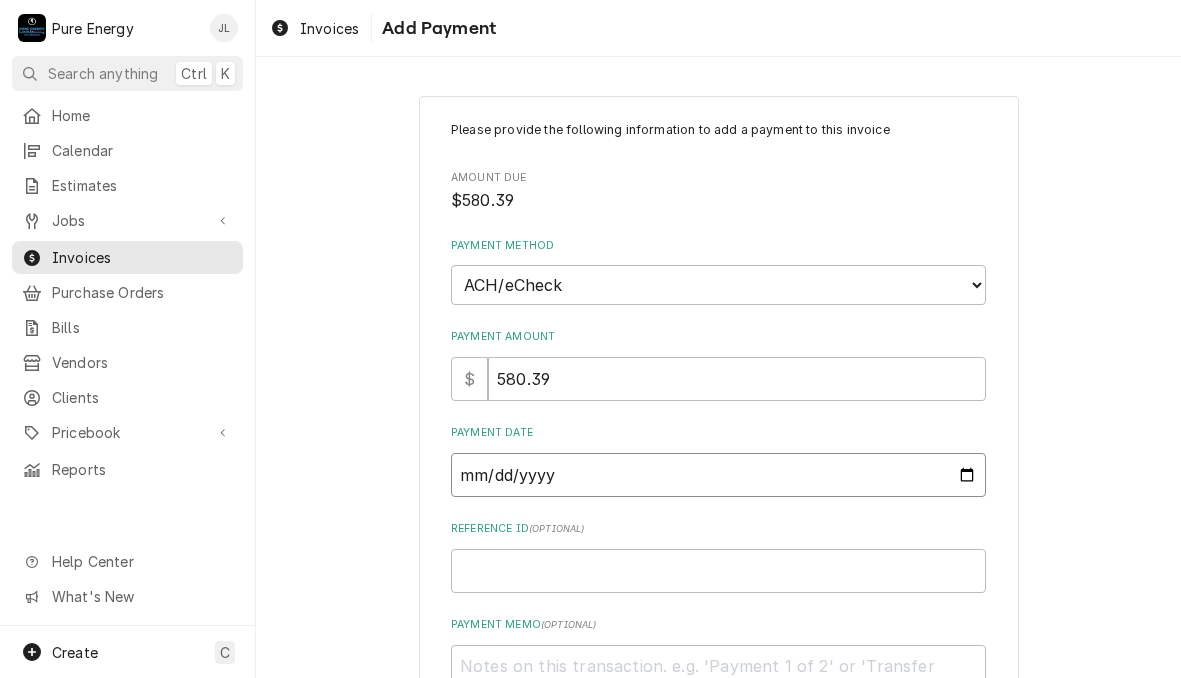 type on "2025-08-07" 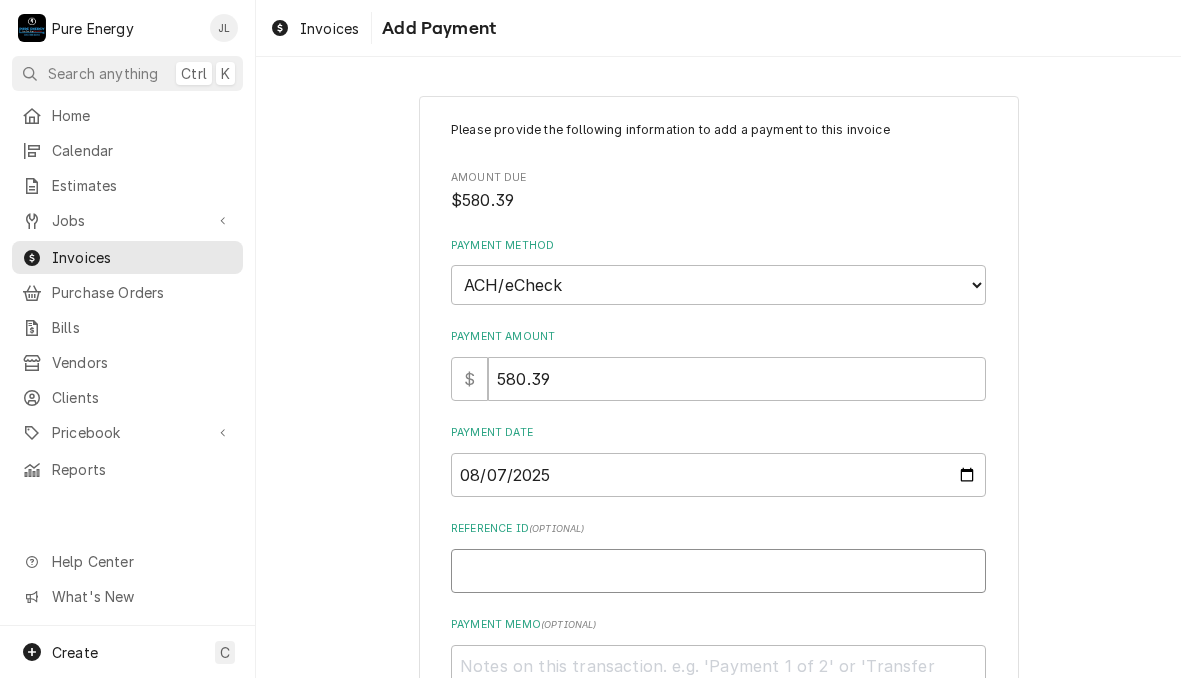 click on "Reference ID  ( optional )" at bounding box center [718, 571] 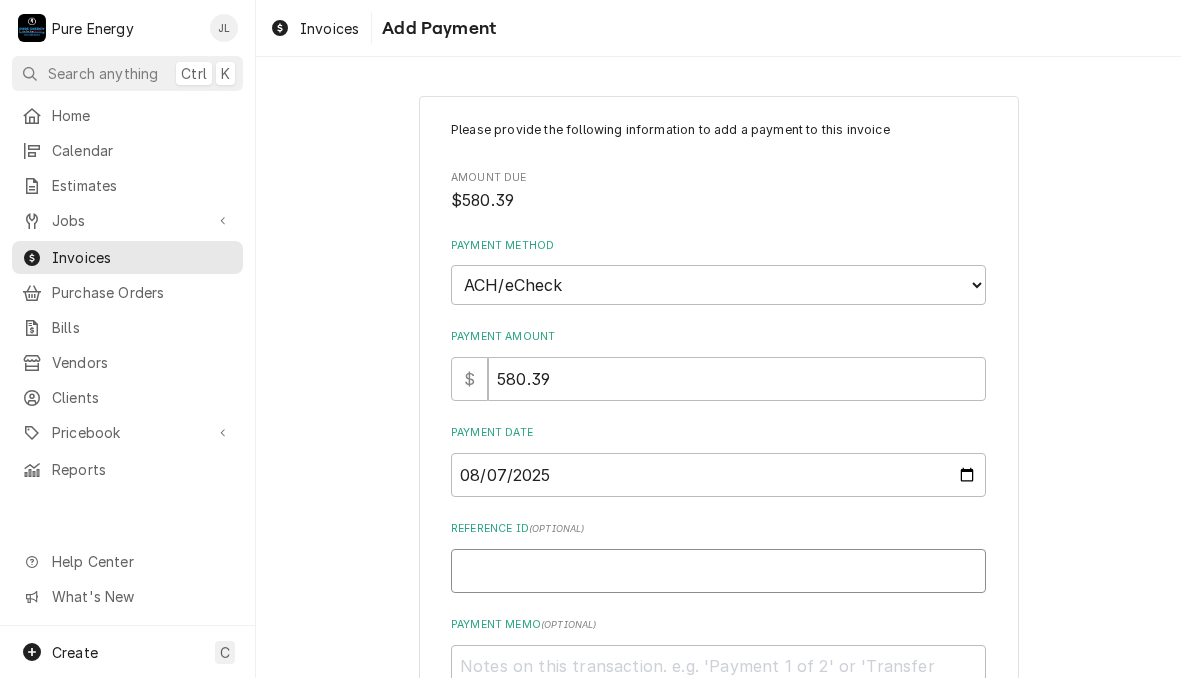 type on "x" 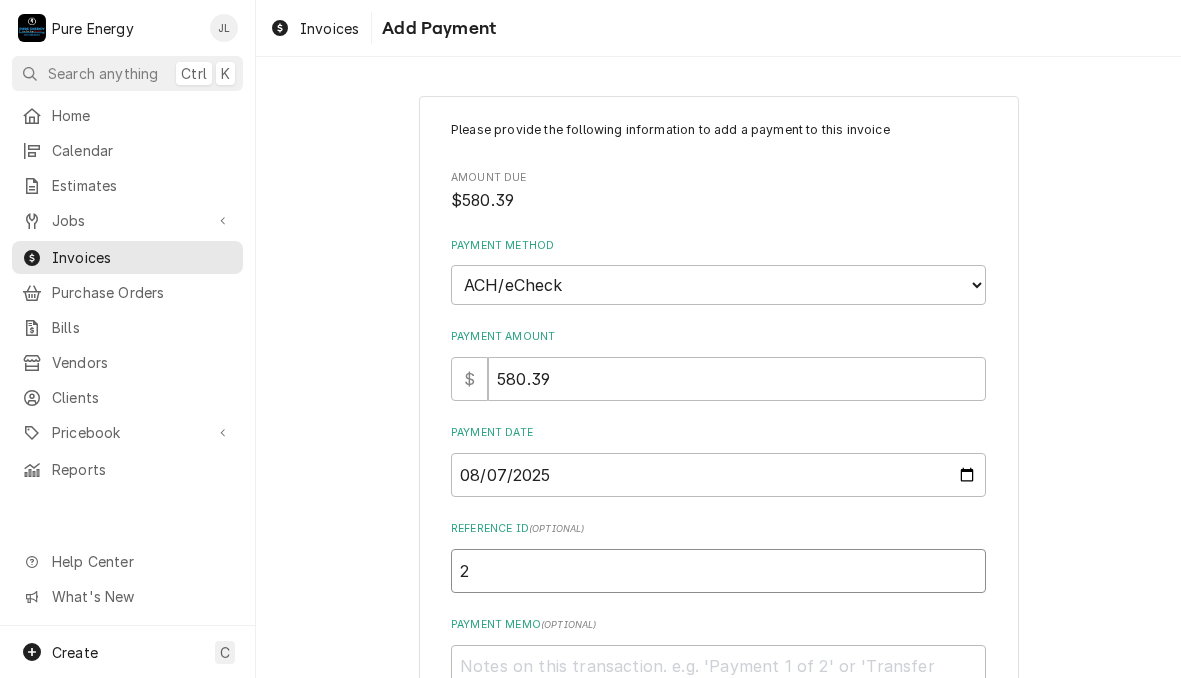 type on "x" 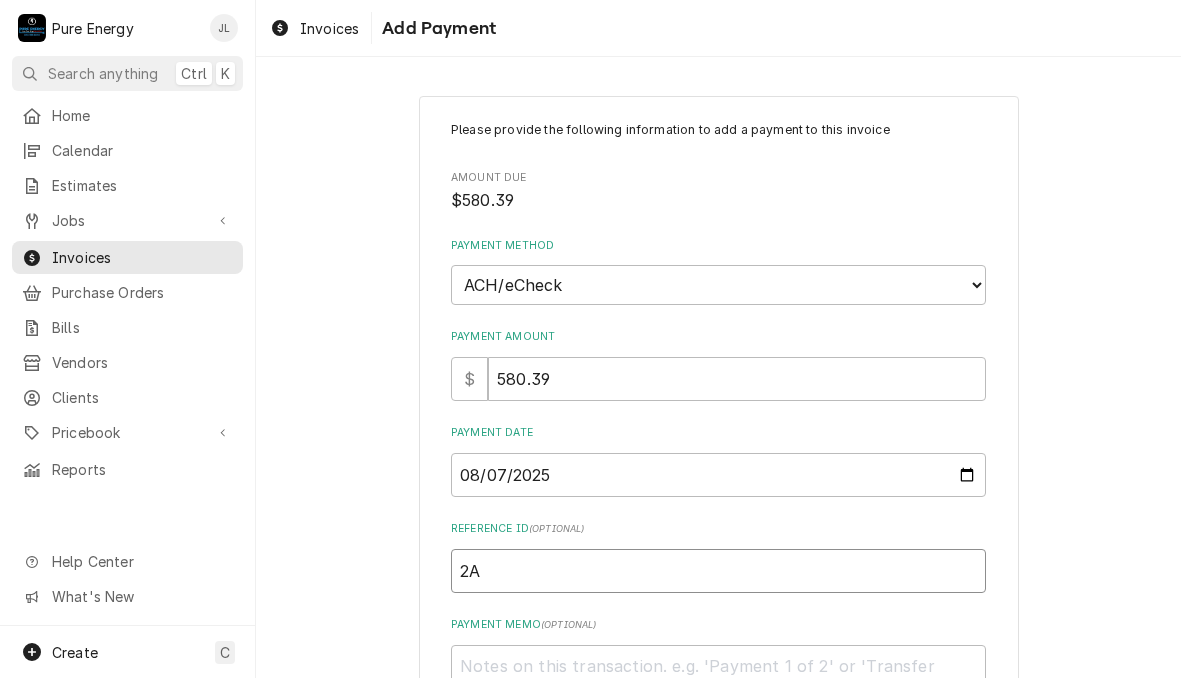 type on "x" 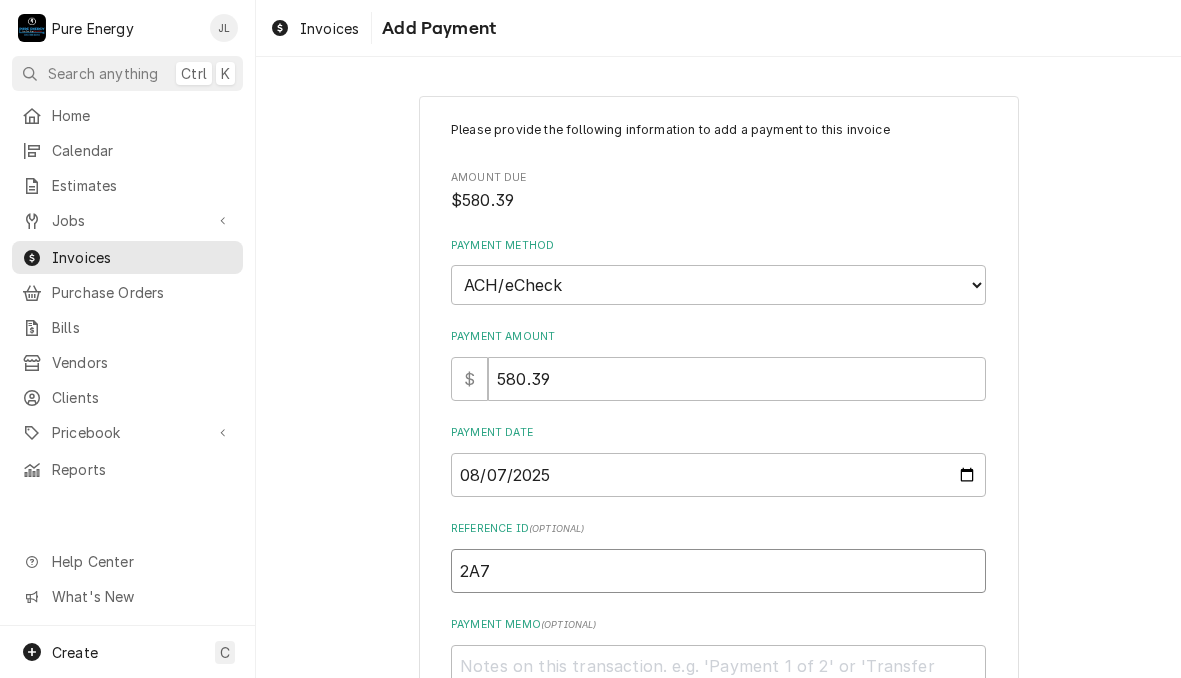 type on "x" 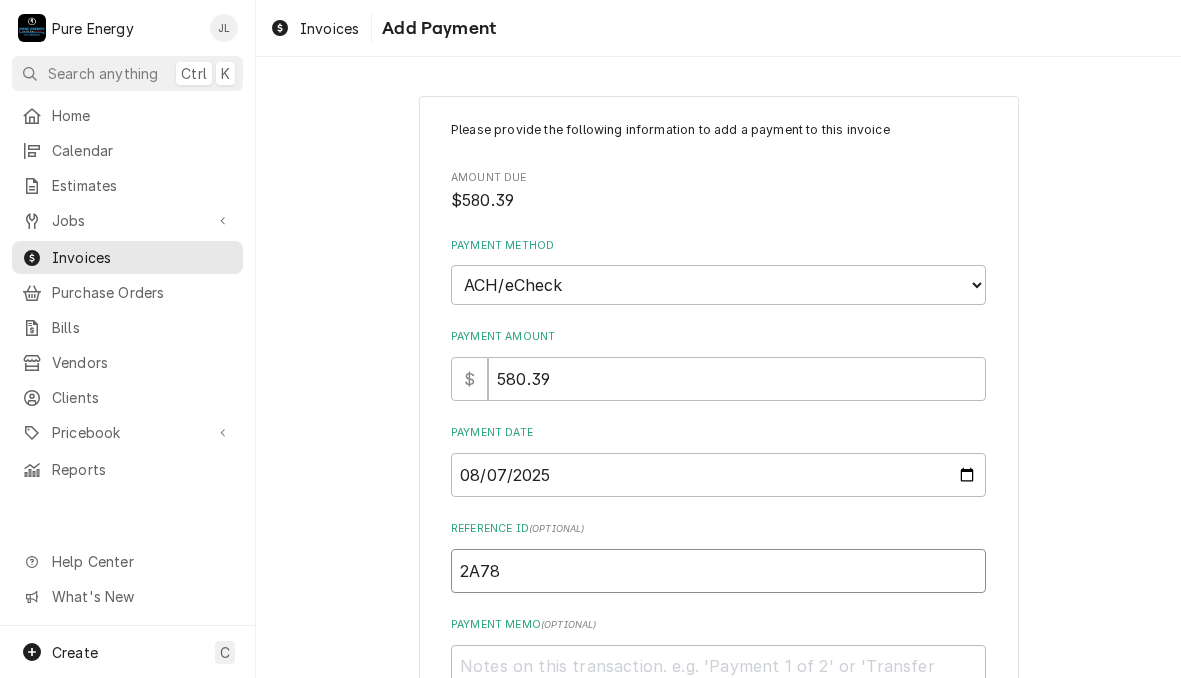 type on "x" 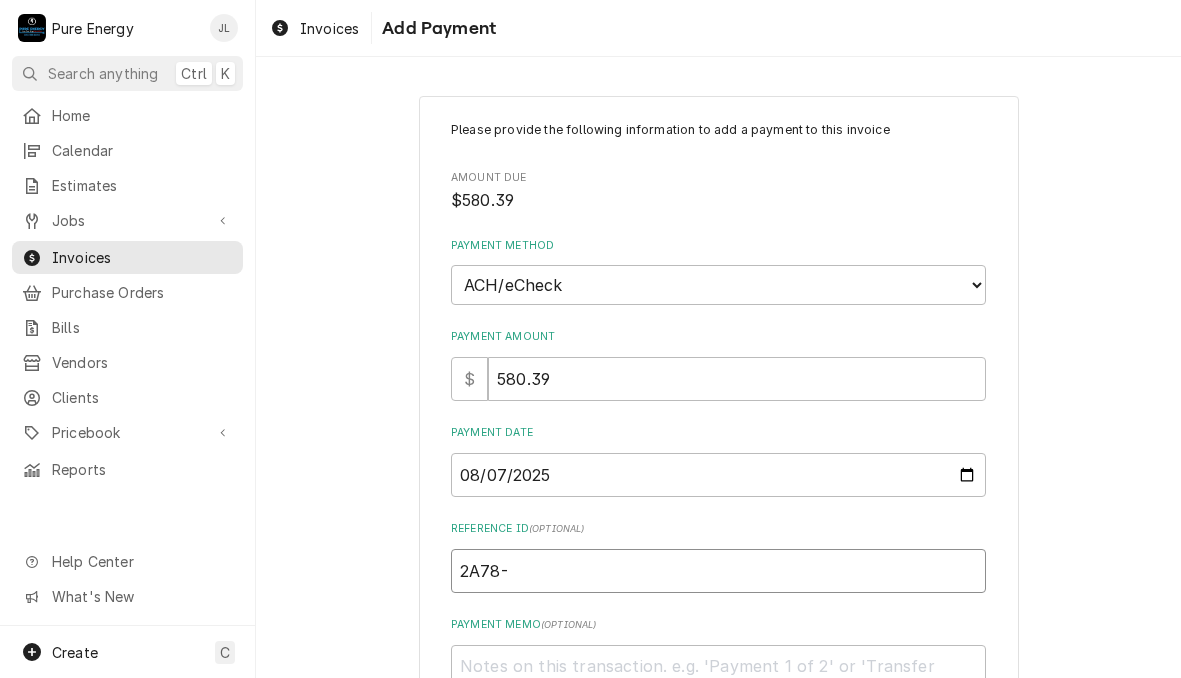 type on "x" 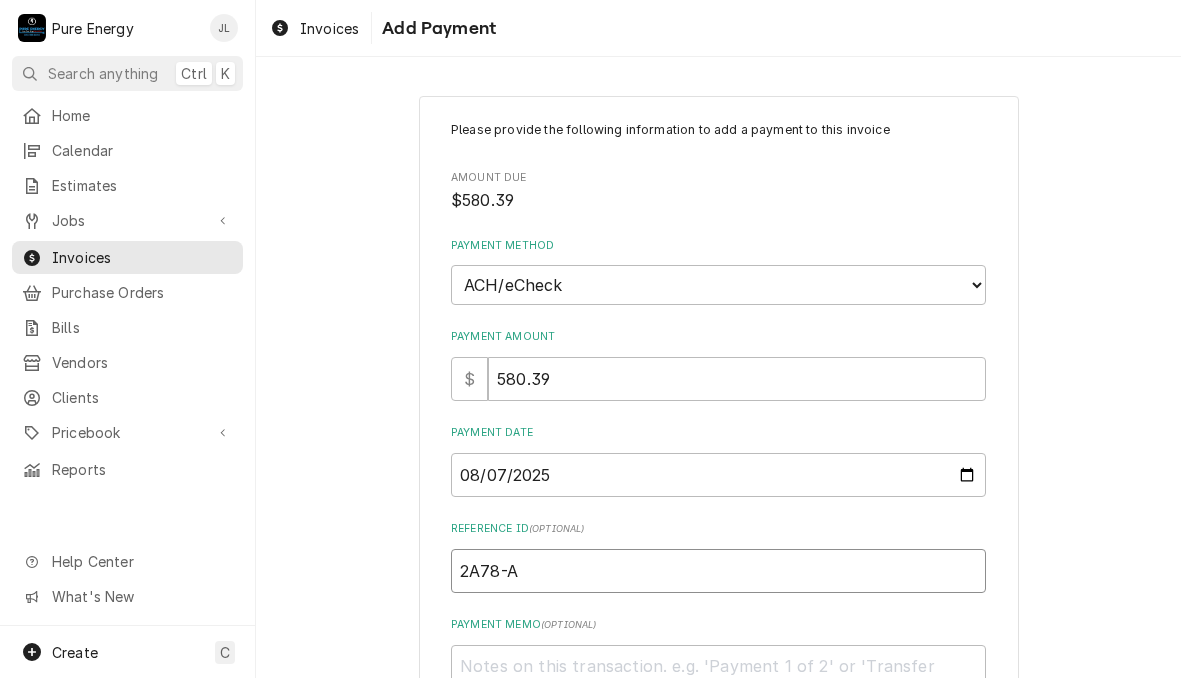 type on "x" 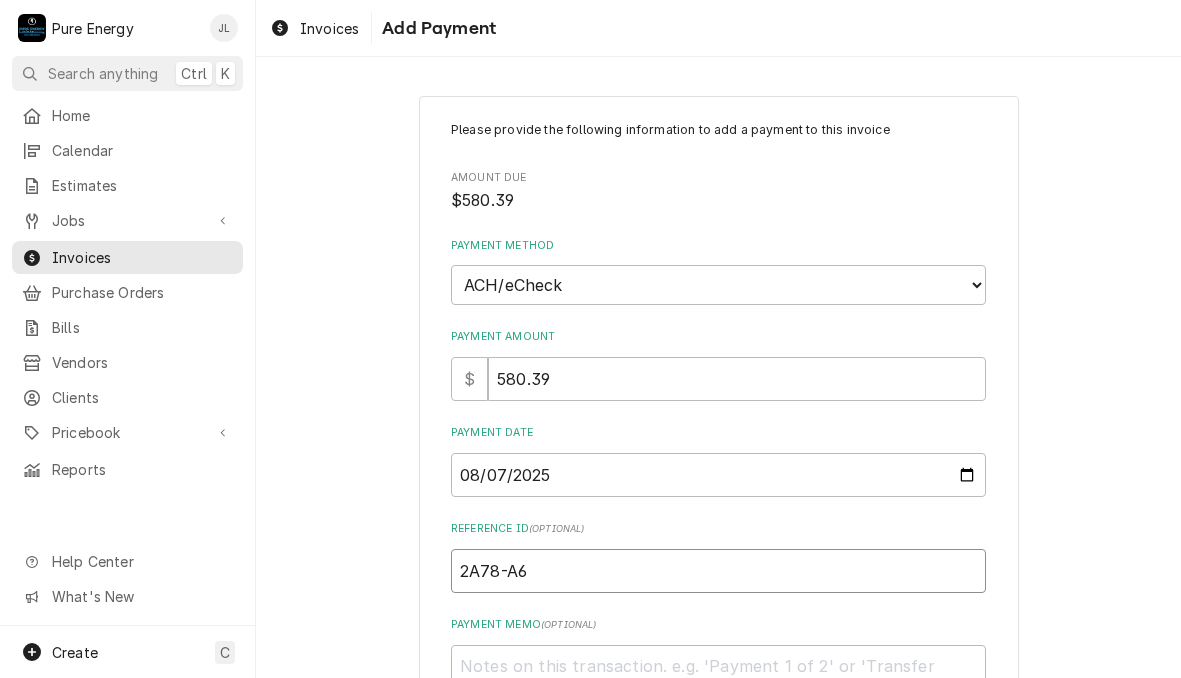 type on "x" 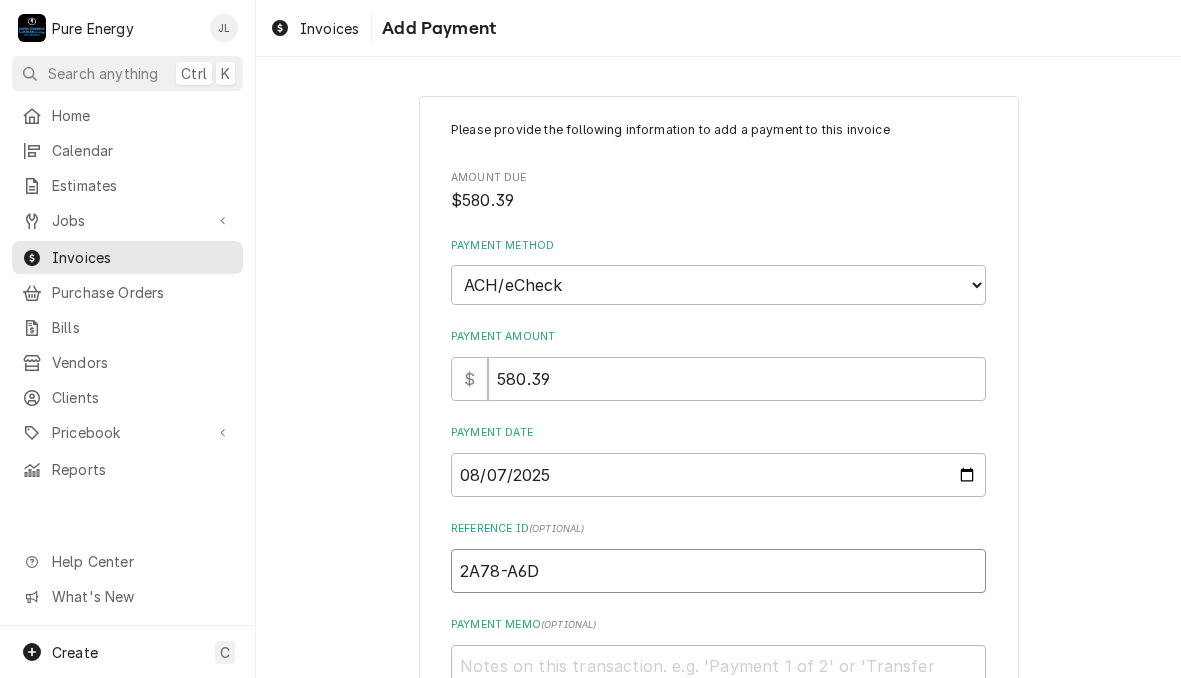 type on "x" 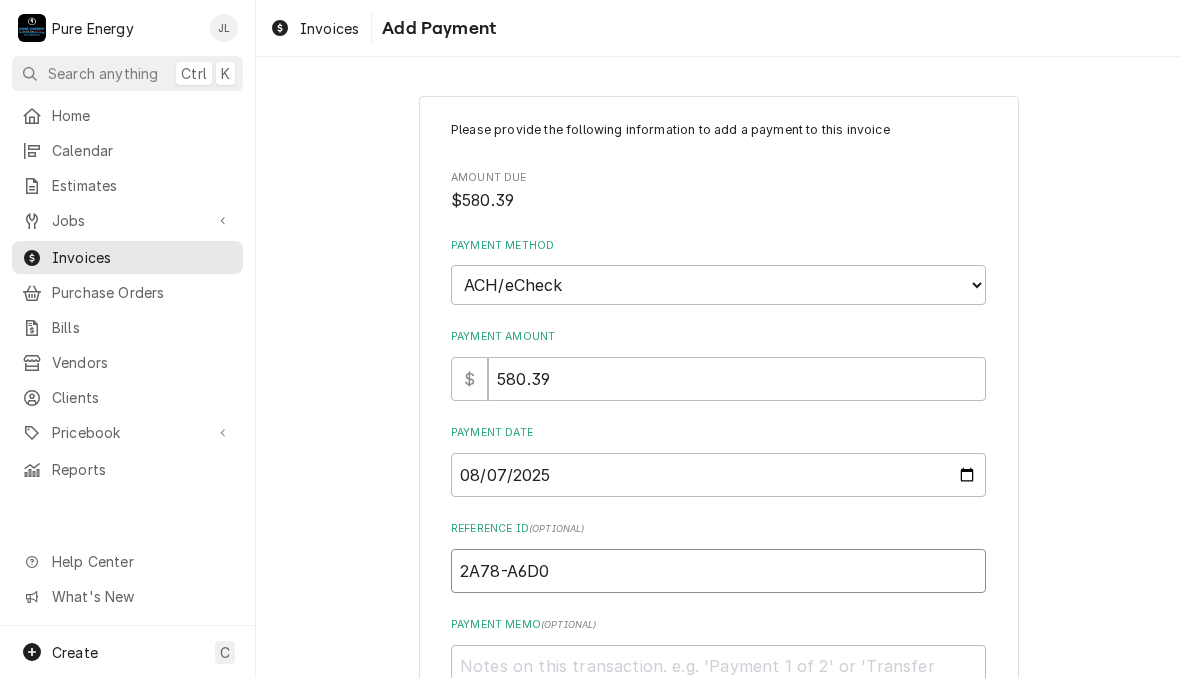 scroll, scrollTop: 179, scrollLeft: 0, axis: vertical 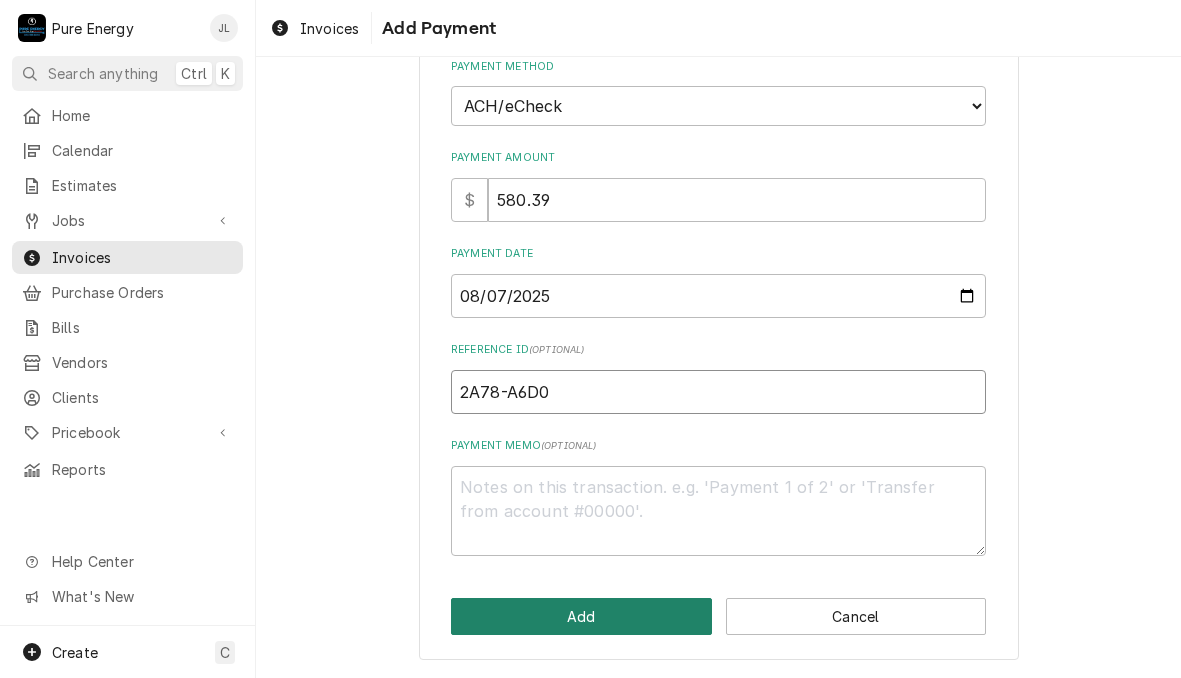 type on "2A78-A6D0" 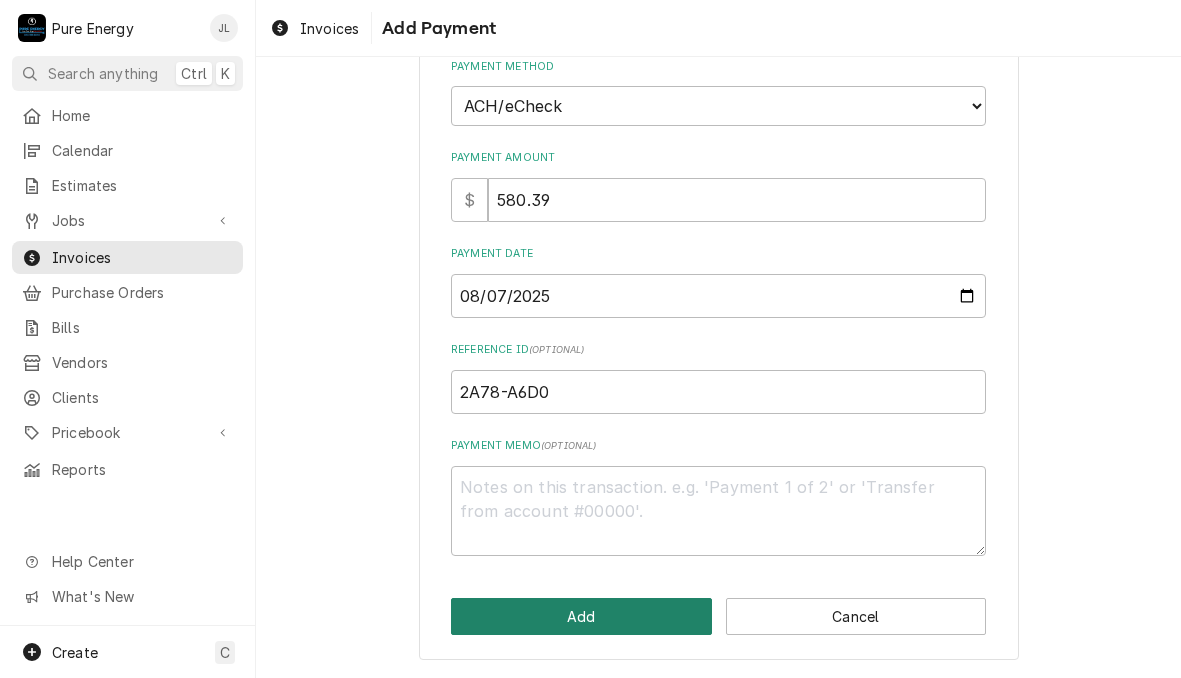 click on "Add" at bounding box center (581, 616) 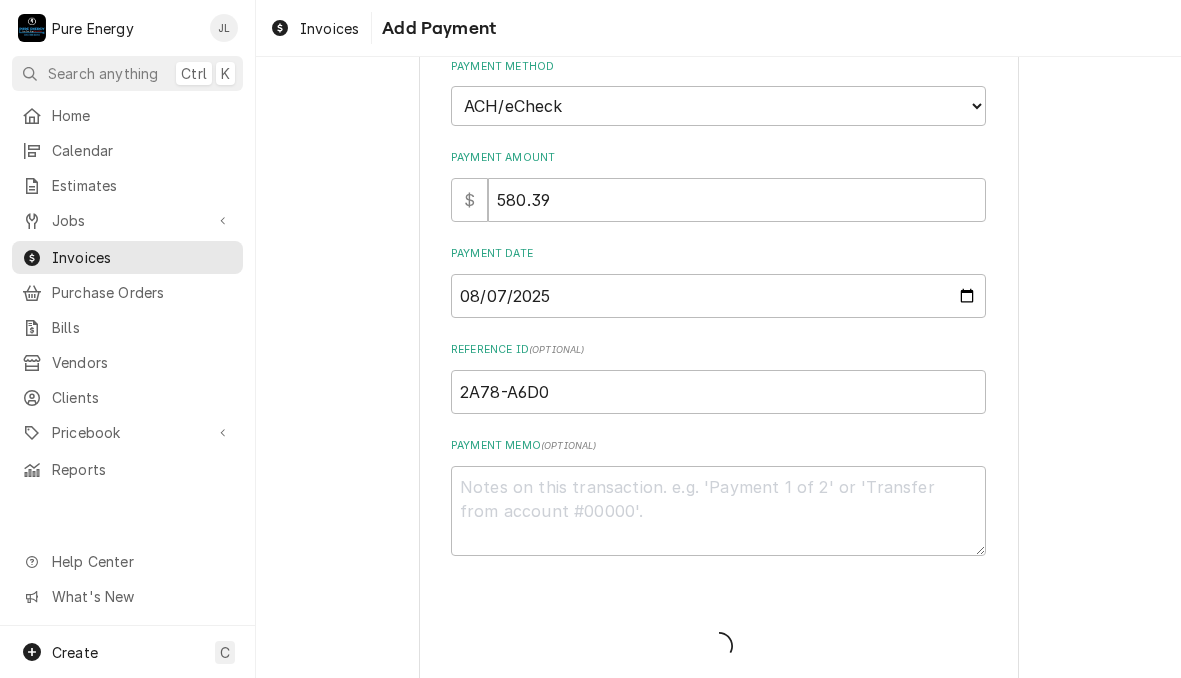 type on "x" 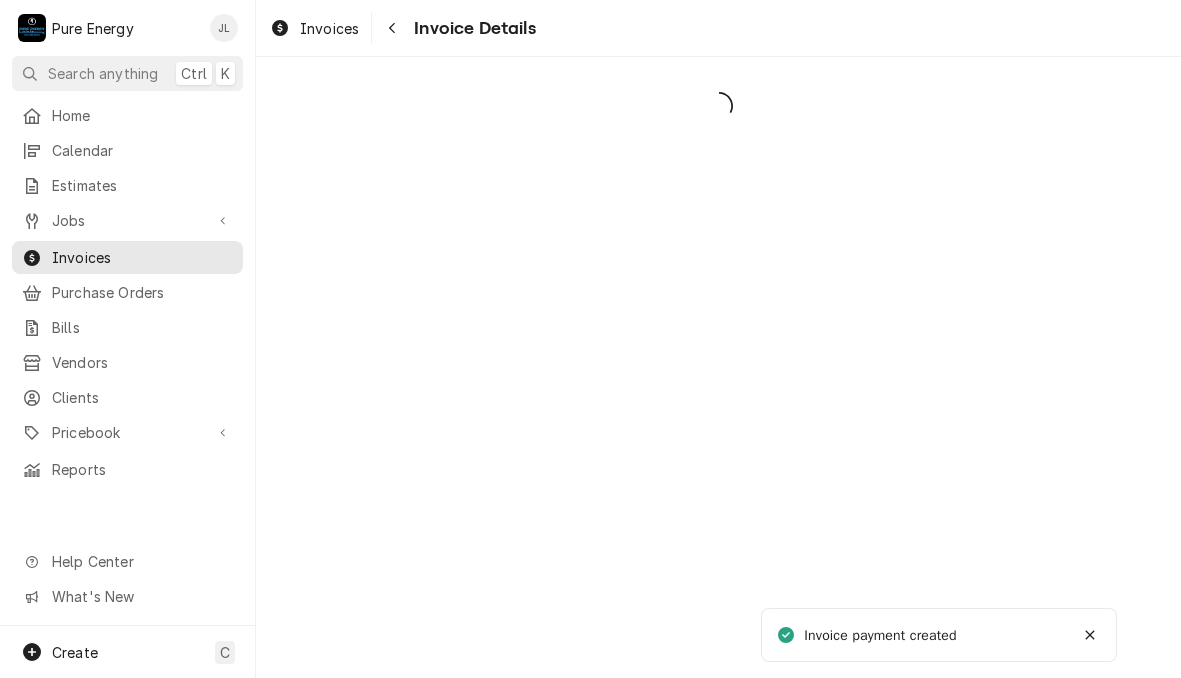 scroll, scrollTop: 0, scrollLeft: 0, axis: both 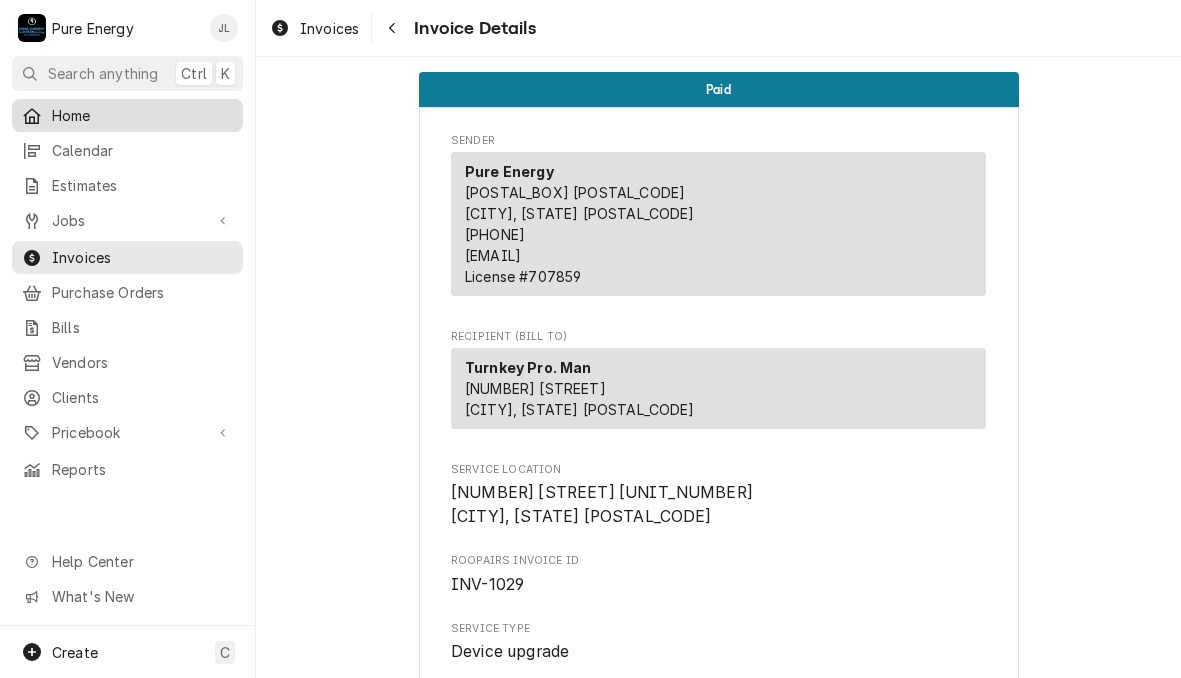 click on "Home" at bounding box center [142, 115] 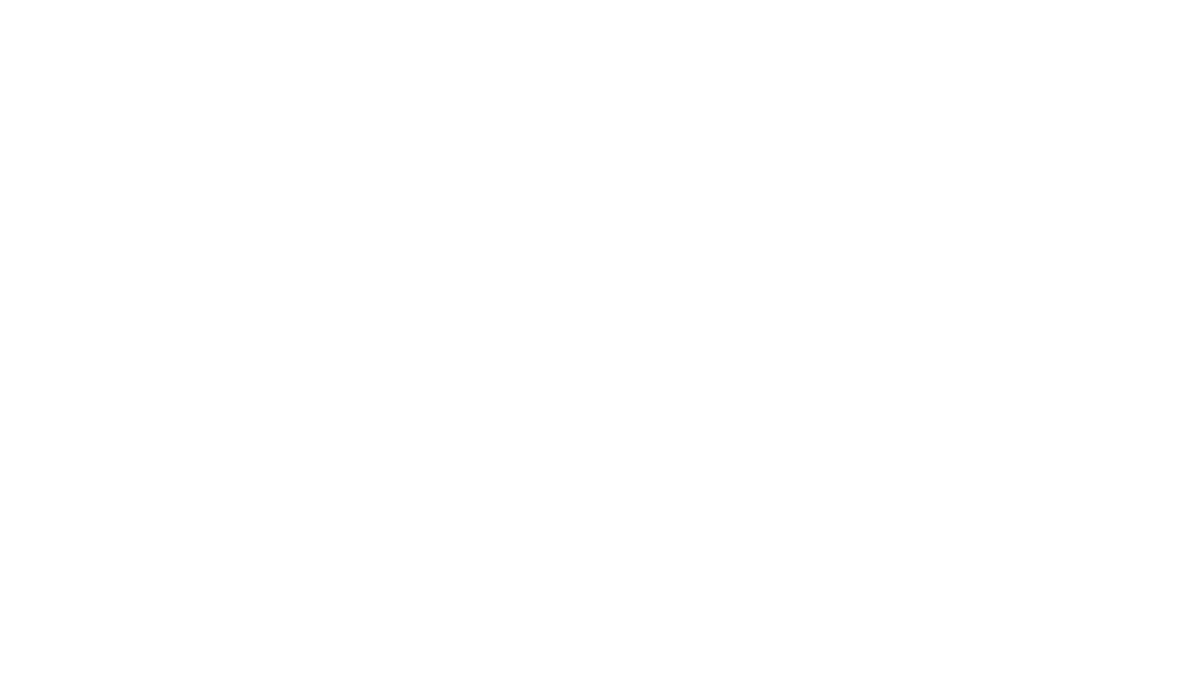 scroll, scrollTop: 0, scrollLeft: 0, axis: both 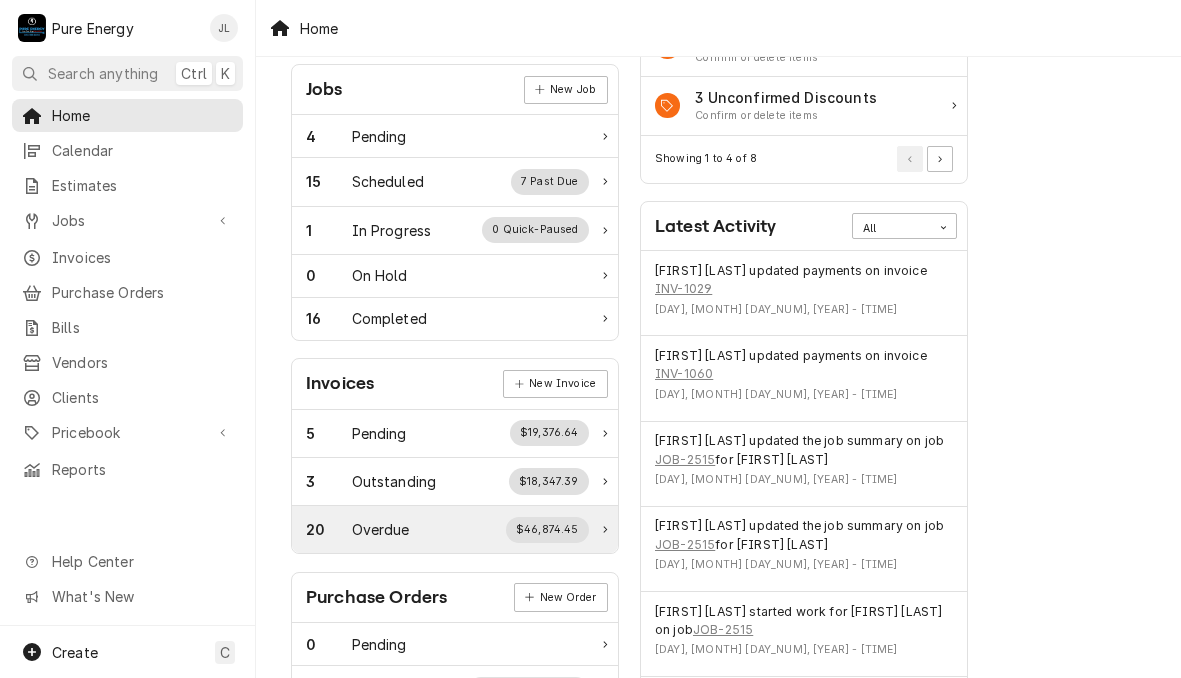 click on "20 Overdue $46,874.45" at bounding box center [447, 530] 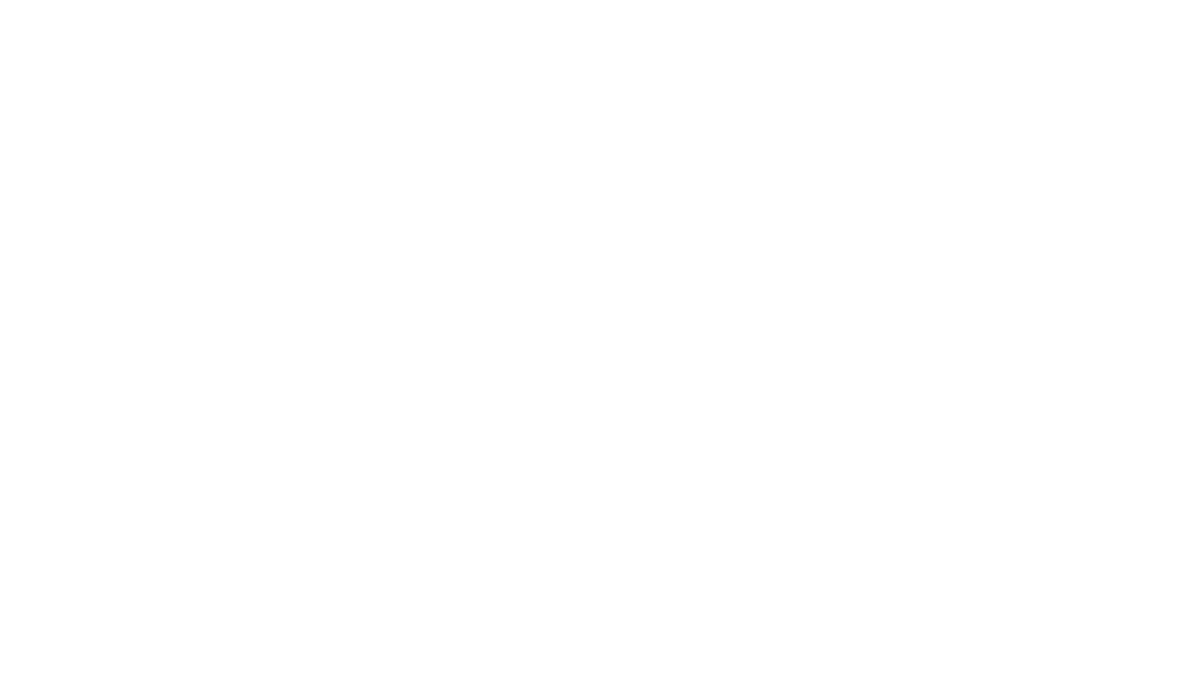 scroll, scrollTop: 0, scrollLeft: 0, axis: both 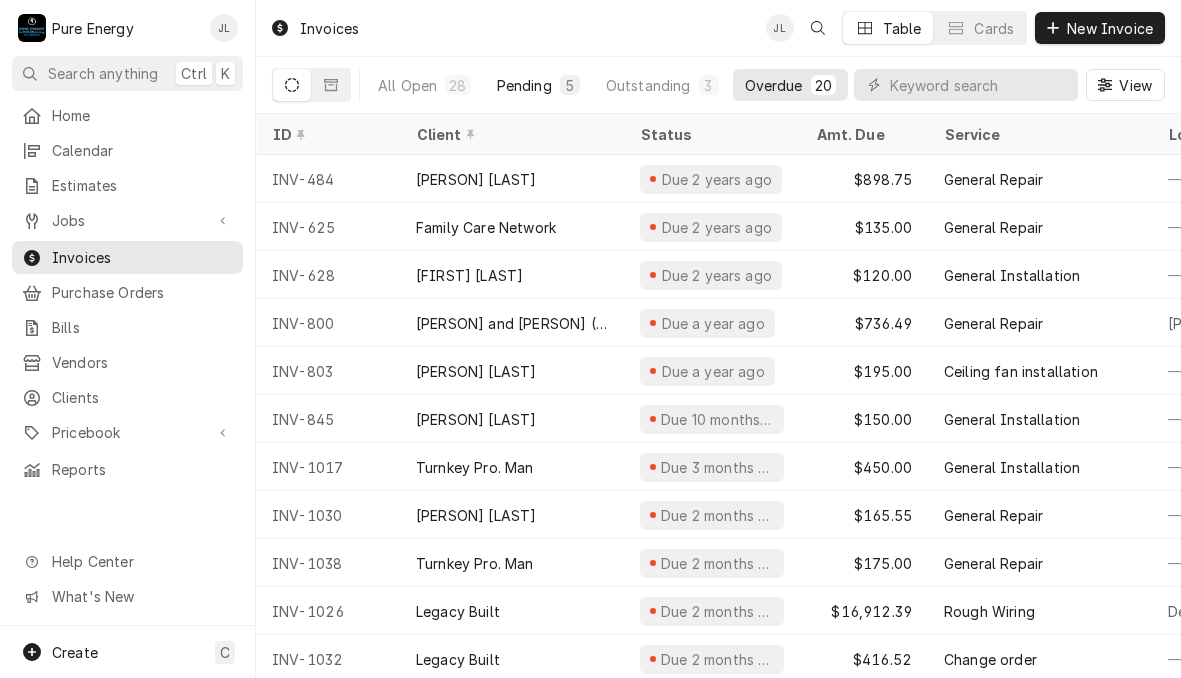 click on "Pending" at bounding box center [524, 85] 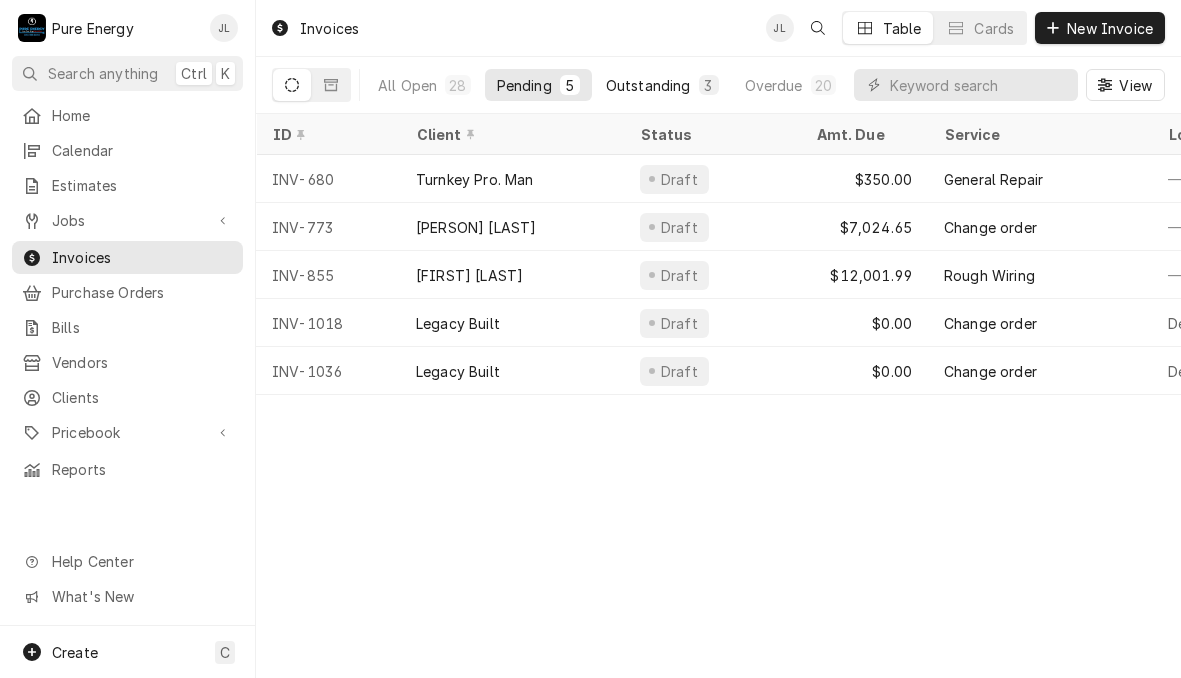 click on "Outstanding" at bounding box center [648, 85] 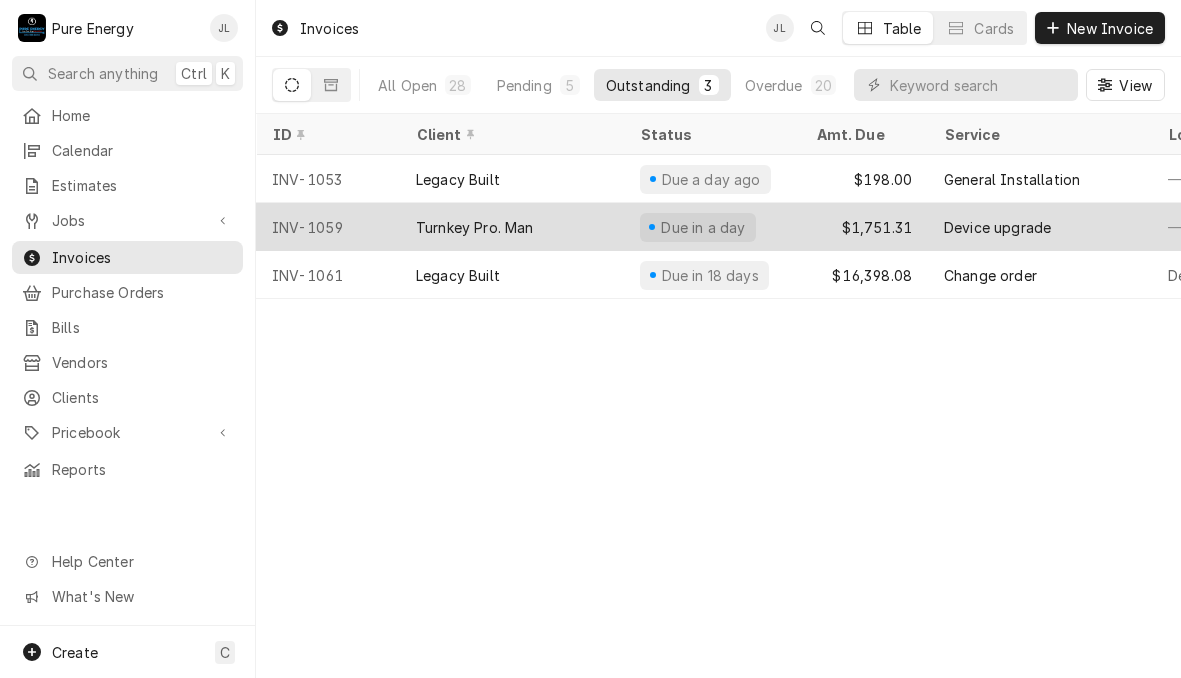 click on "Due in a day" at bounding box center [712, 227] 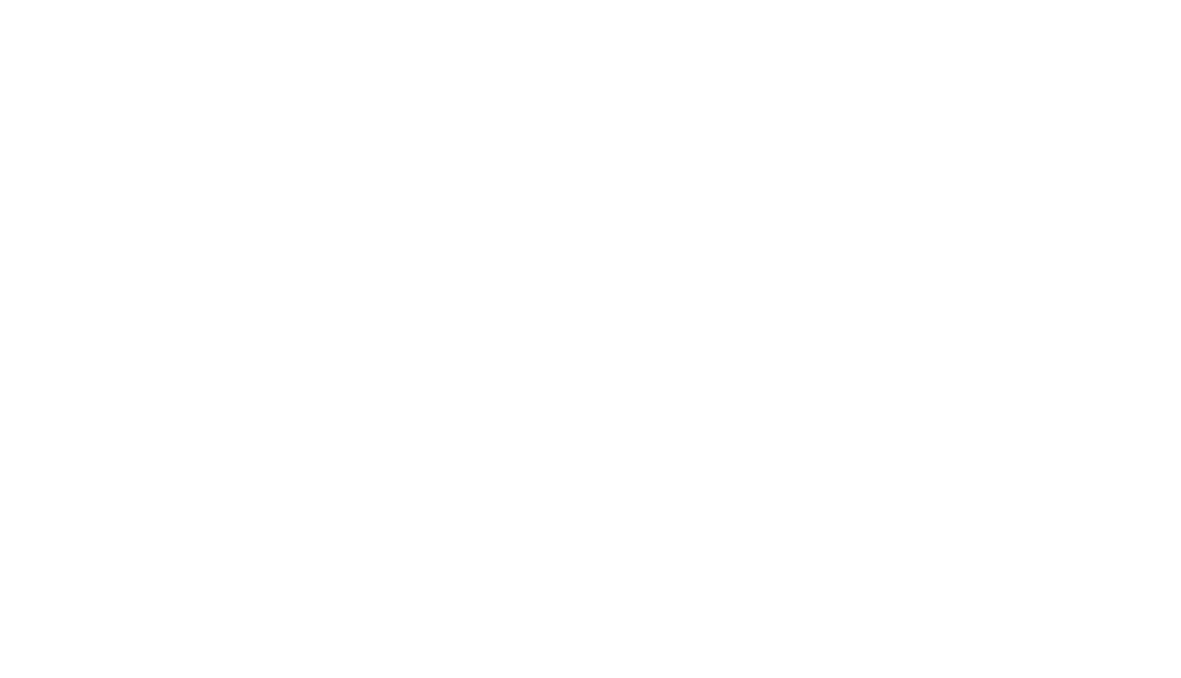 scroll, scrollTop: 0, scrollLeft: 0, axis: both 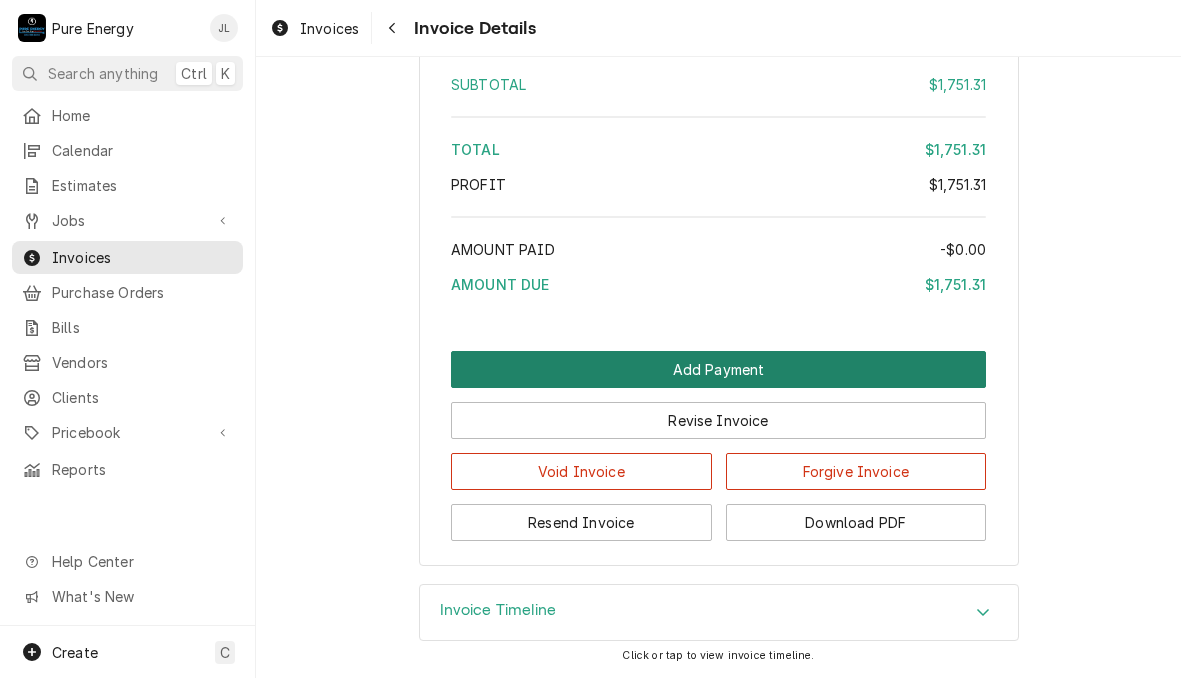 click on "Add Payment" at bounding box center [718, 369] 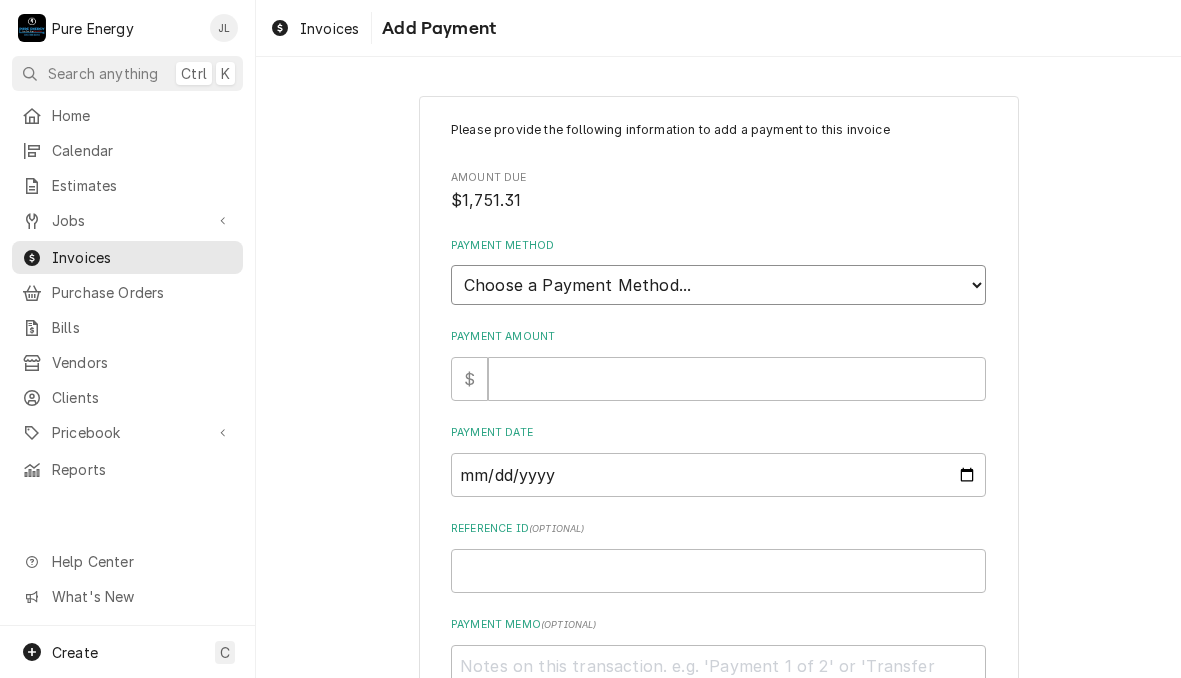 click on "Choose a Payment Method... Cash Check Credit/Debit Card ACH/eCheck Other" at bounding box center [718, 285] 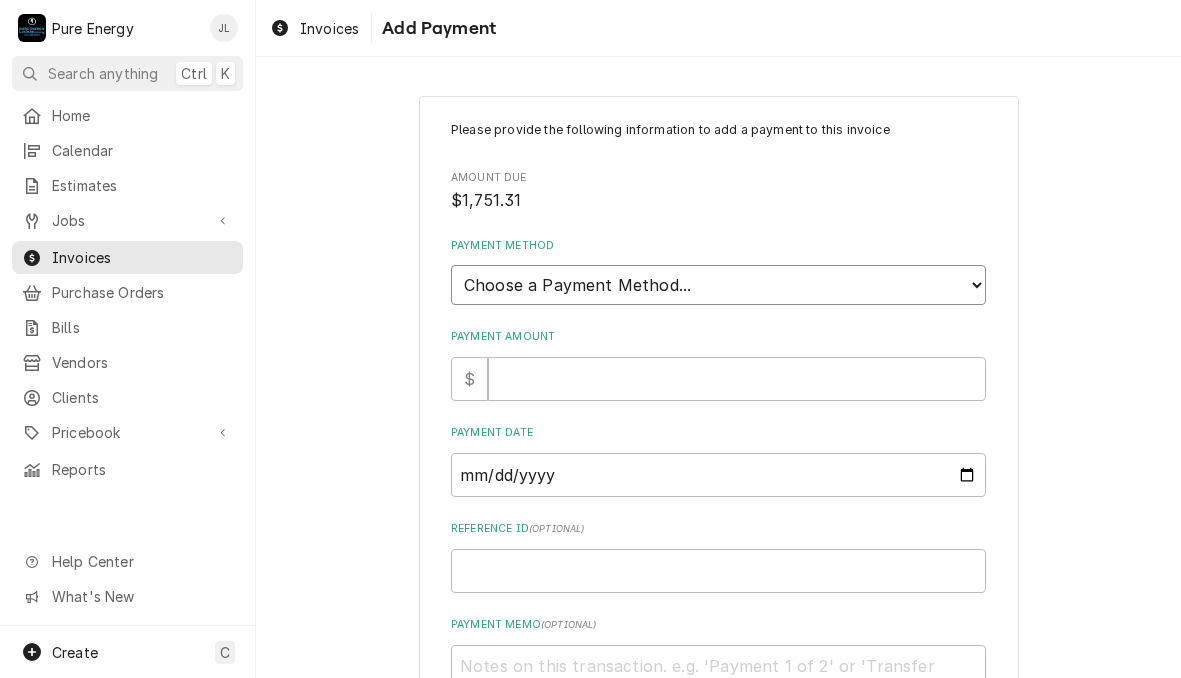 select on "2" 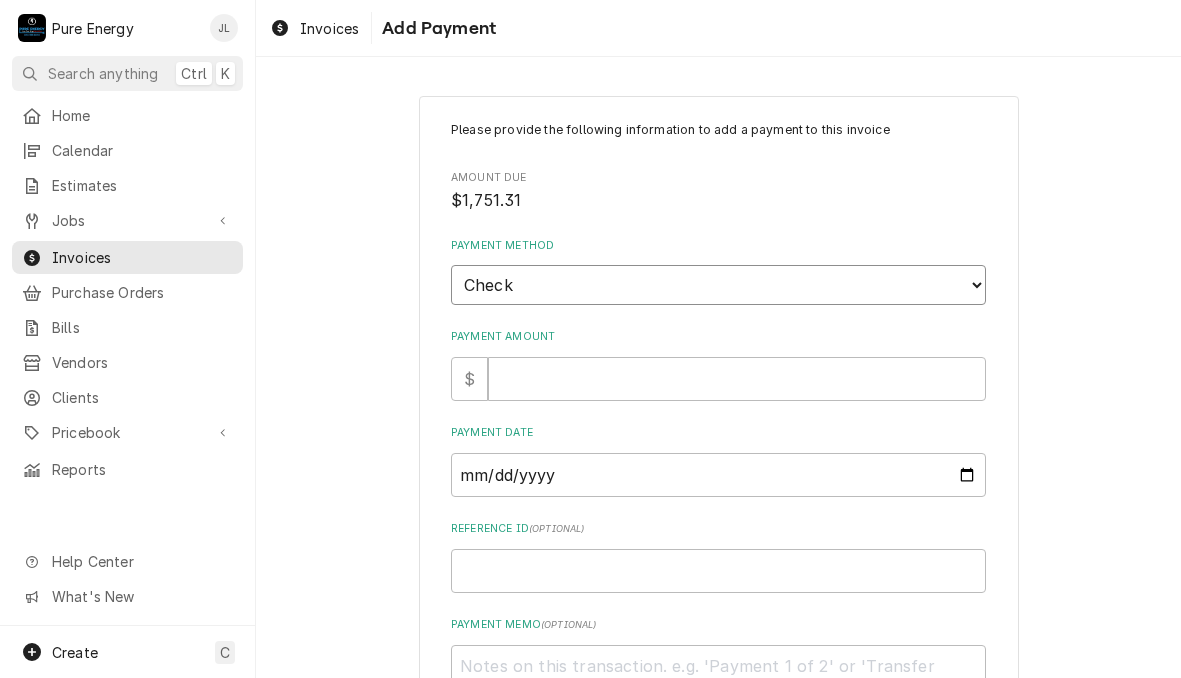 click on "Choose a Payment Method... Cash Check Credit/Debit Card ACH/eCheck Other" at bounding box center [718, 285] 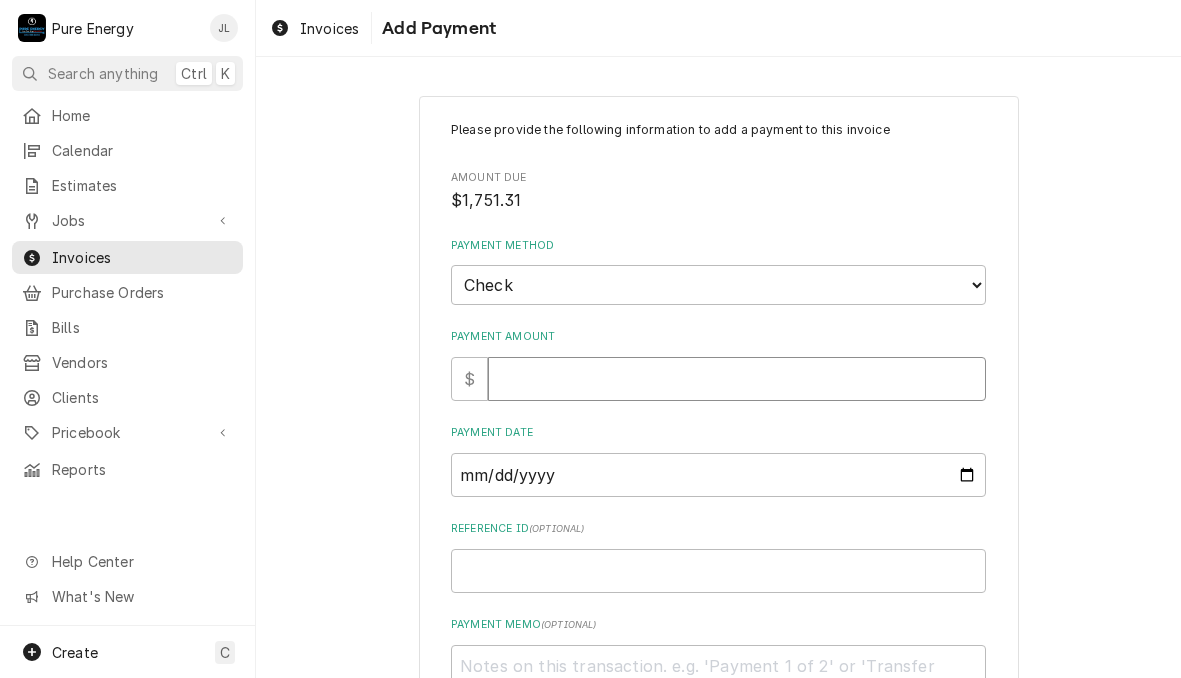 click on "Payment Amount" at bounding box center [737, 379] 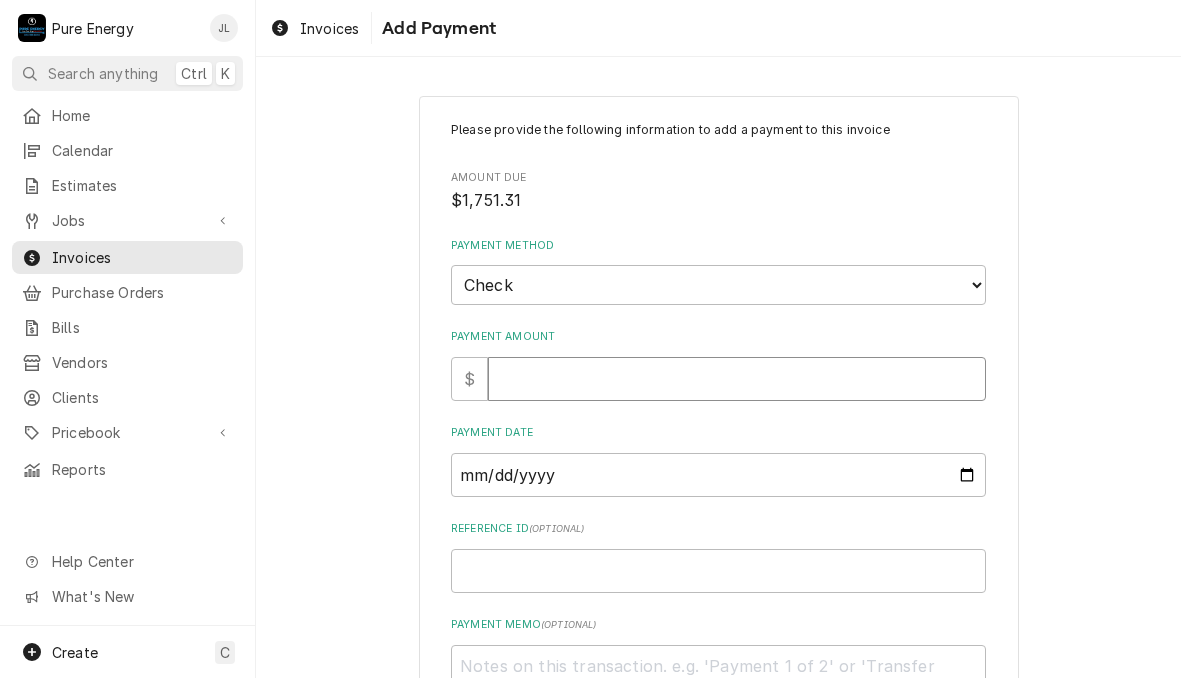 type on "x" 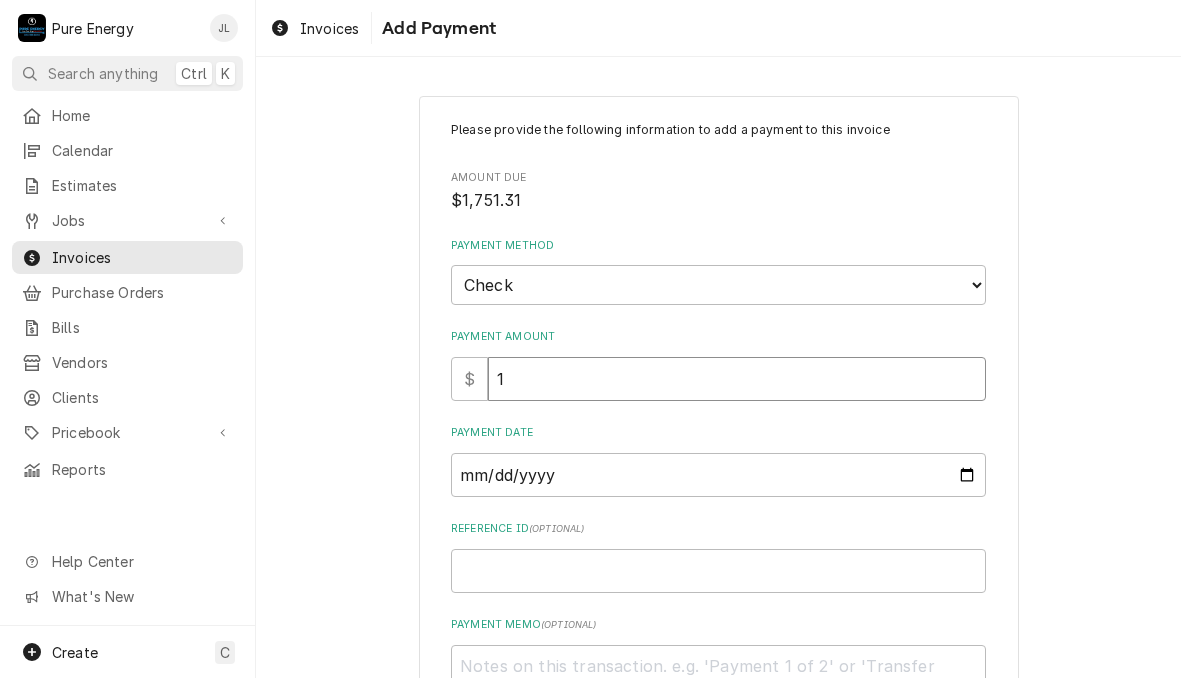 type on "x" 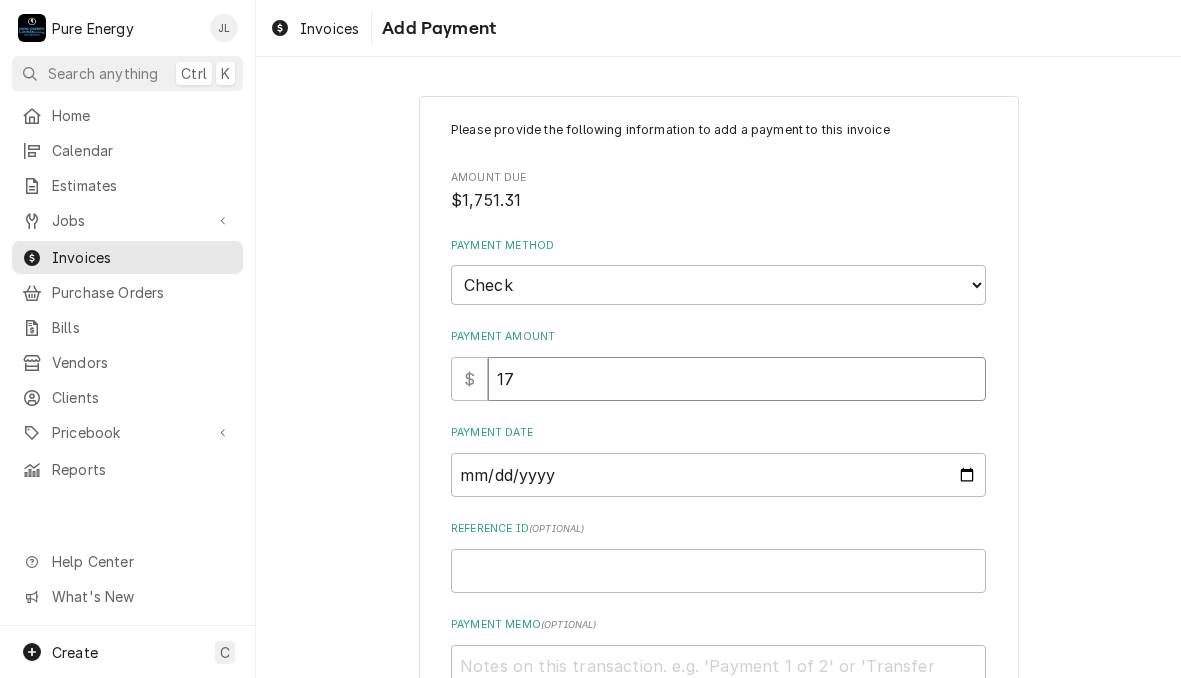 type on "x" 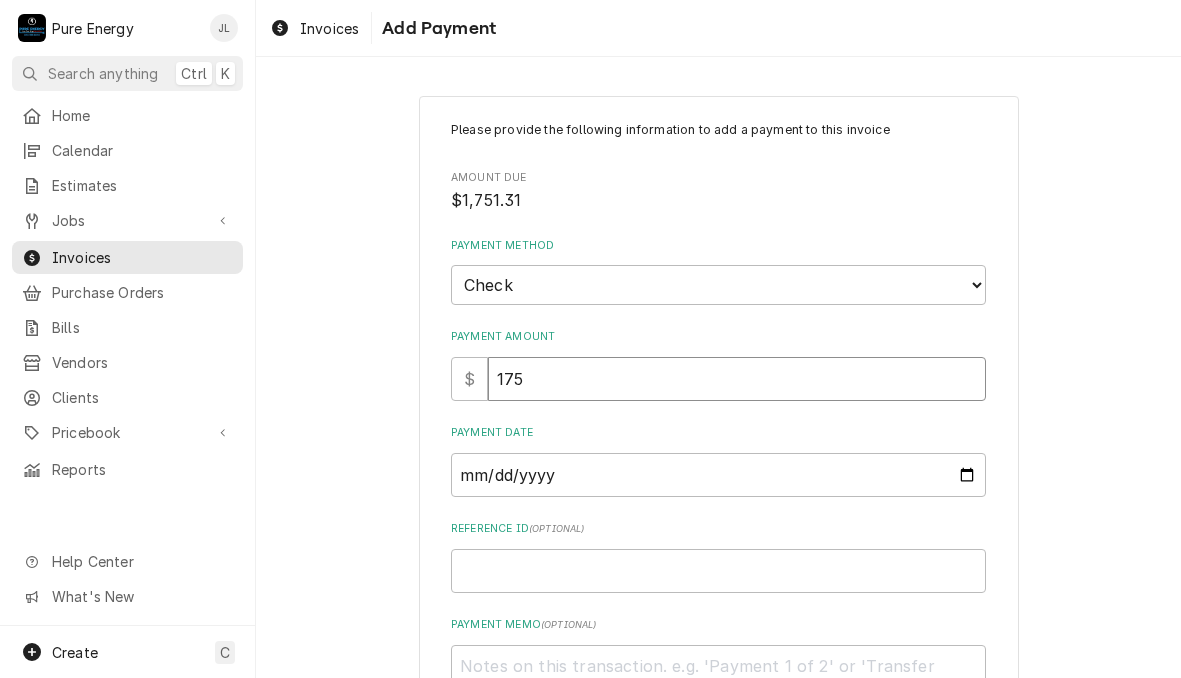 type on "x" 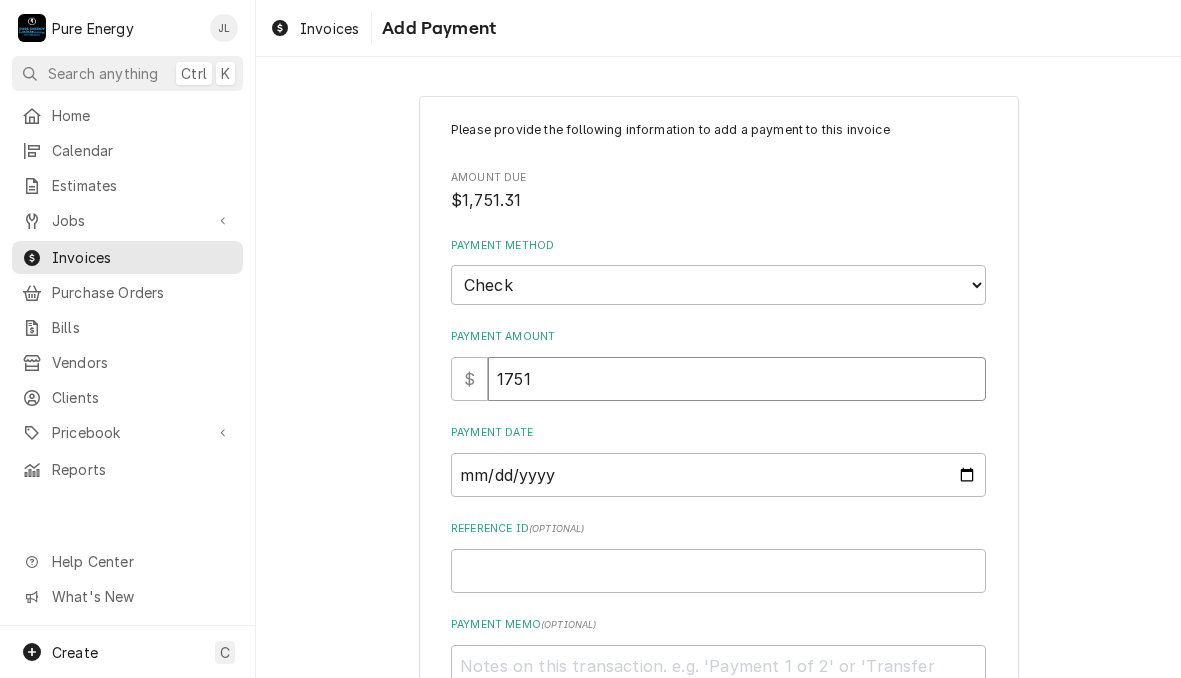 type on "x" 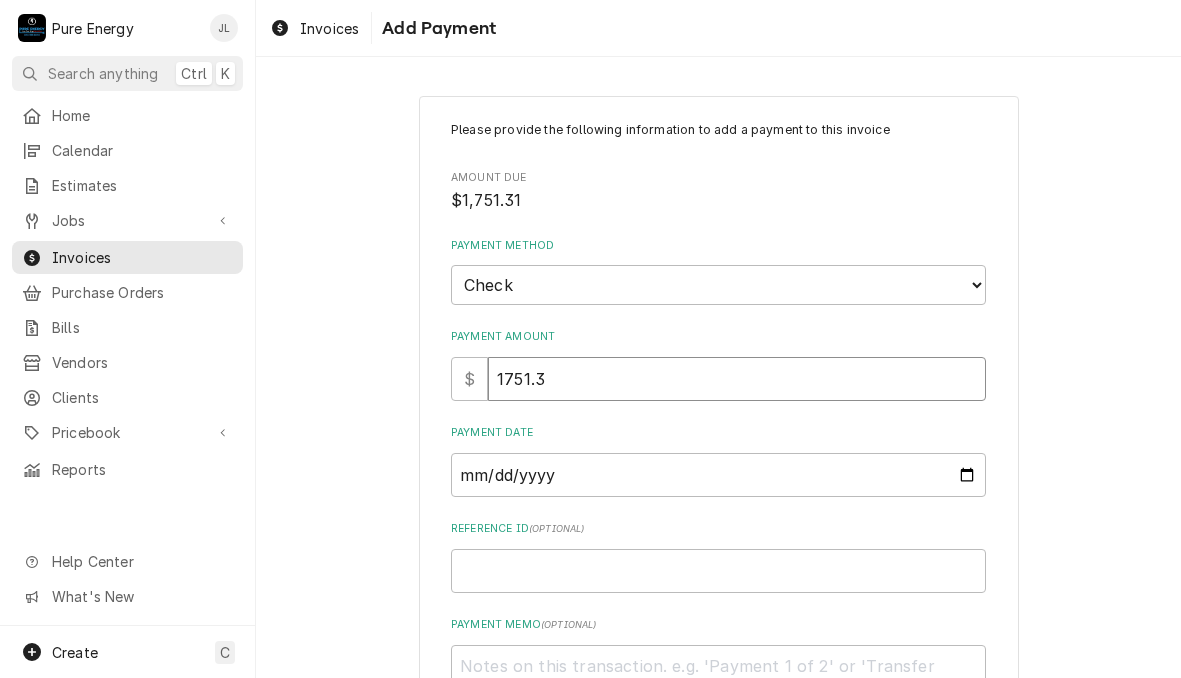 type on "x" 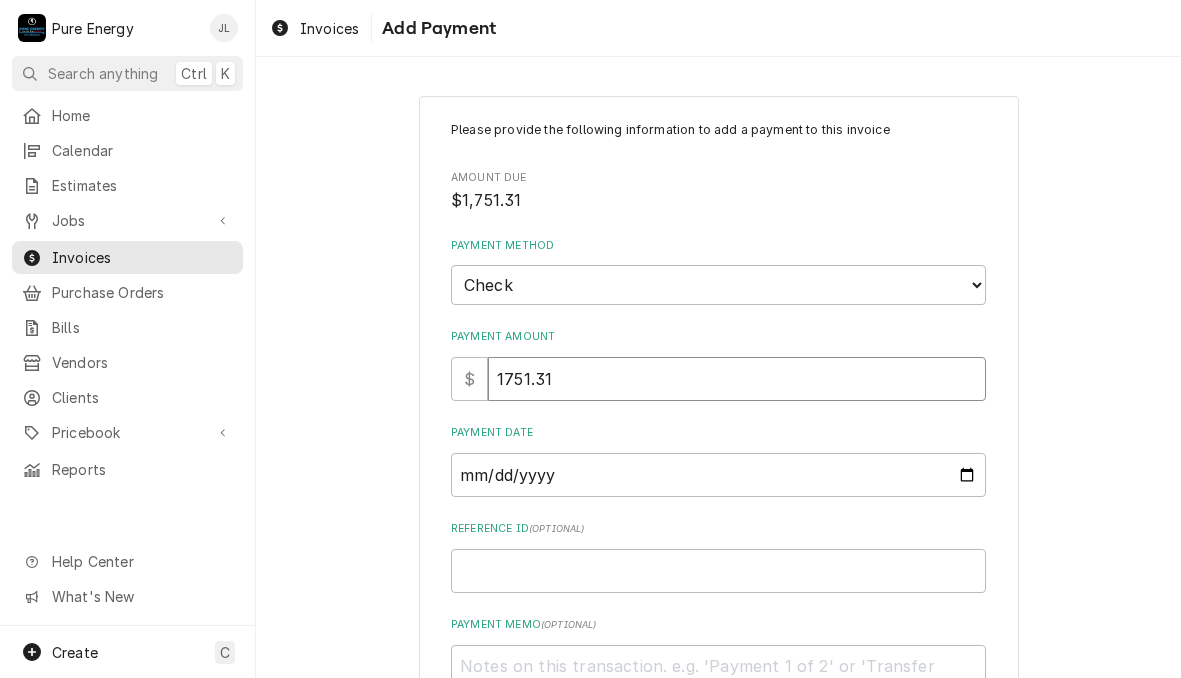 type on "1751.31" 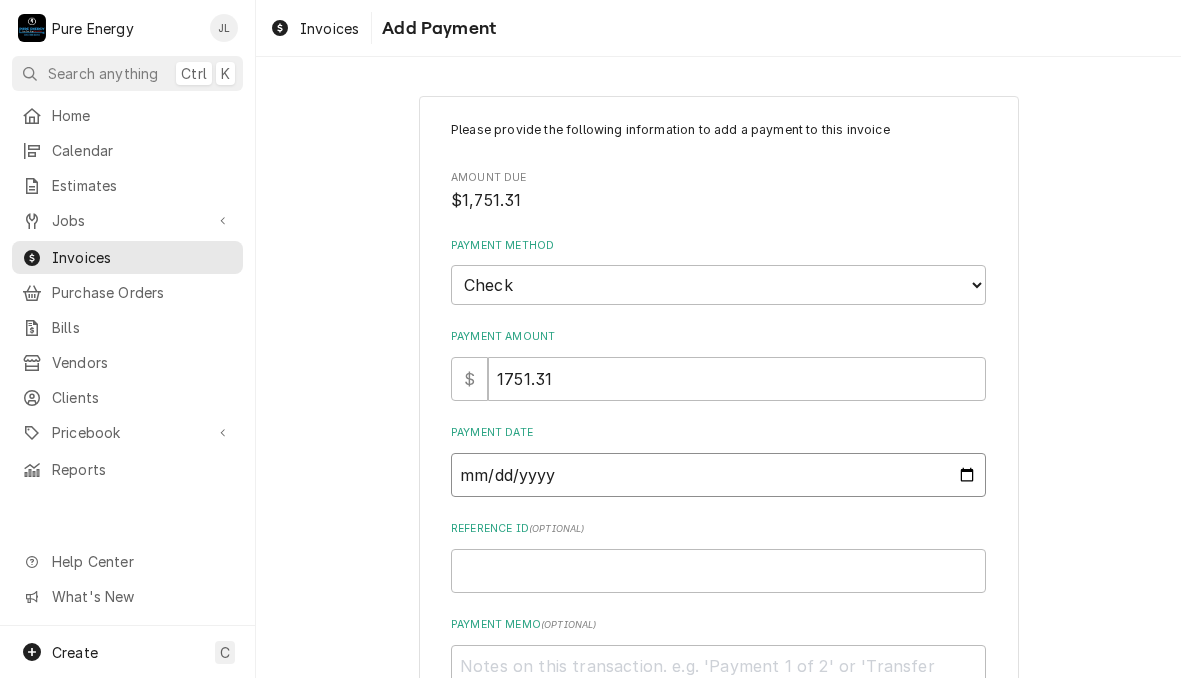 click on "Payment Date" at bounding box center [718, 475] 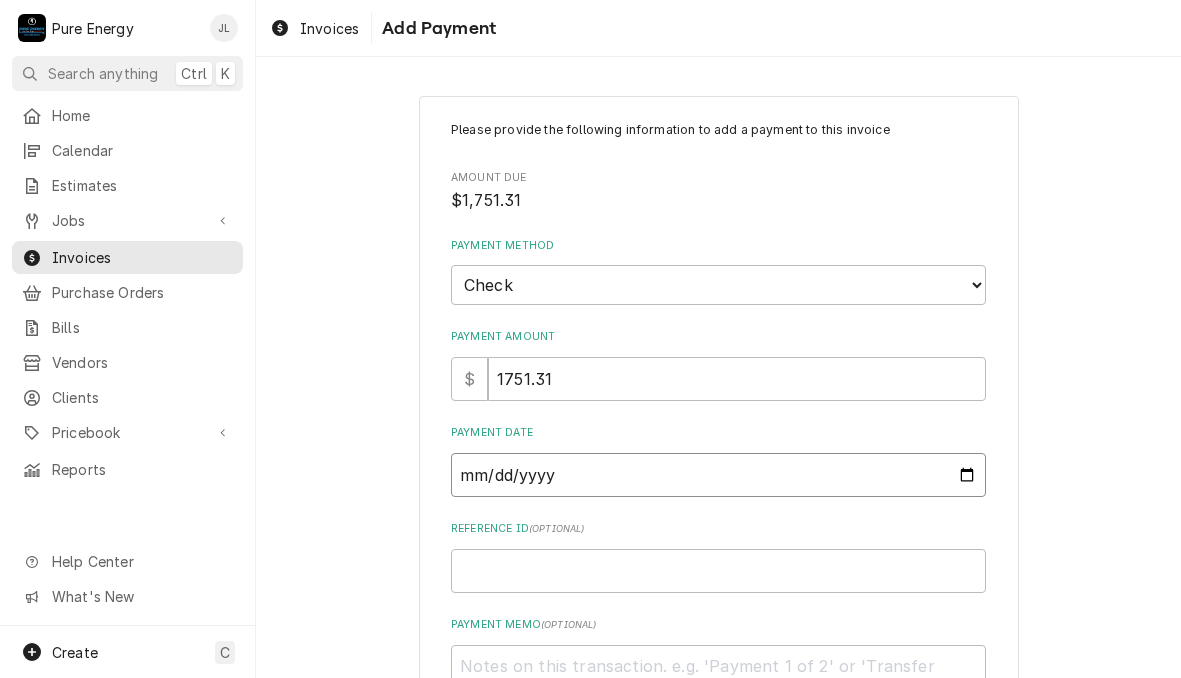 click on "Payment Date" at bounding box center [718, 475] 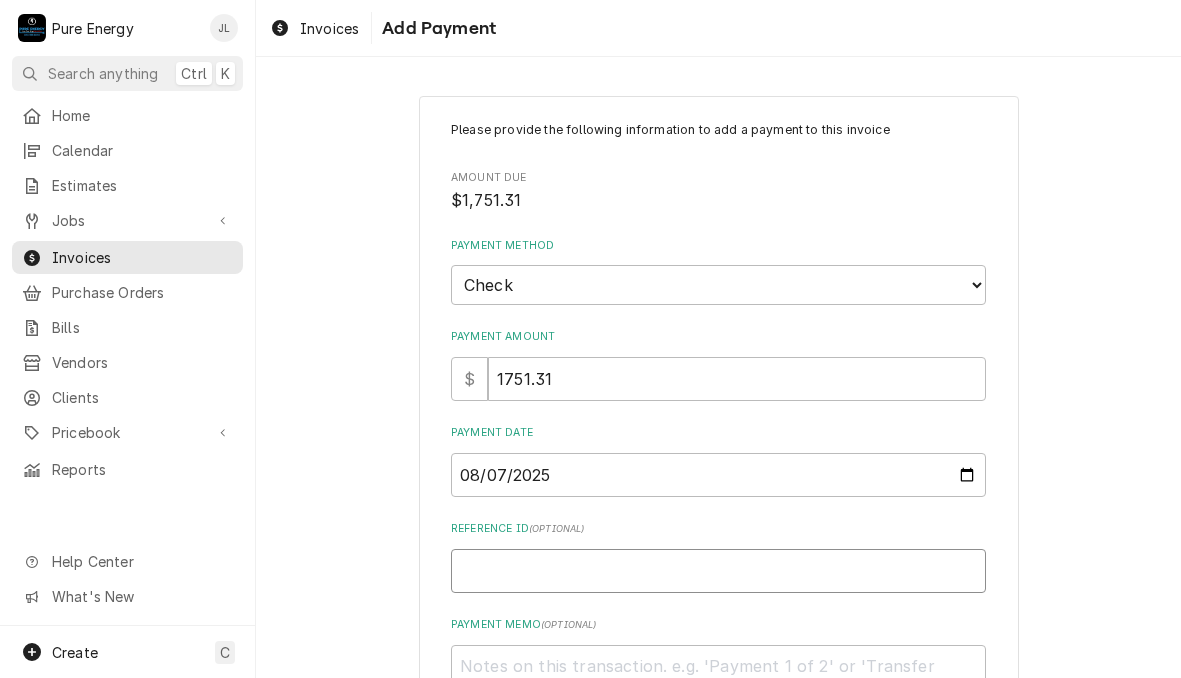 click on "Reference ID  ( optional )" at bounding box center [718, 571] 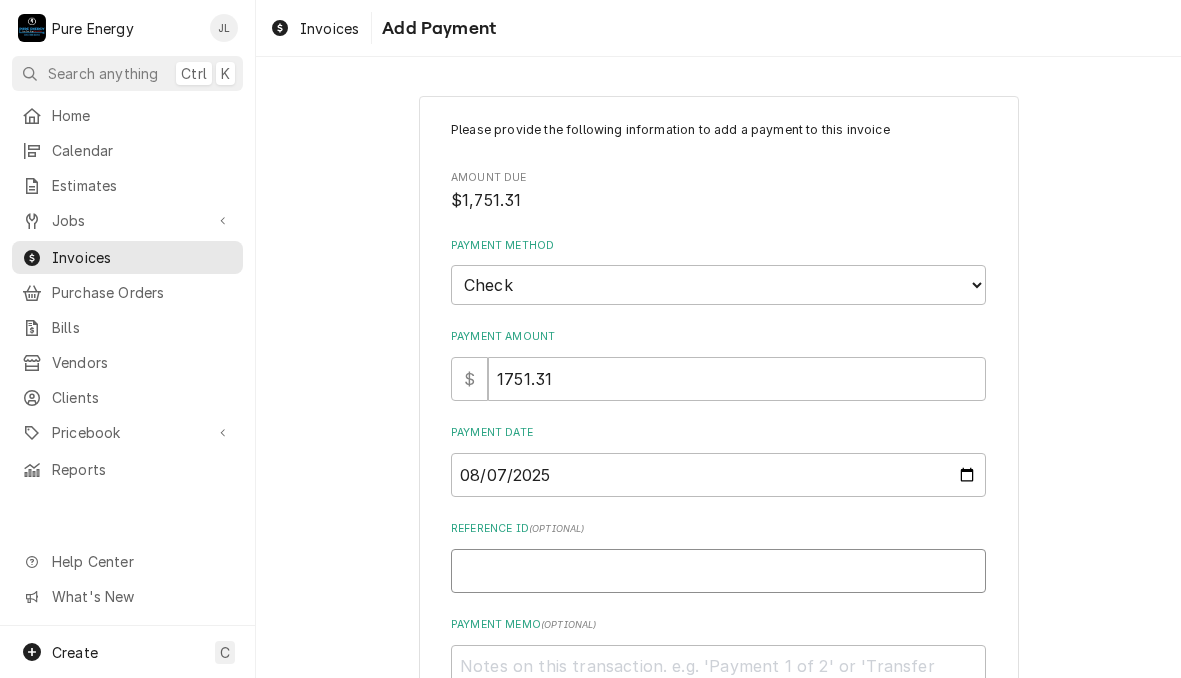 type on "x" 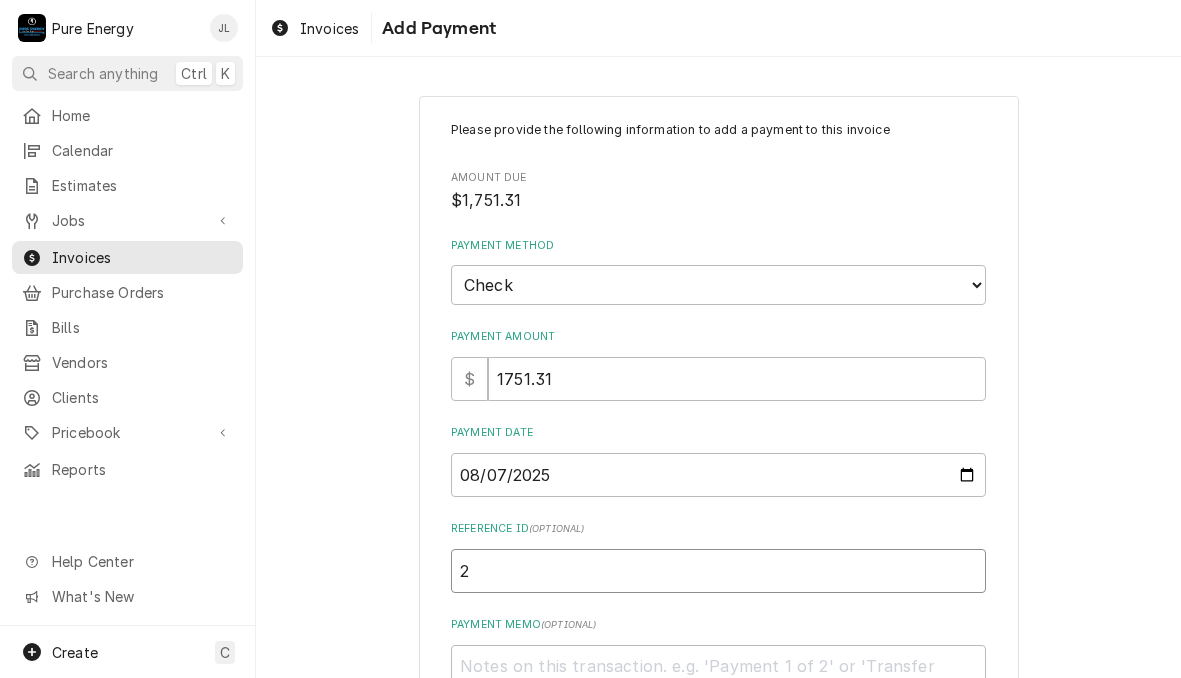 type on "x" 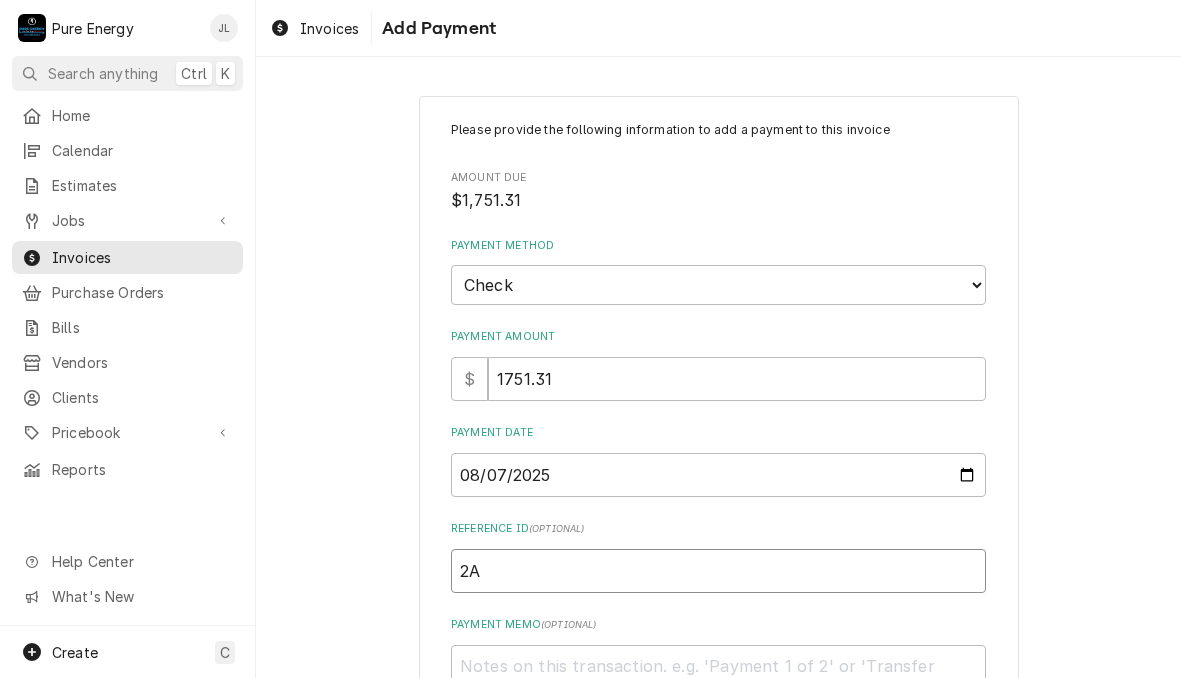 click on "2A" at bounding box center (718, 571) 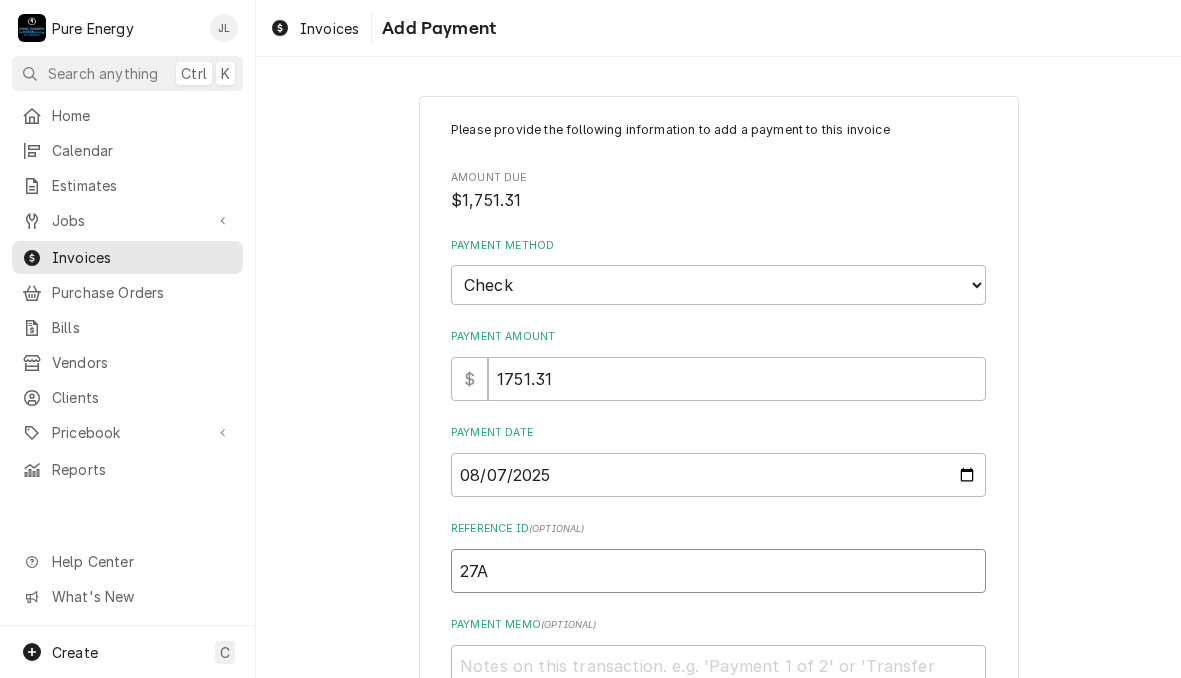 type on "x" 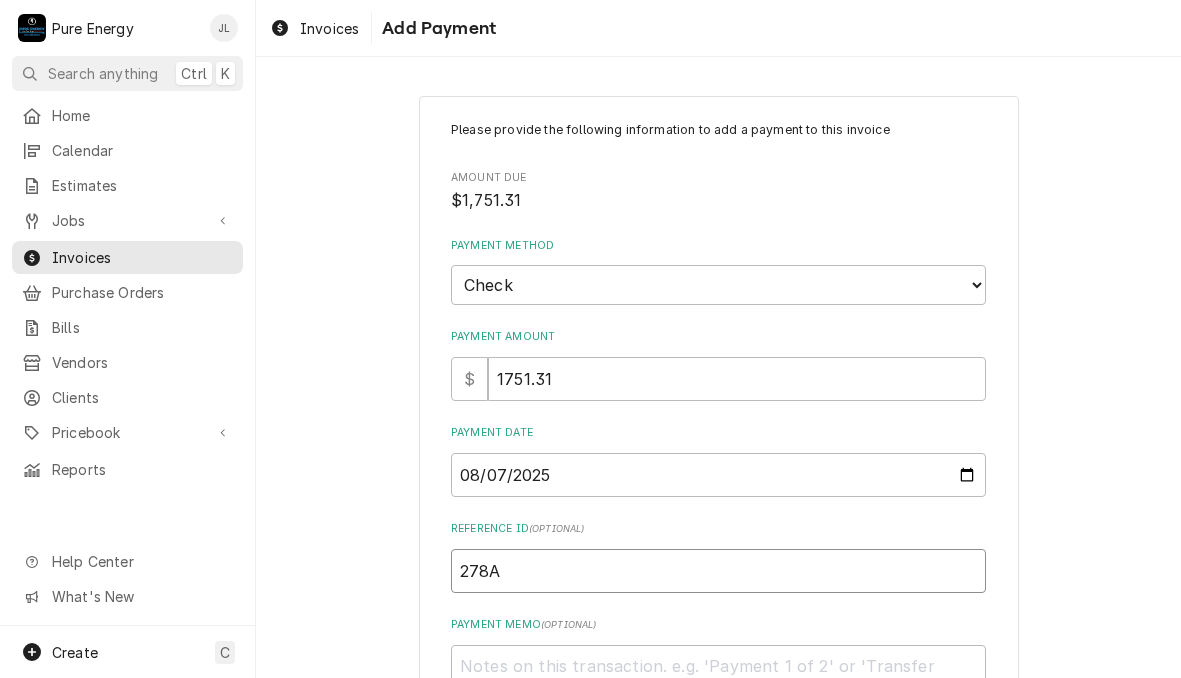type on "x" 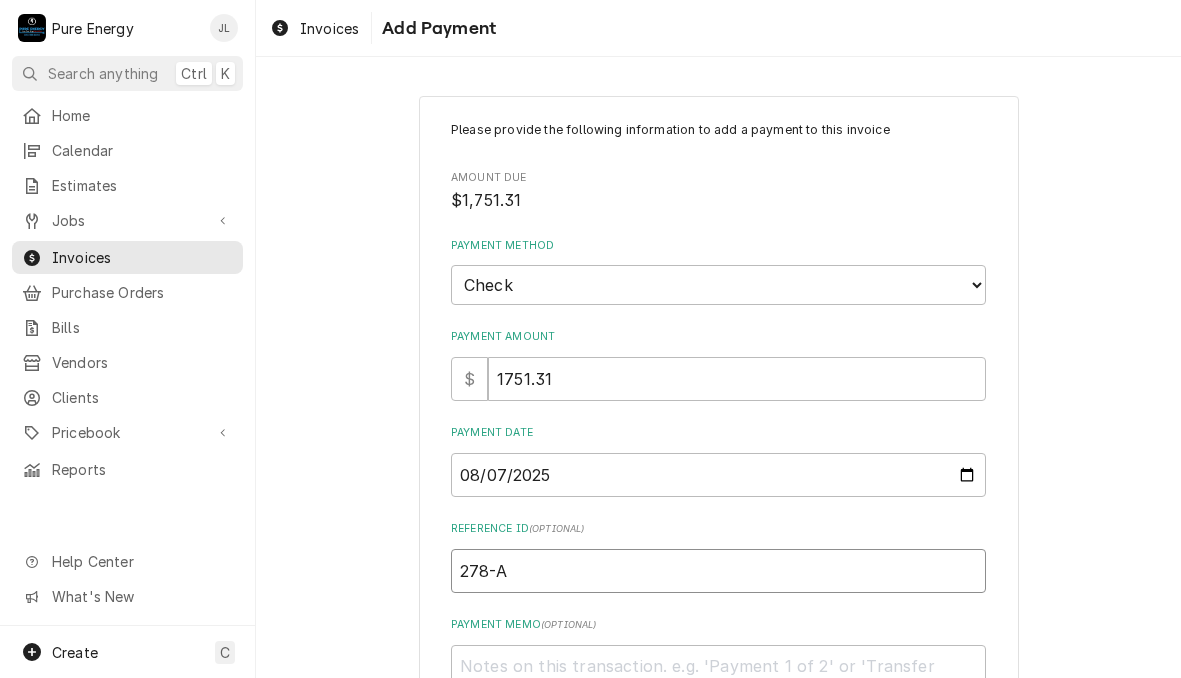 type on "x" 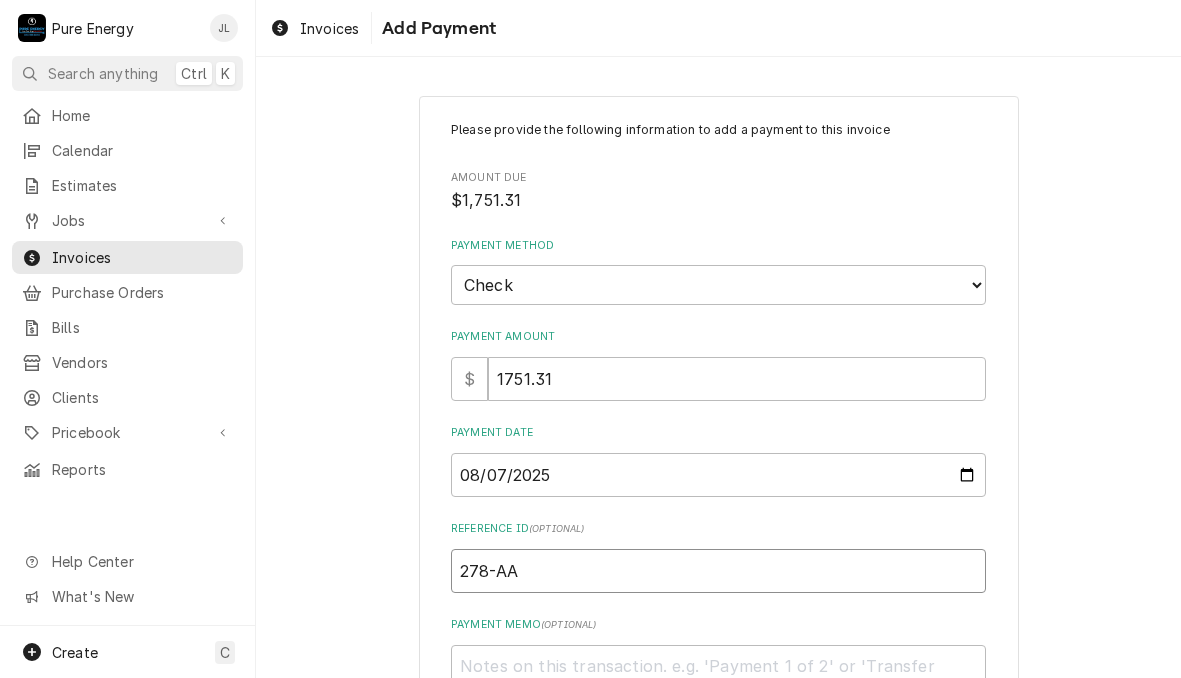 type on "x" 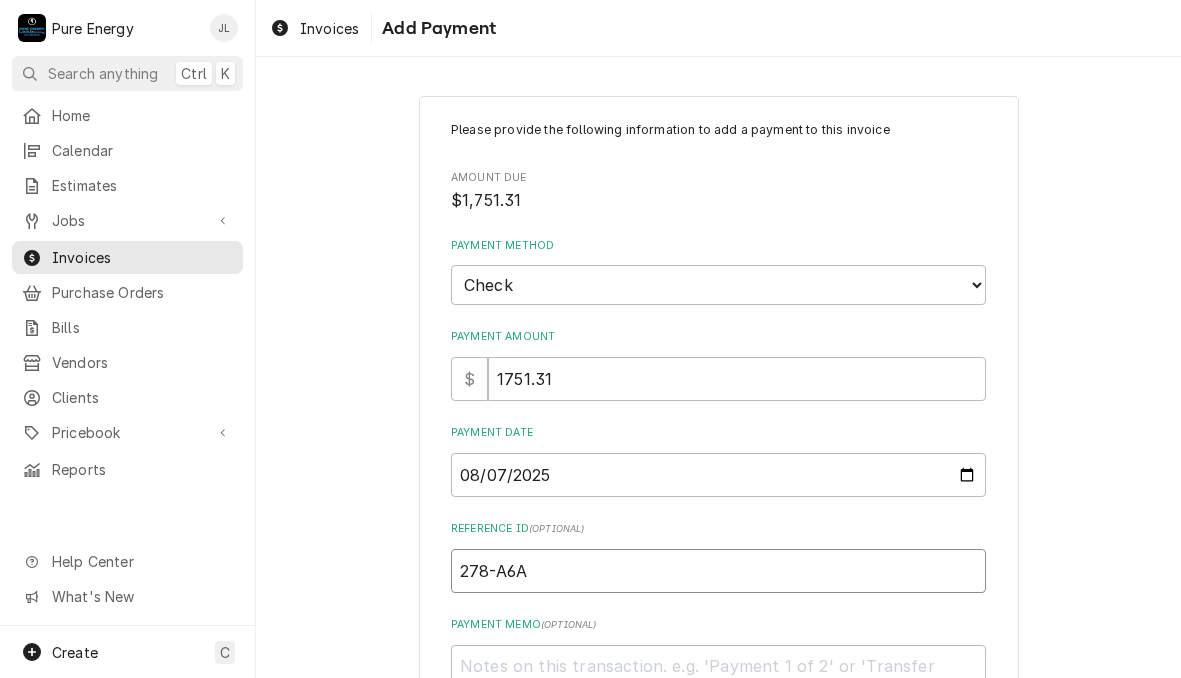 type on "x" 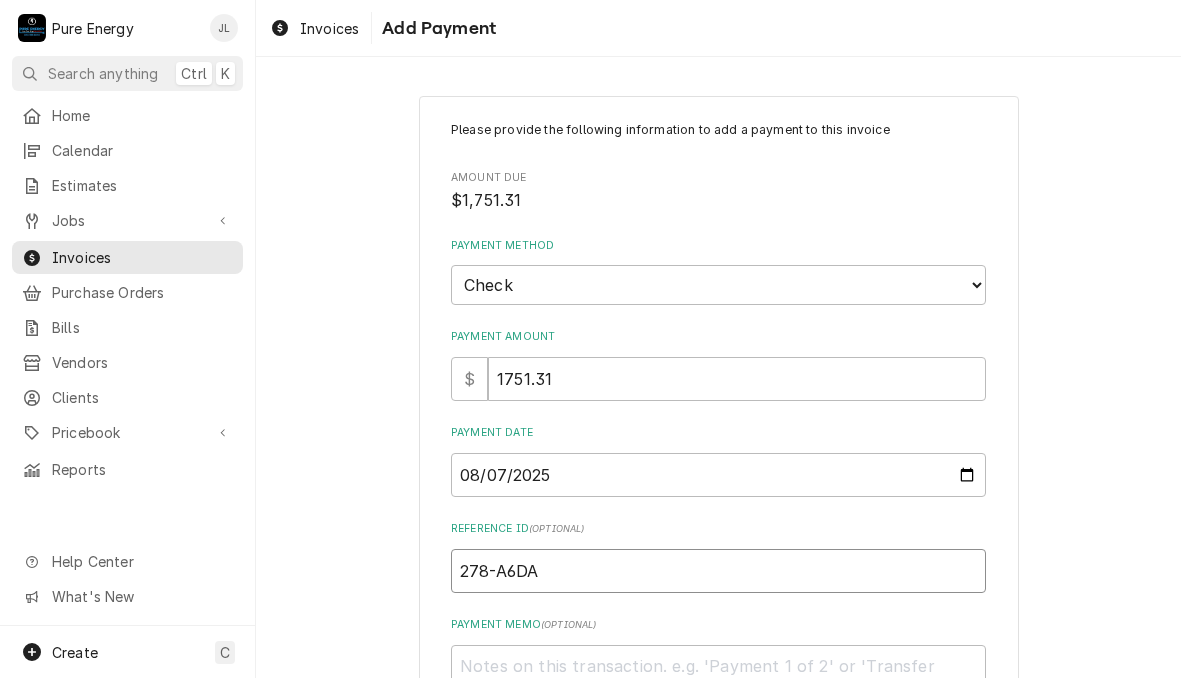 type on "x" 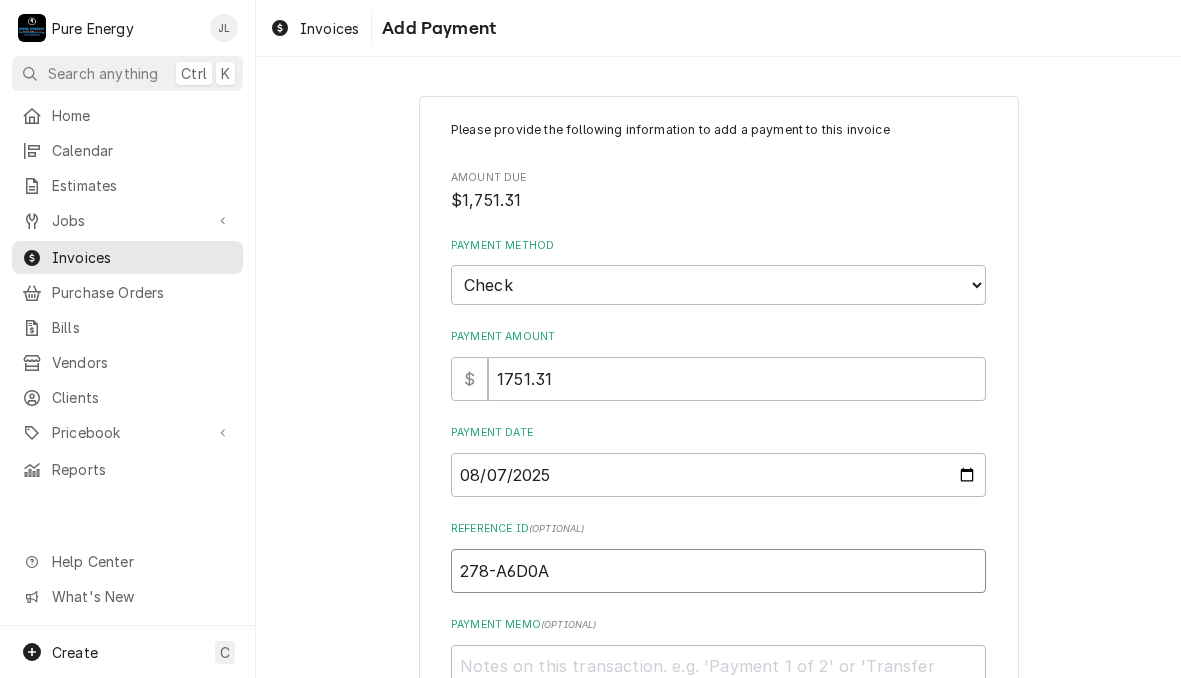 click on "278-A6D0A" at bounding box center [718, 571] 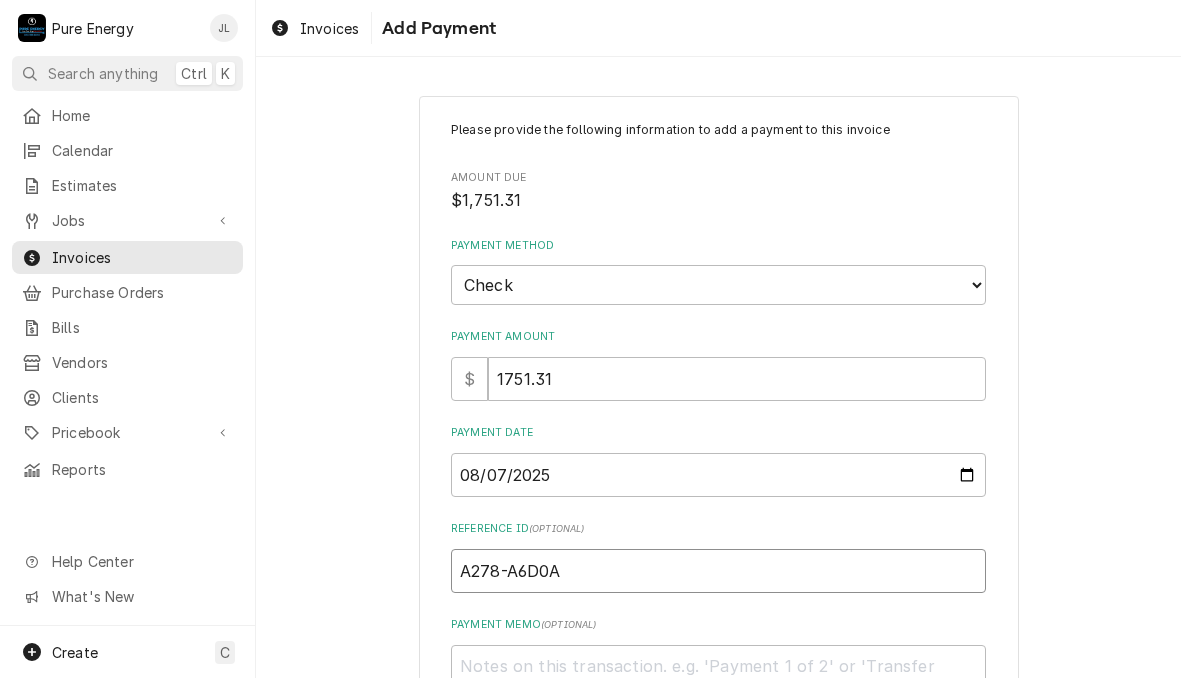 type on "x" 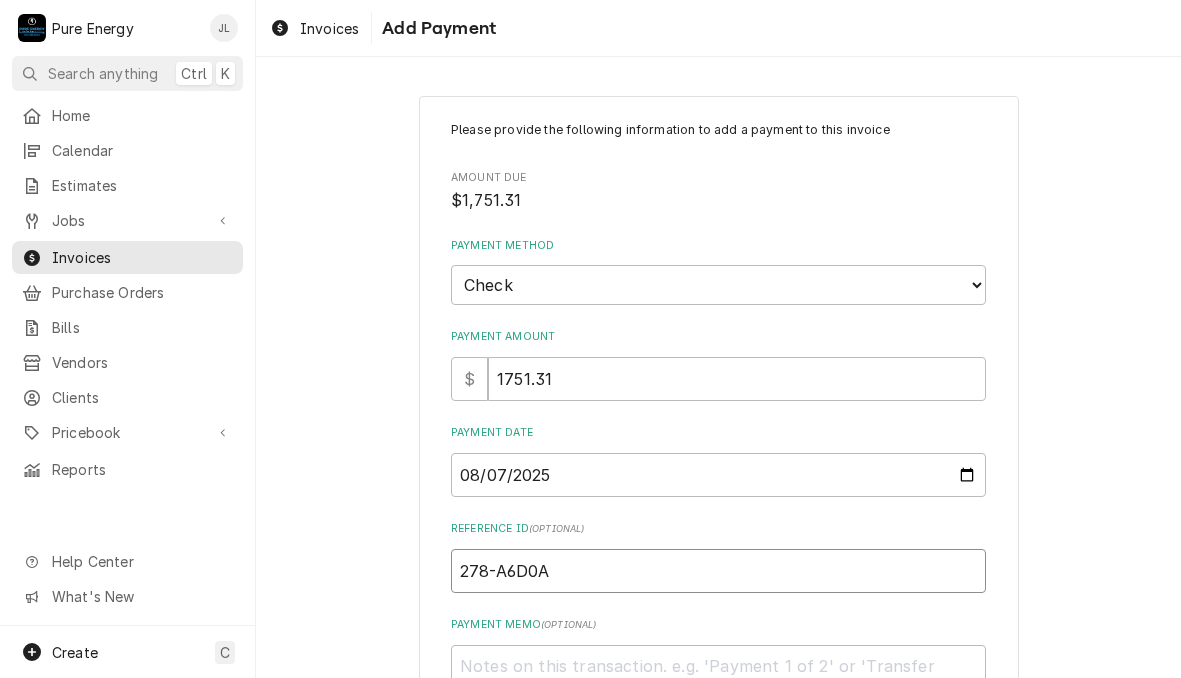 click on "278-A6D0A" at bounding box center [718, 571] 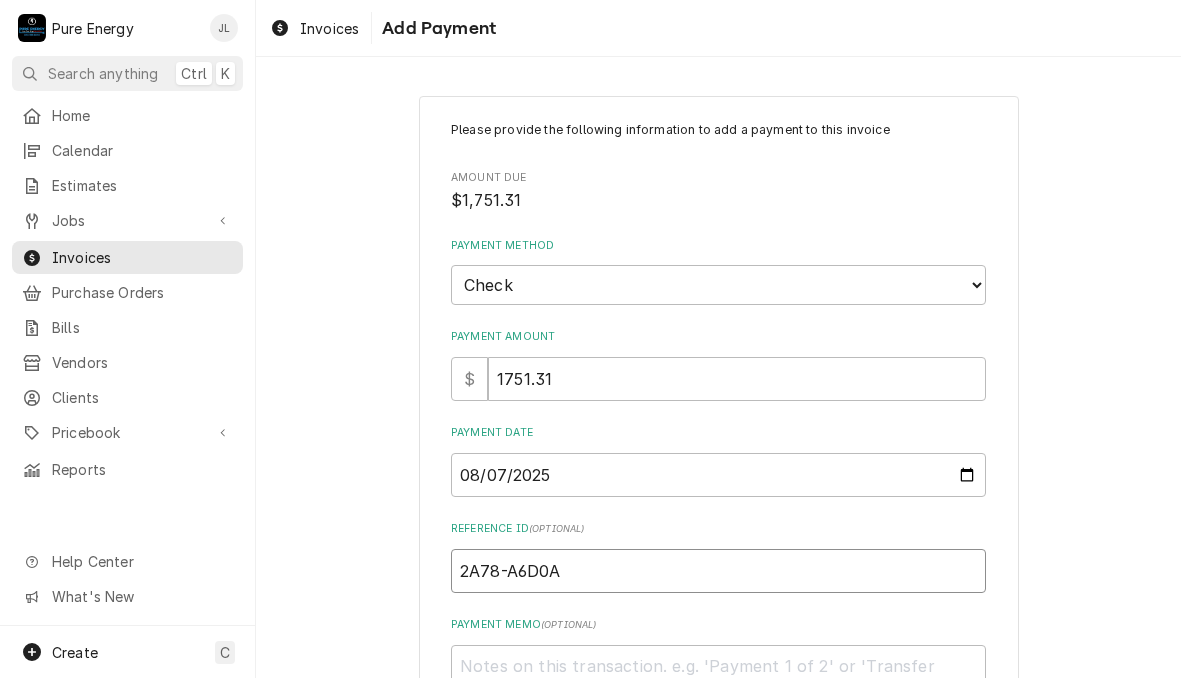 click on "2A78-A6D0A" at bounding box center (718, 571) 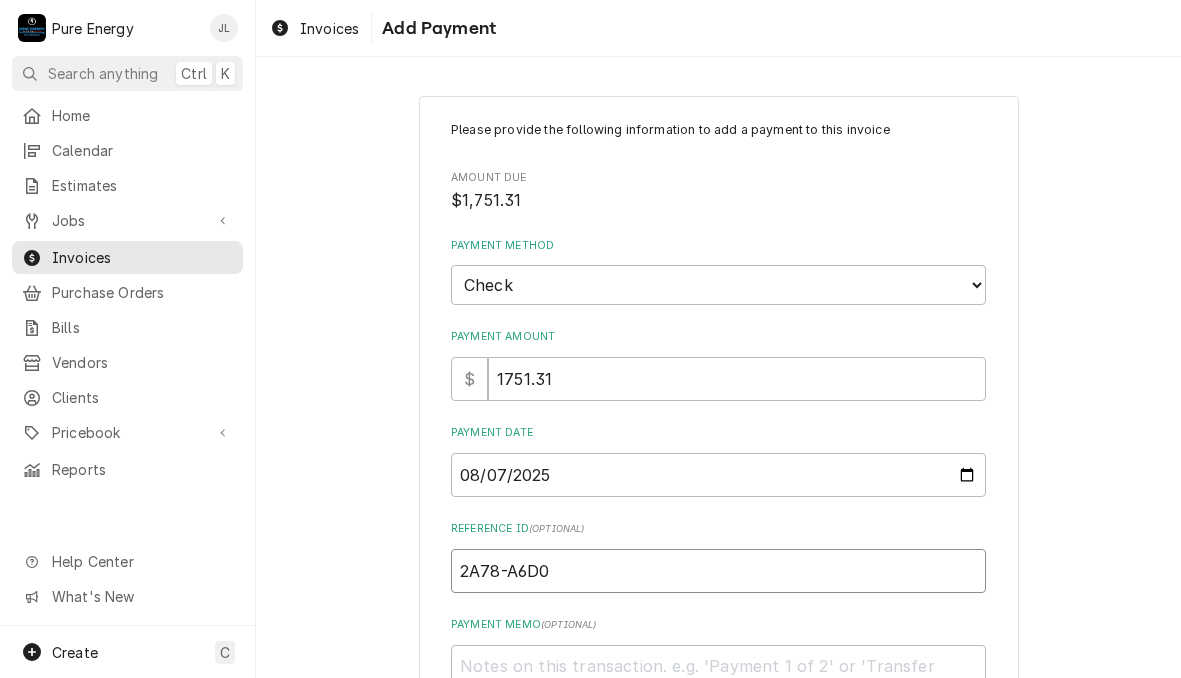 scroll, scrollTop: 179, scrollLeft: 0, axis: vertical 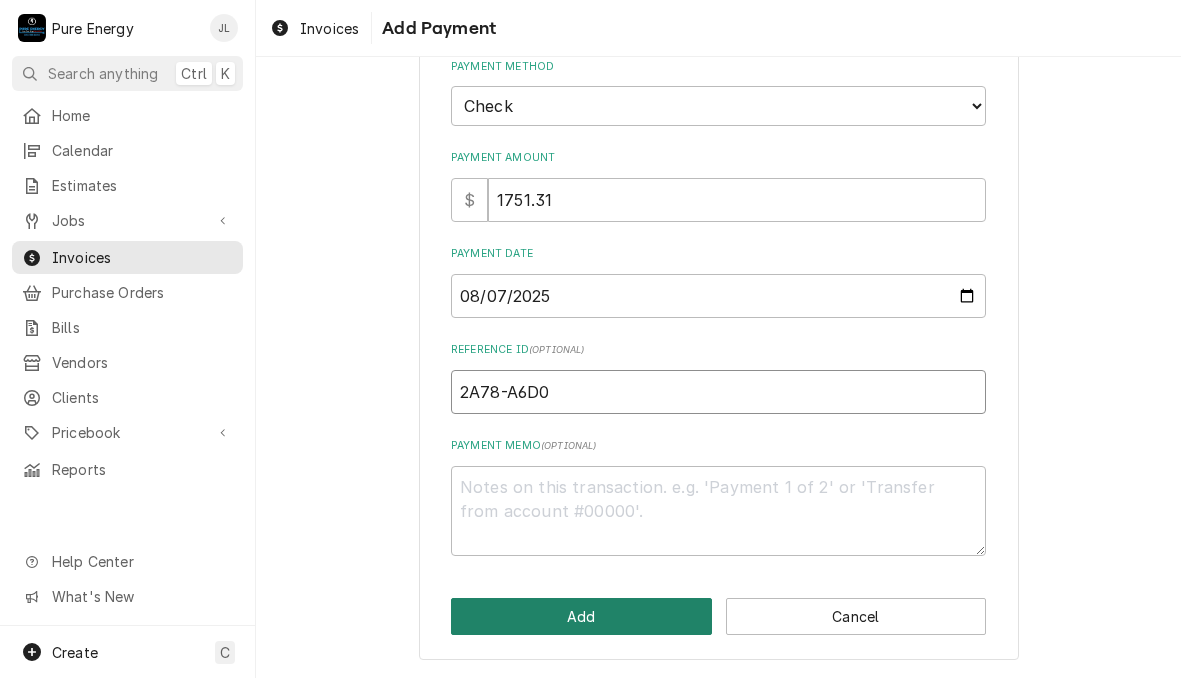 type on "2A78-A6D0" 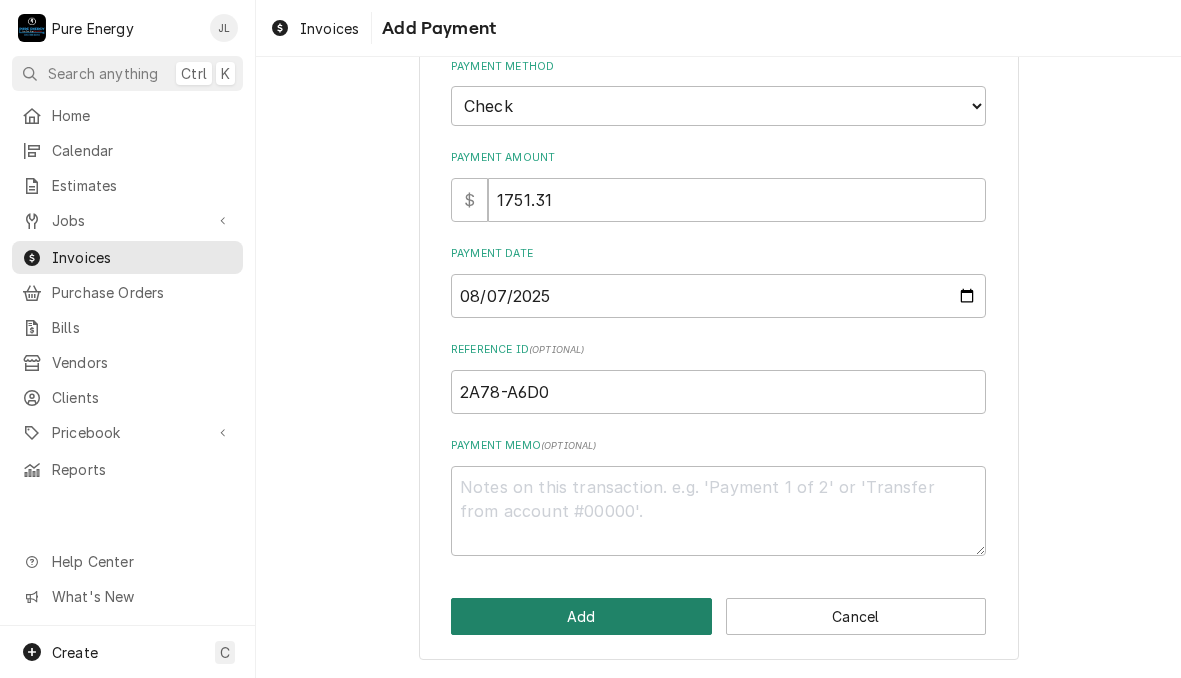 click on "Add" at bounding box center (581, 616) 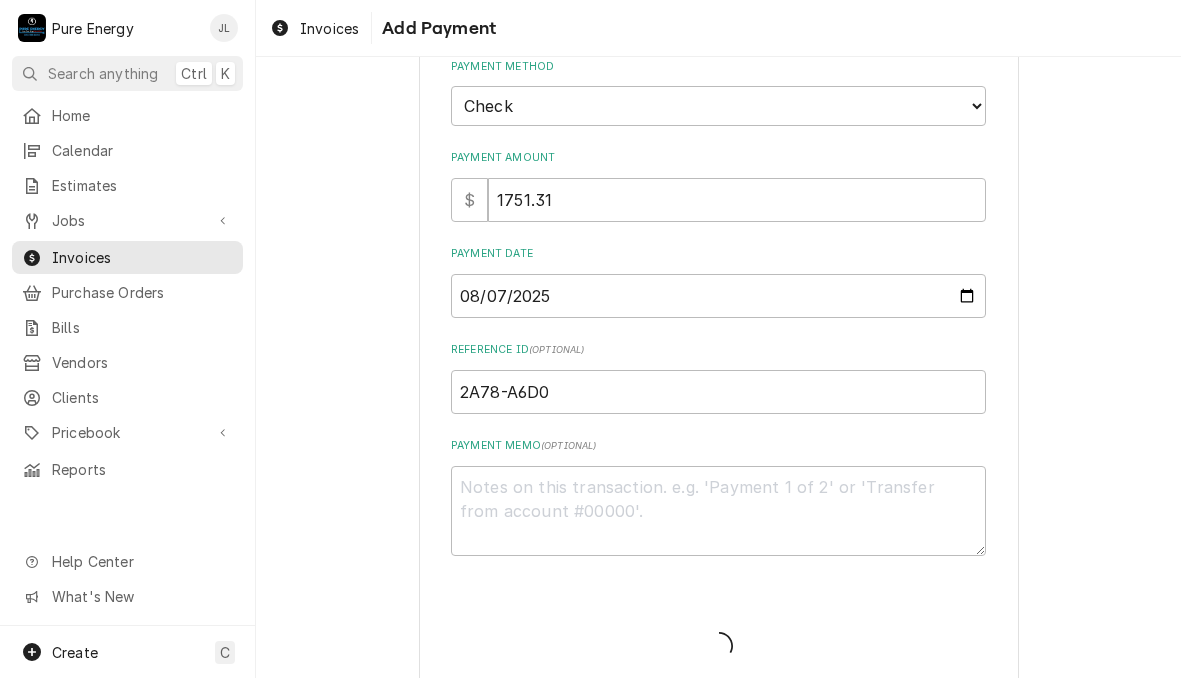 type on "x" 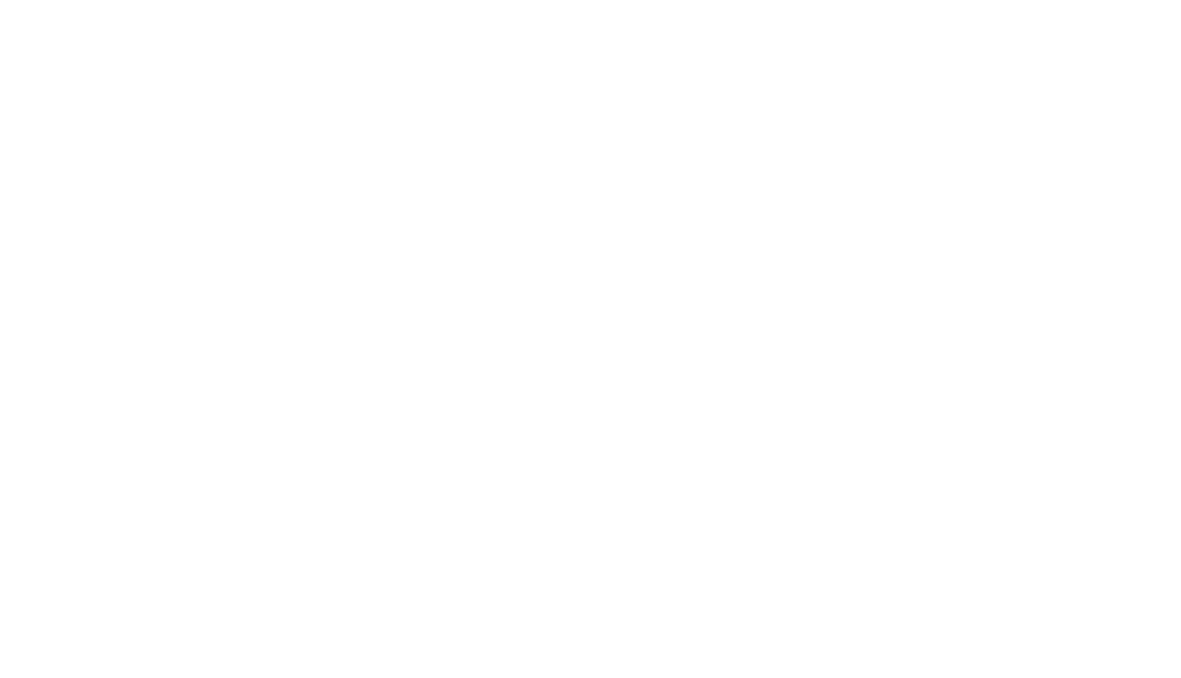scroll, scrollTop: 0, scrollLeft: 0, axis: both 